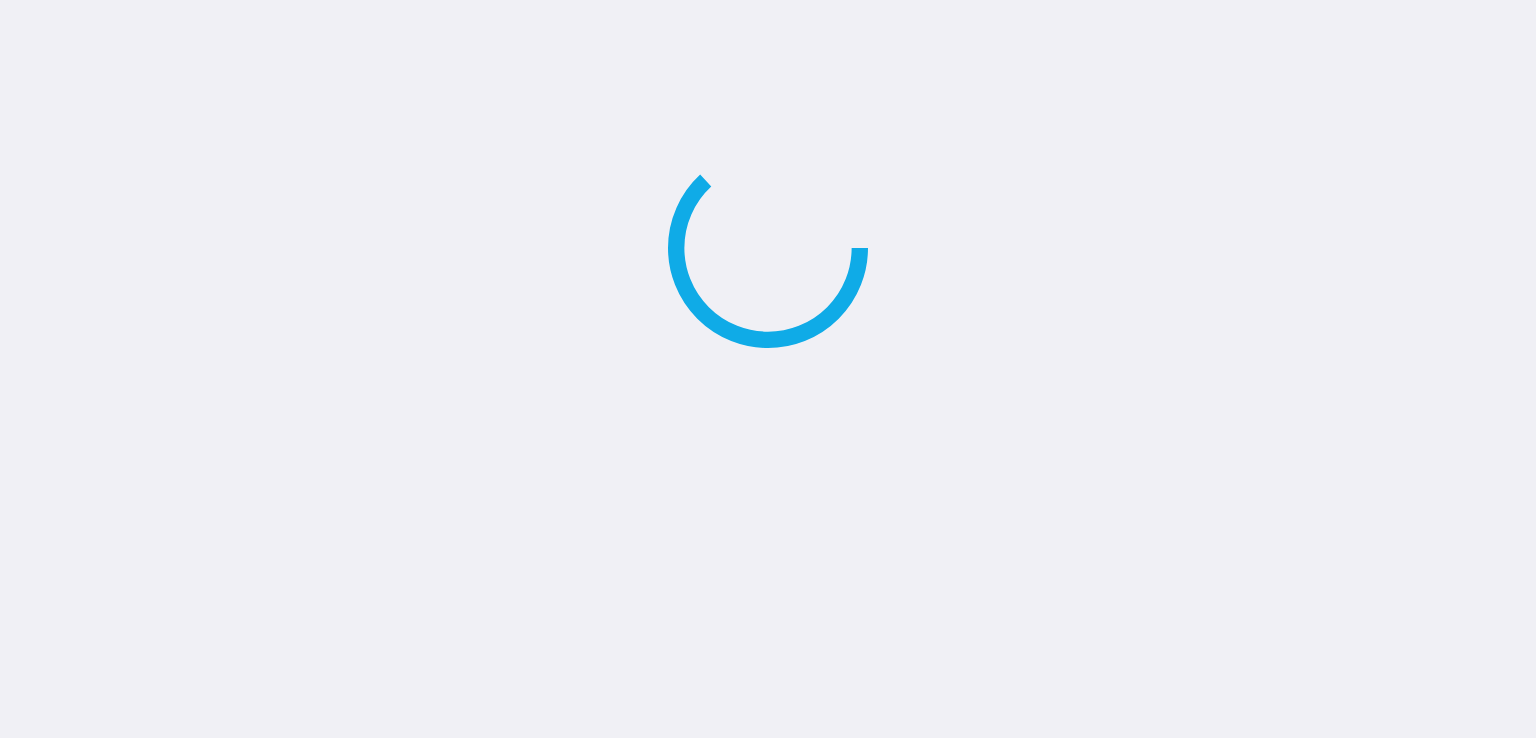 scroll, scrollTop: 0, scrollLeft: 0, axis: both 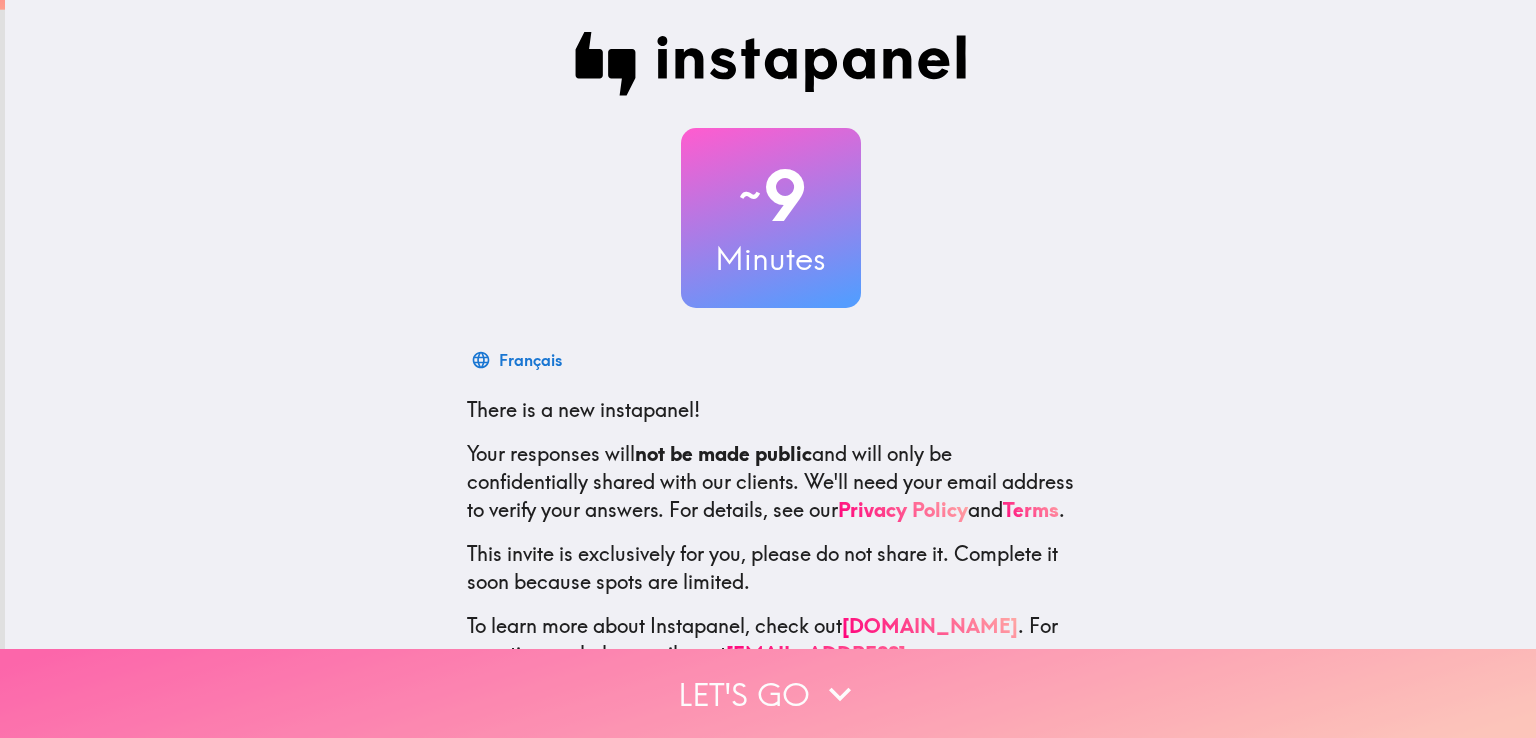 click on "Let's go" at bounding box center (768, 693) 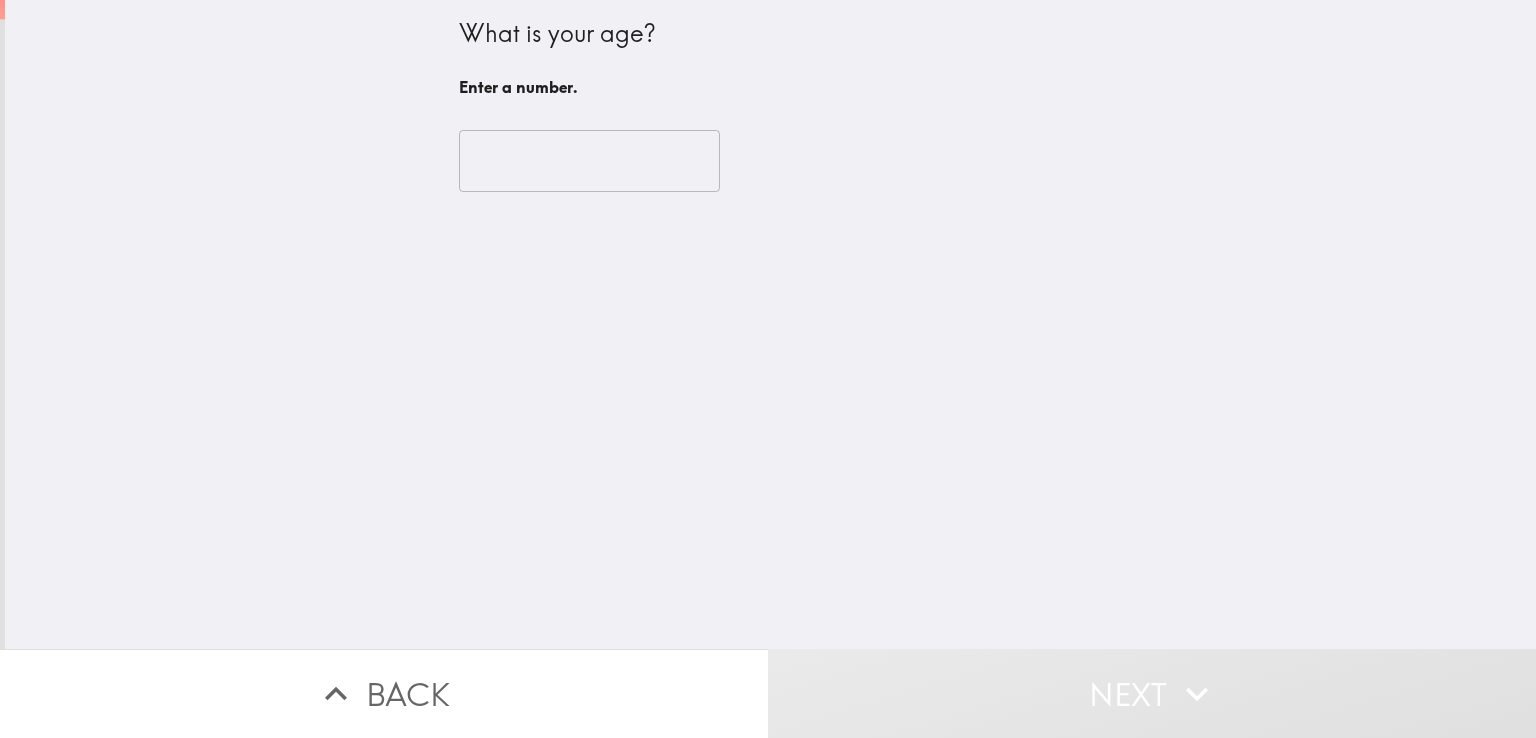 click at bounding box center [589, 161] 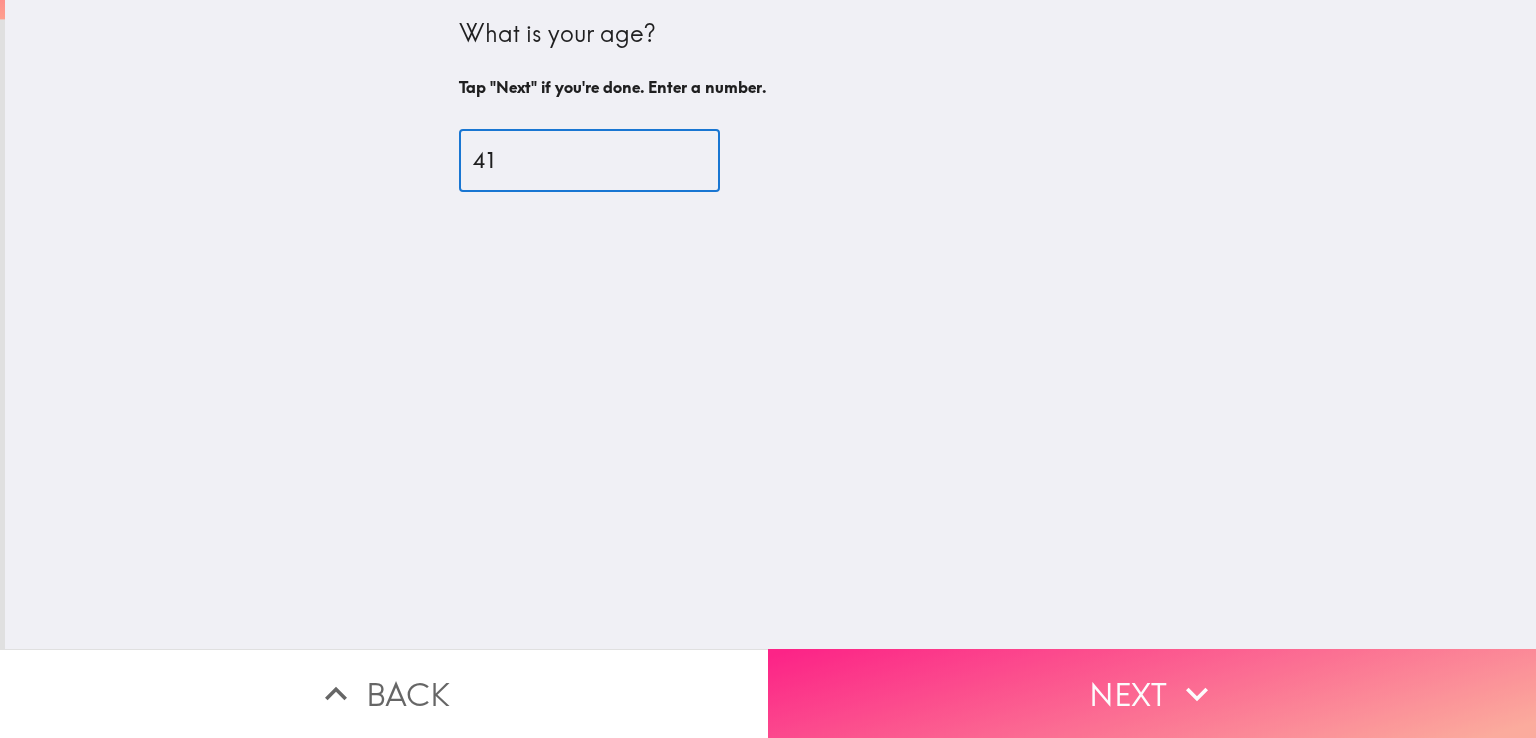 type on "41" 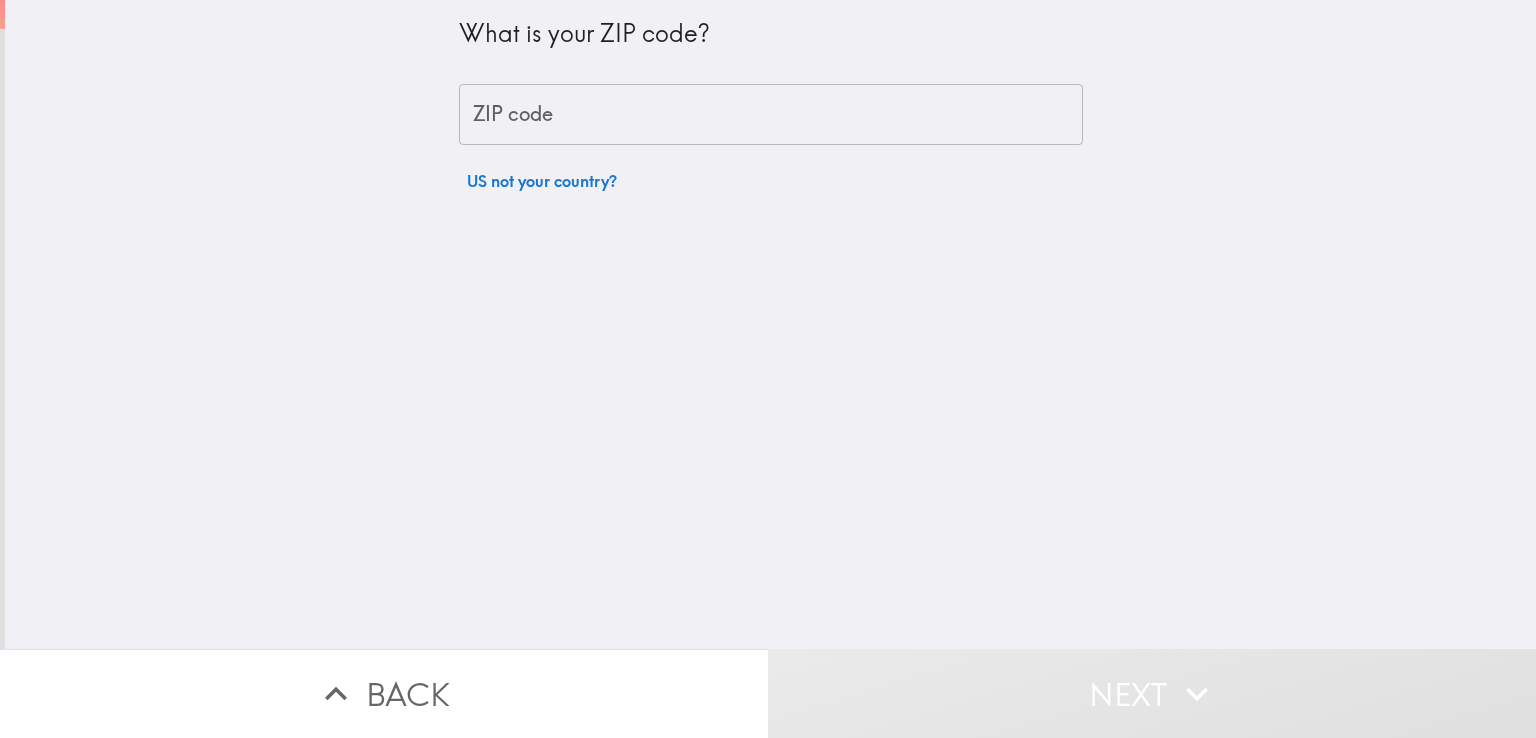 drag, startPoint x: 592, startPoint y: 113, endPoint x: 596, endPoint y: 123, distance: 10.770329 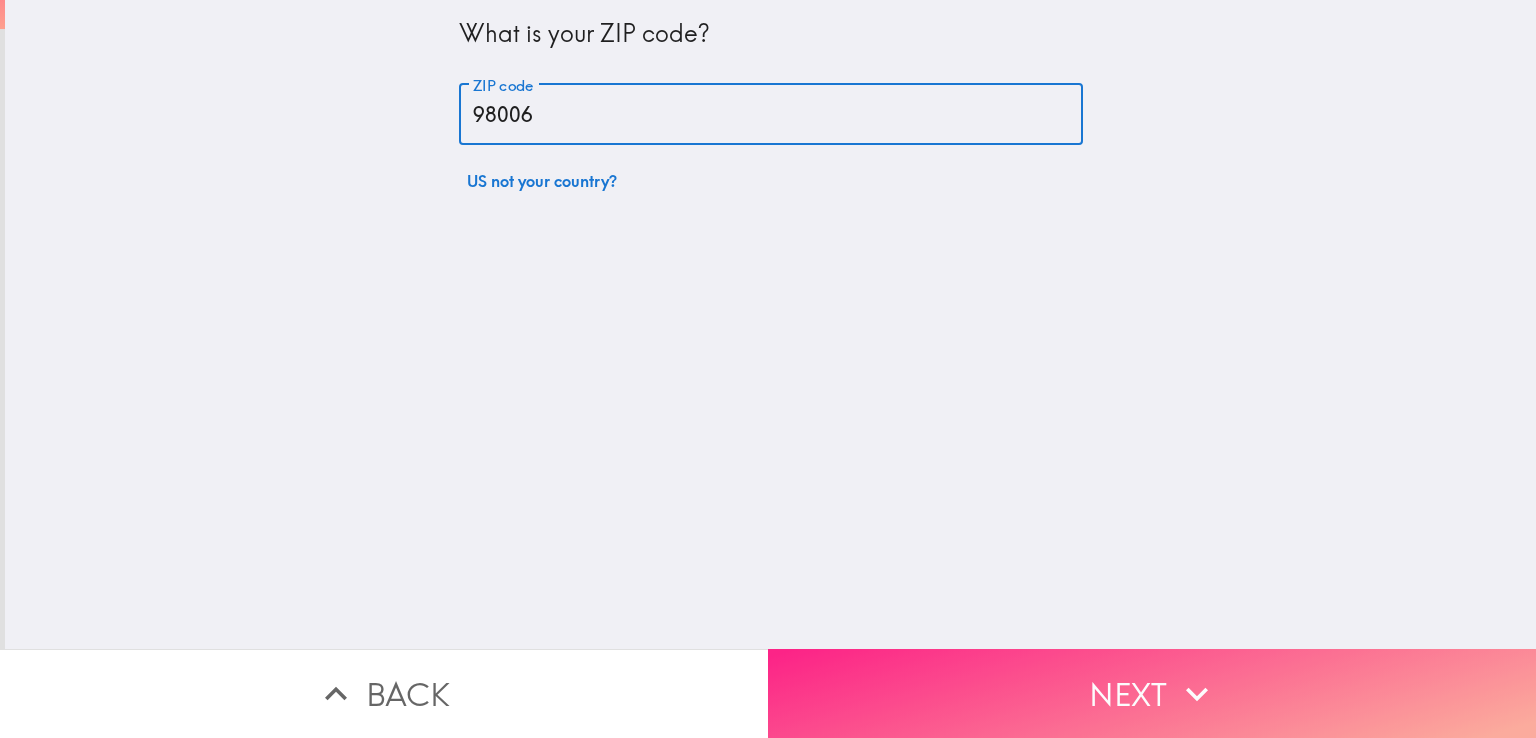 type on "98006" 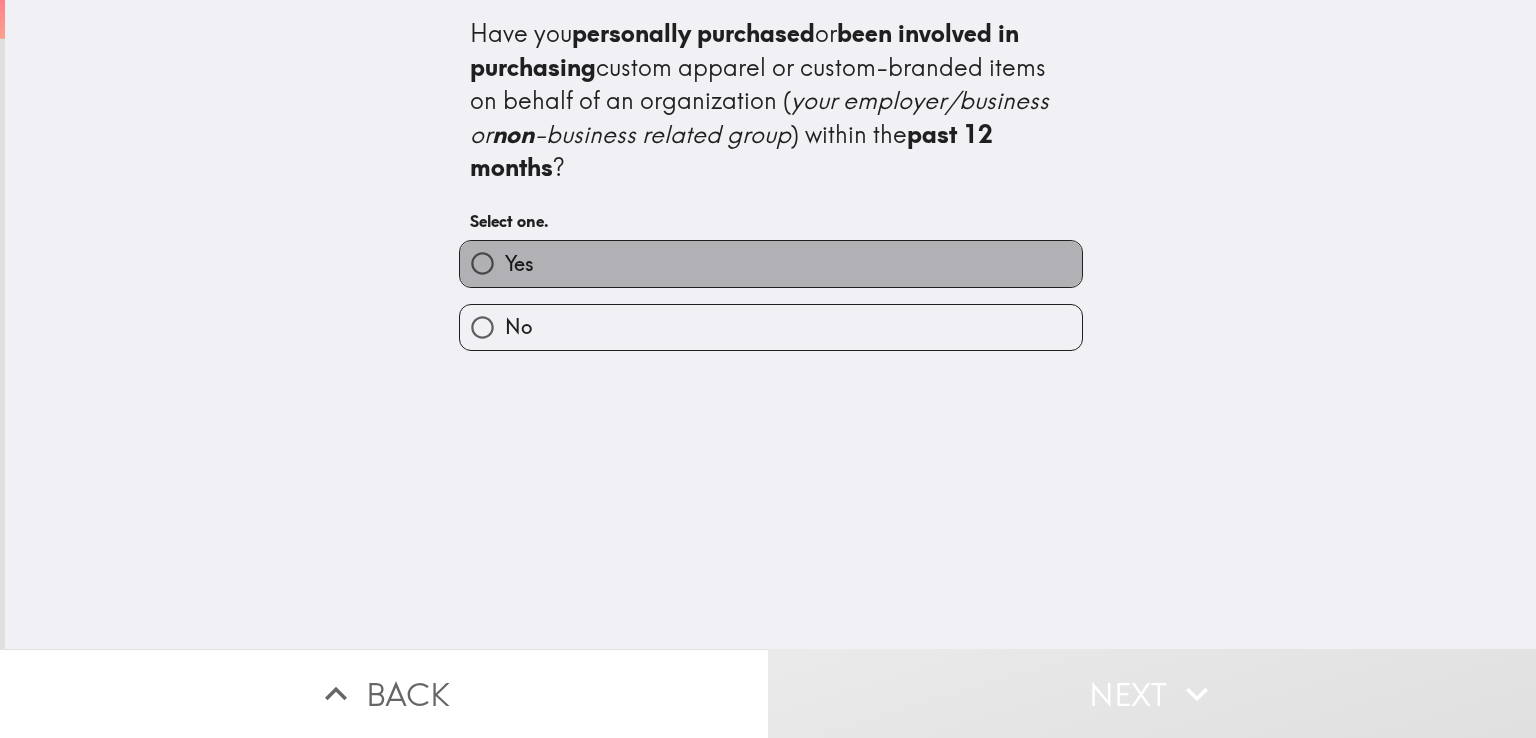 click on "Yes" at bounding box center (771, 263) 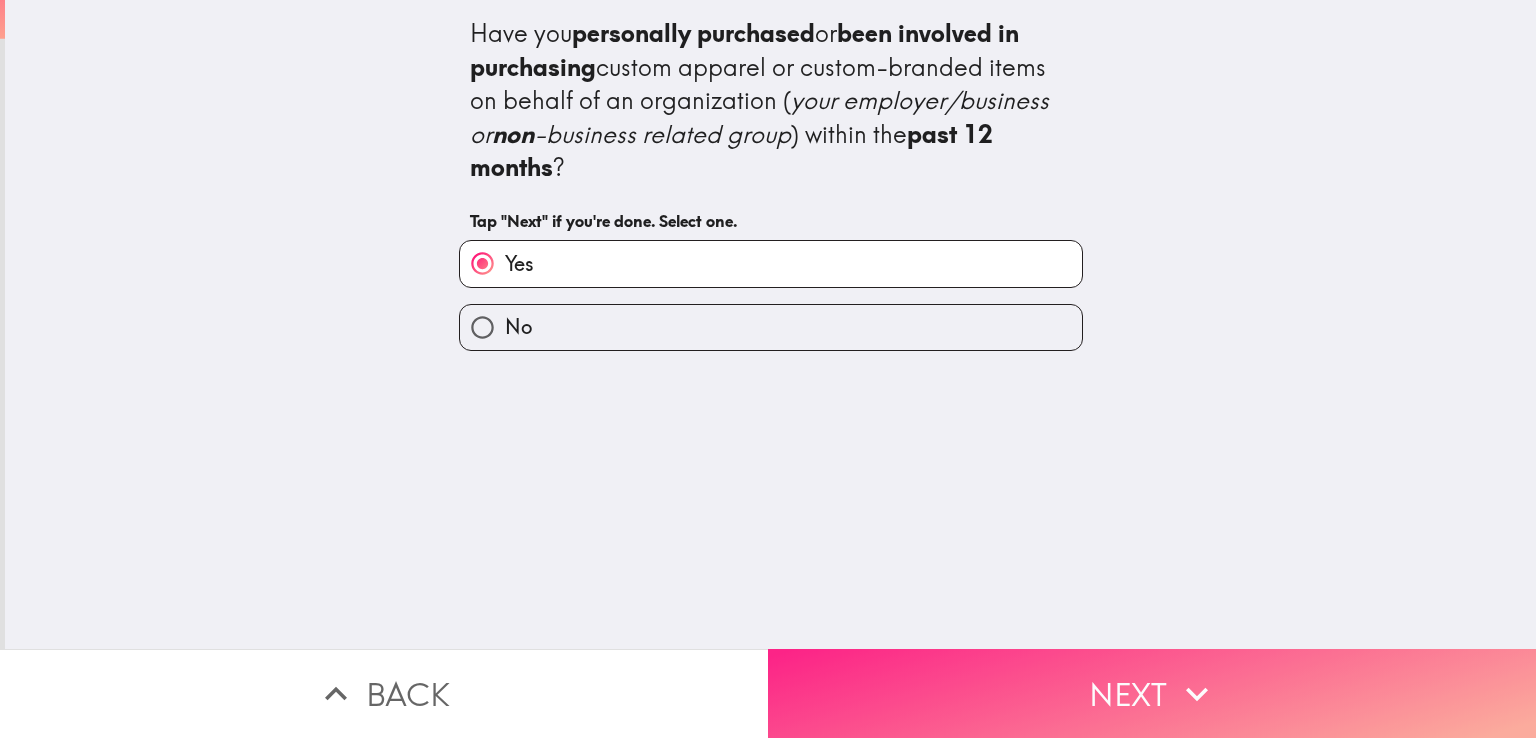 click on "Next" at bounding box center [1152, 693] 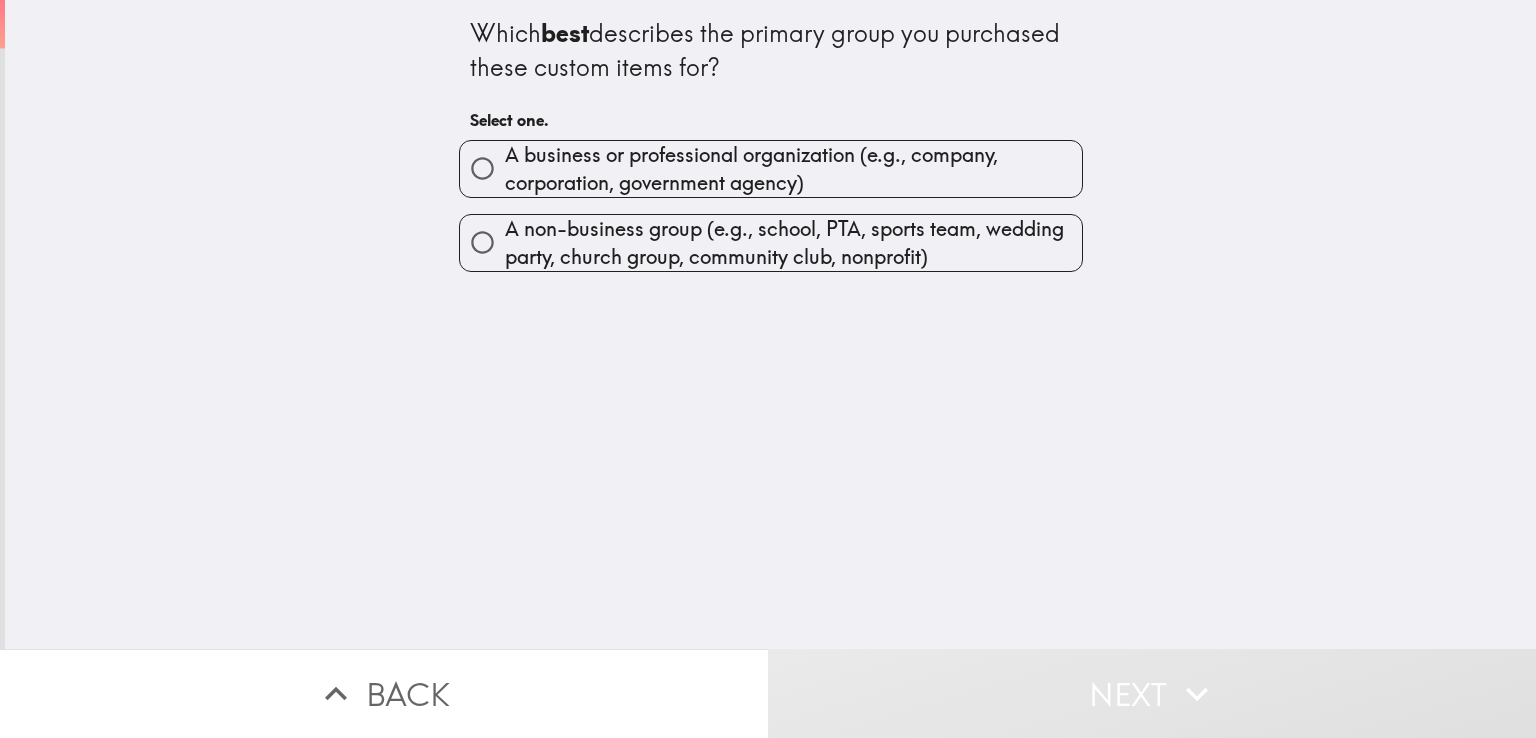 click on "A non-business group (e.g., school, PTA, sports team, wedding party, church group, community club, nonprofit)" at bounding box center (793, 243) 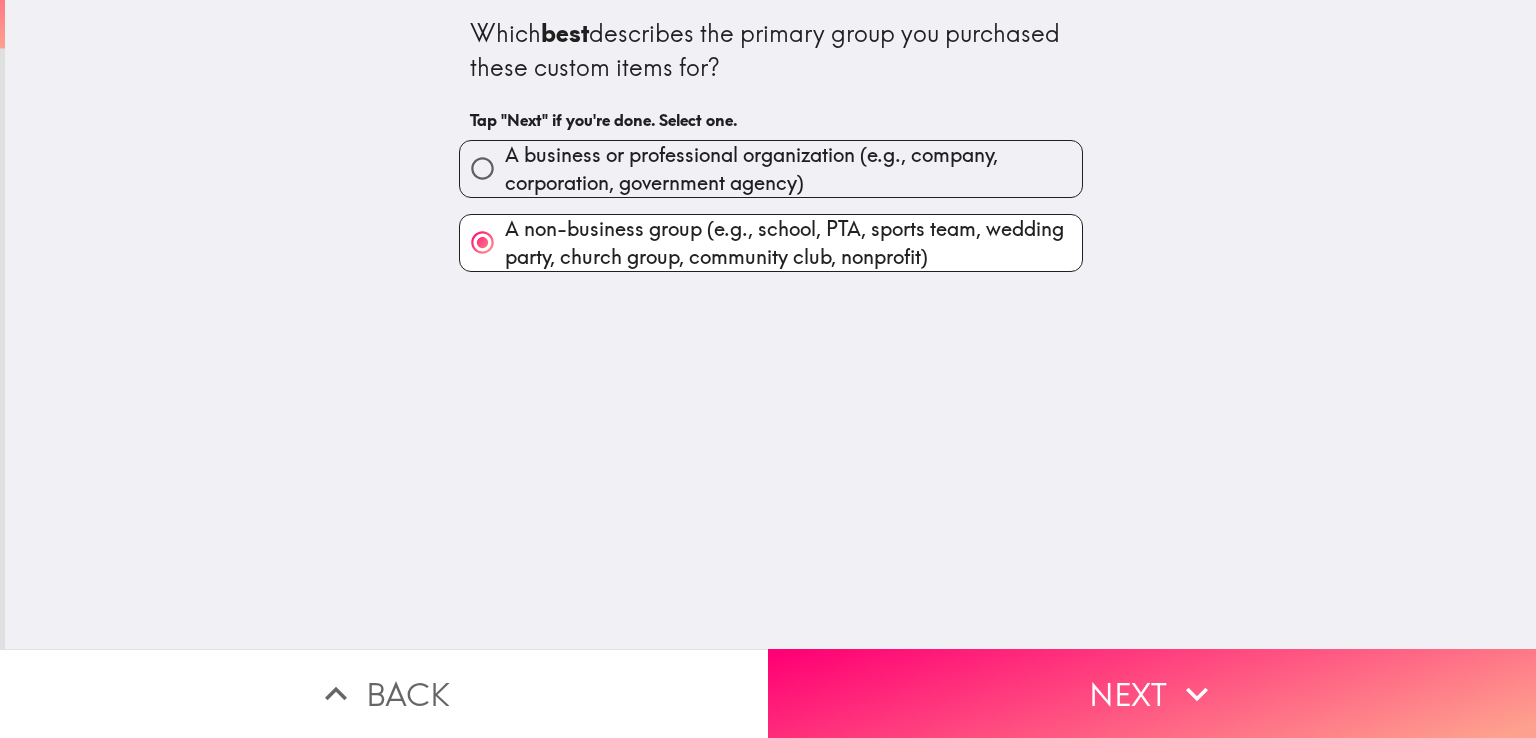 click on "A business or professional organization (e.g., company, corporation, government agency)" at bounding box center (793, 169) 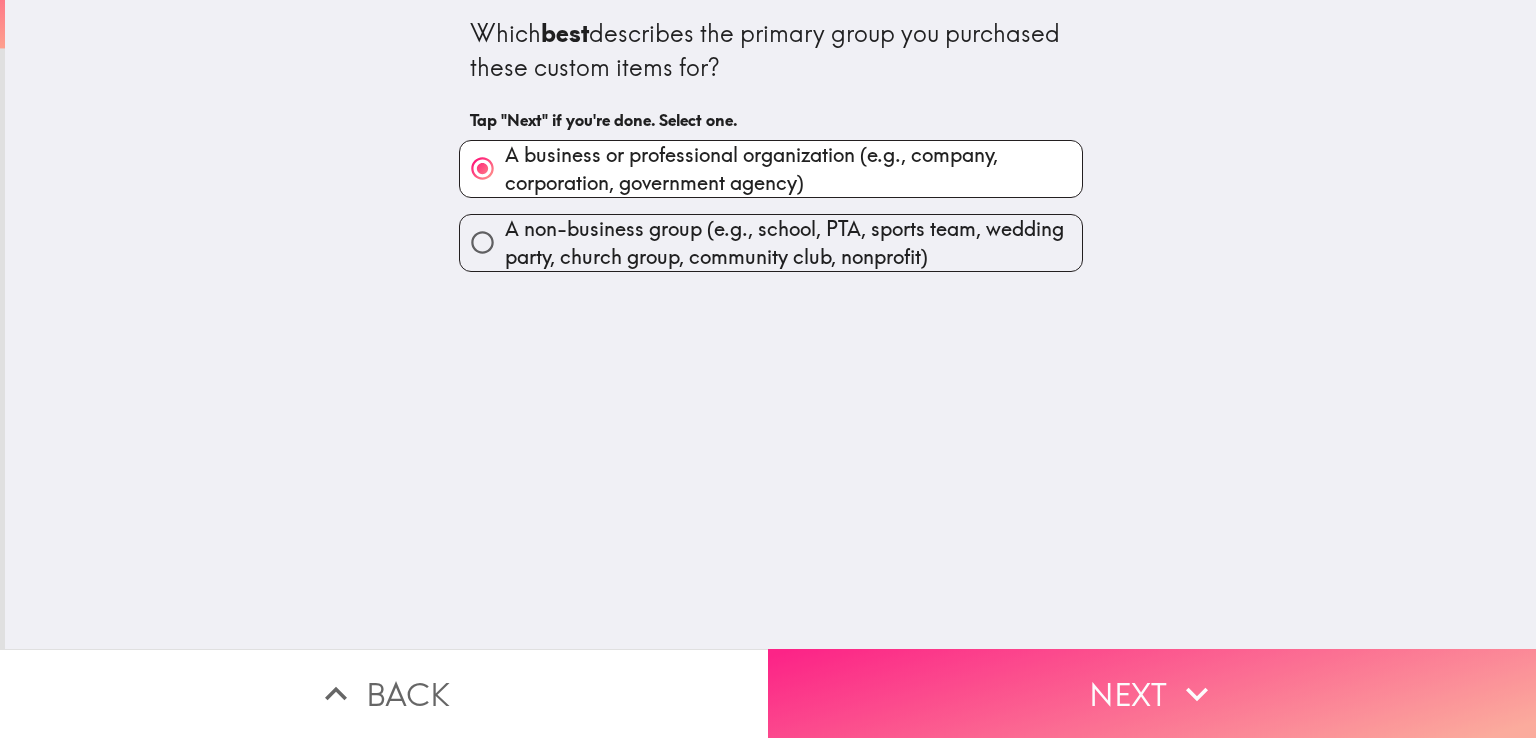 click on "Next" at bounding box center [1152, 693] 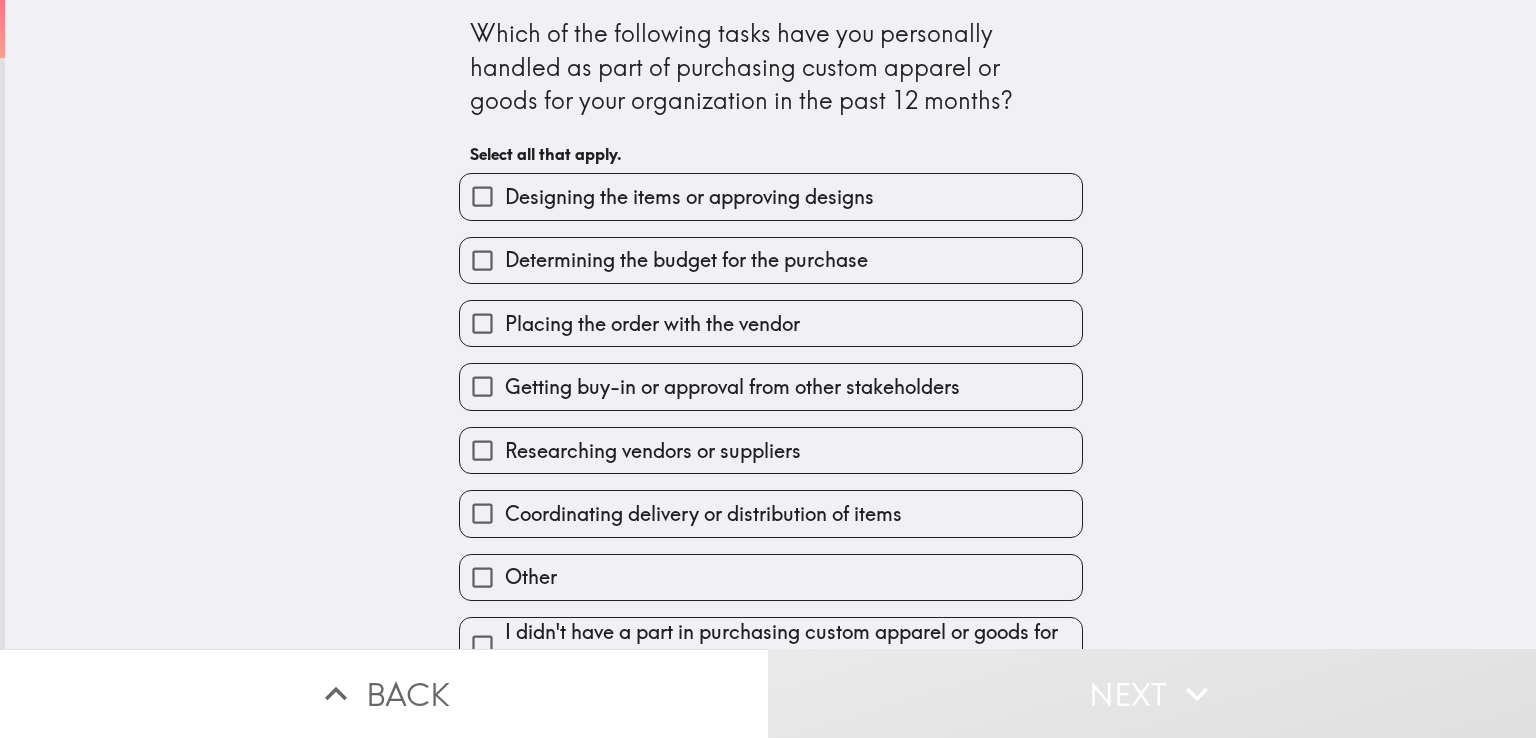drag, startPoint x: 642, startPoint y: 203, endPoint x: 633, endPoint y: 245, distance: 42.953465 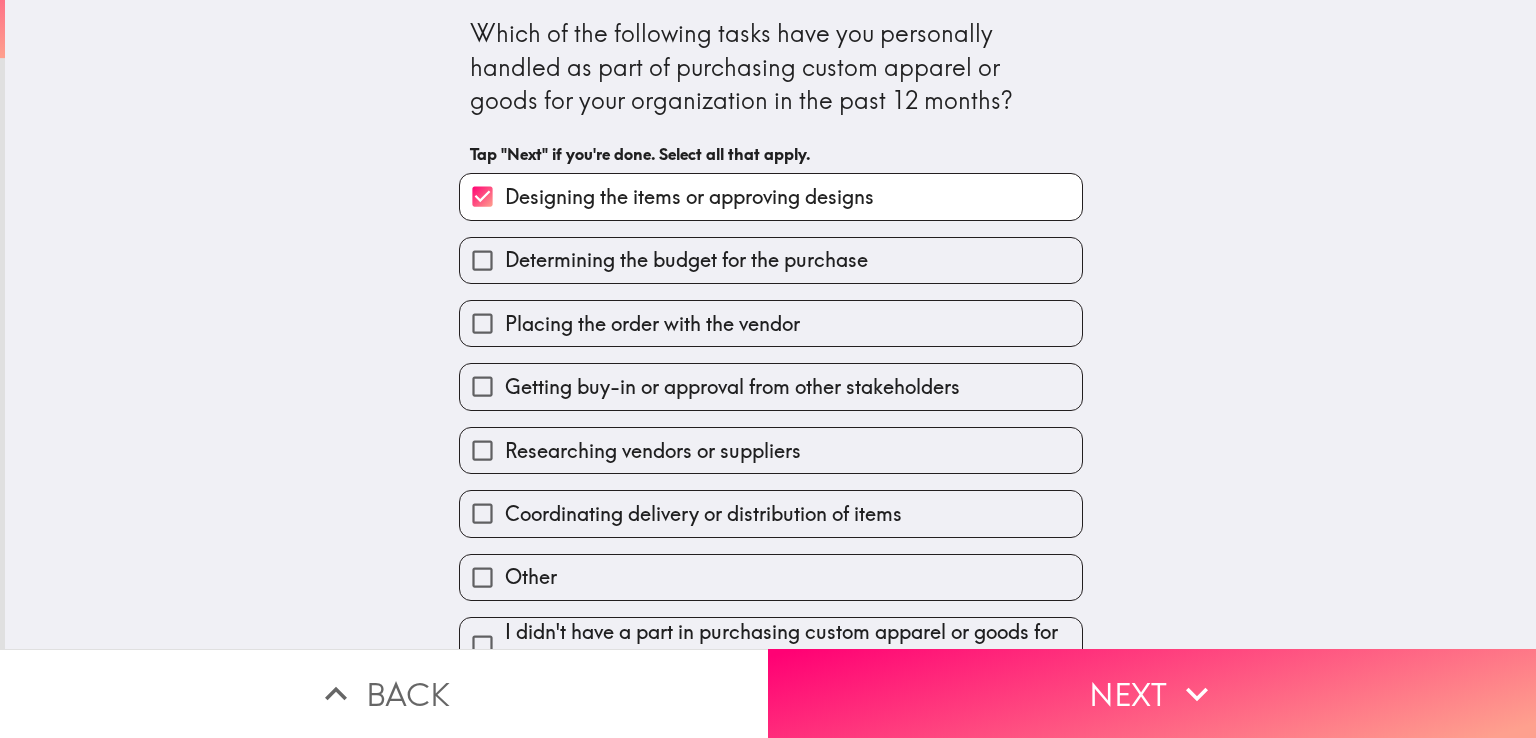 click on "Determining the budget for the purchase" at bounding box center (686, 260) 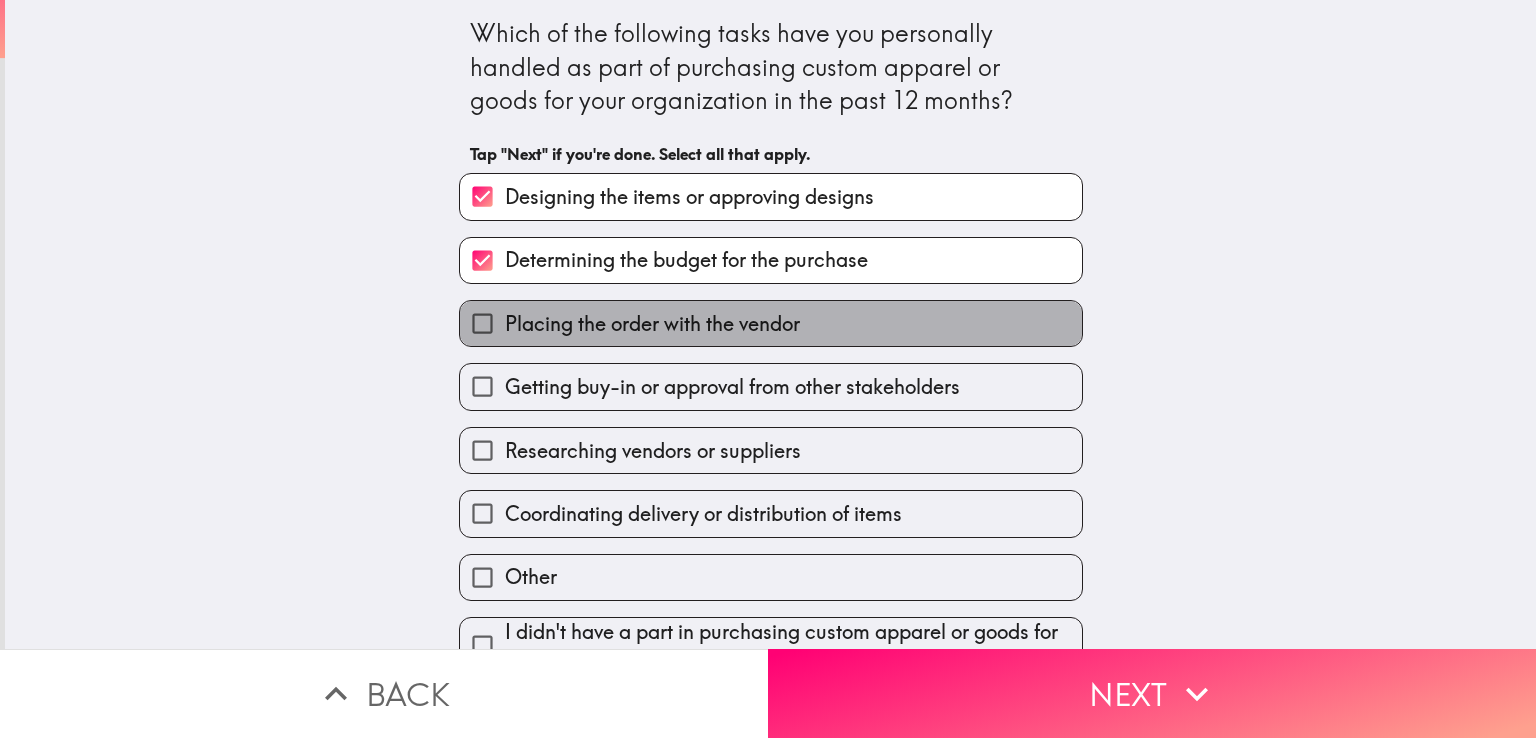 drag, startPoint x: 629, startPoint y: 311, endPoint x: 632, endPoint y: 341, distance: 30.149628 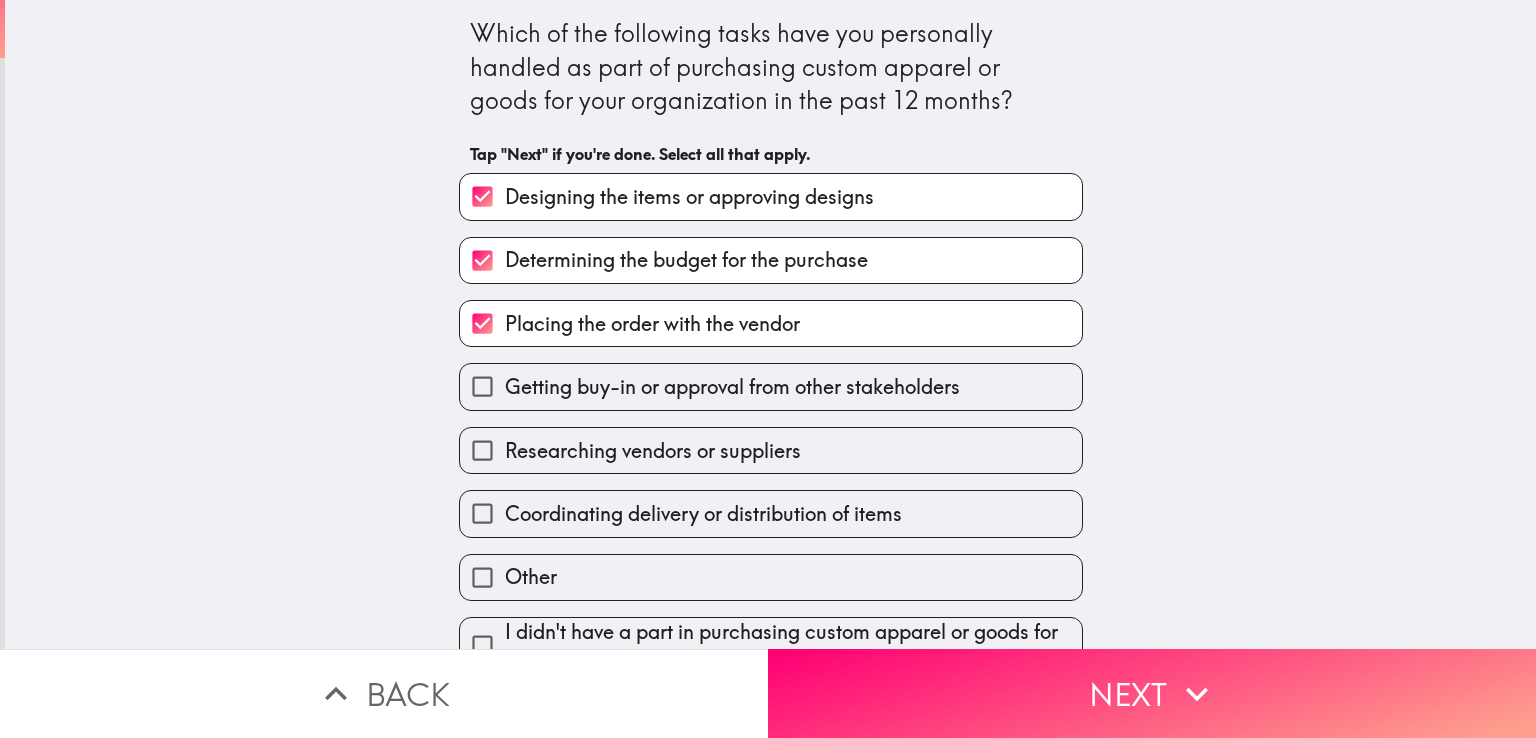 drag, startPoint x: 637, startPoint y: 382, endPoint x: 634, endPoint y: 441, distance: 59.07622 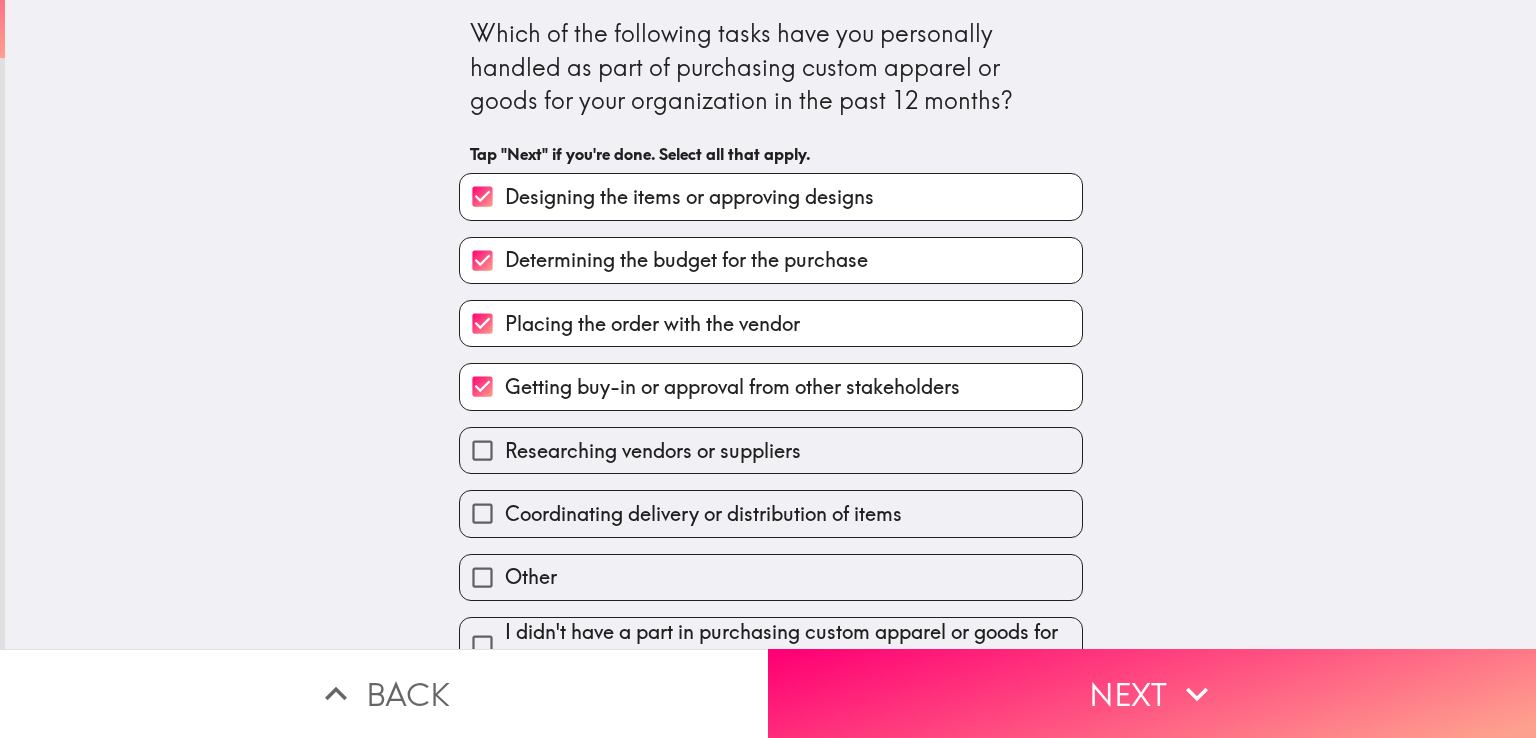 click on "Researching vendors or suppliers" at bounding box center [653, 451] 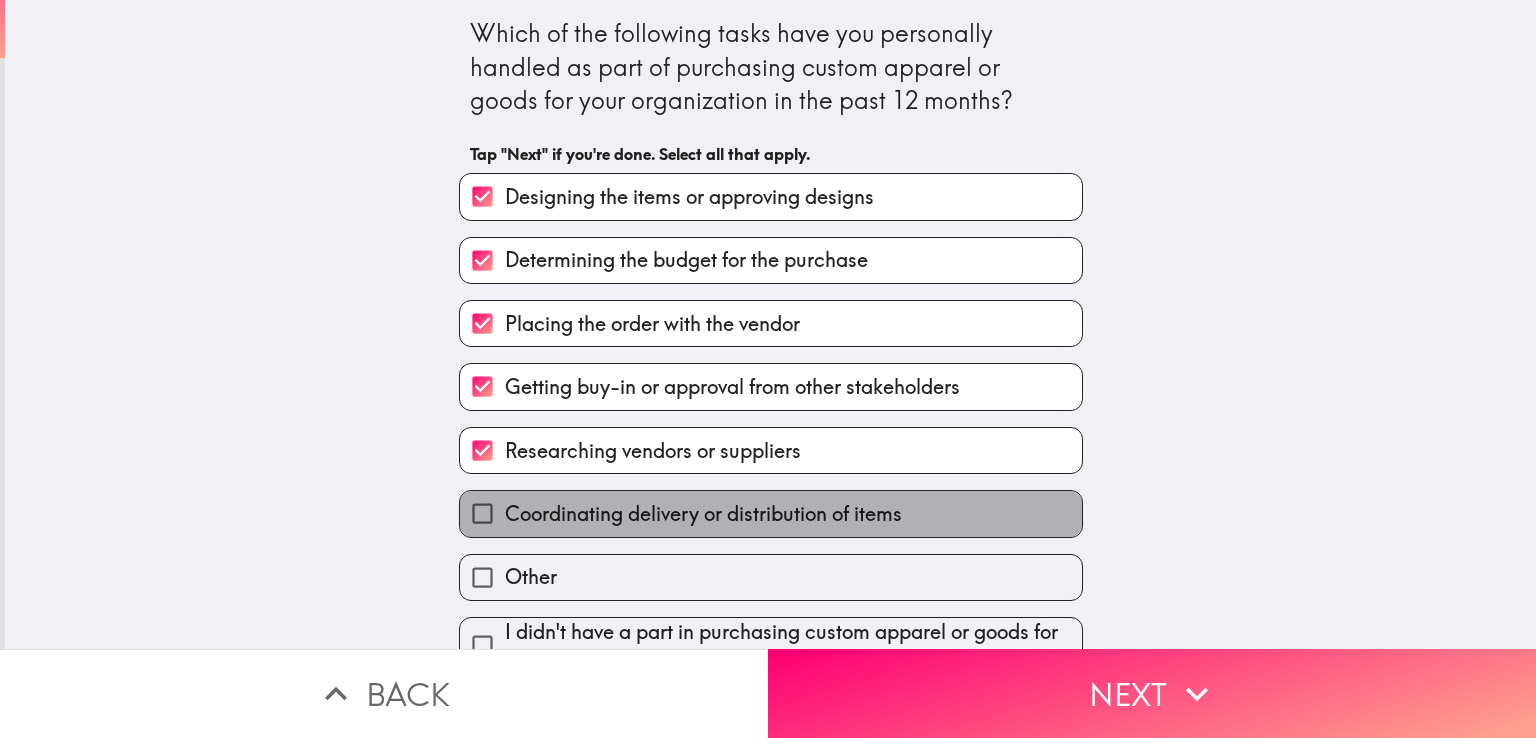 click on "Coordinating delivery or distribution of items" at bounding box center [703, 514] 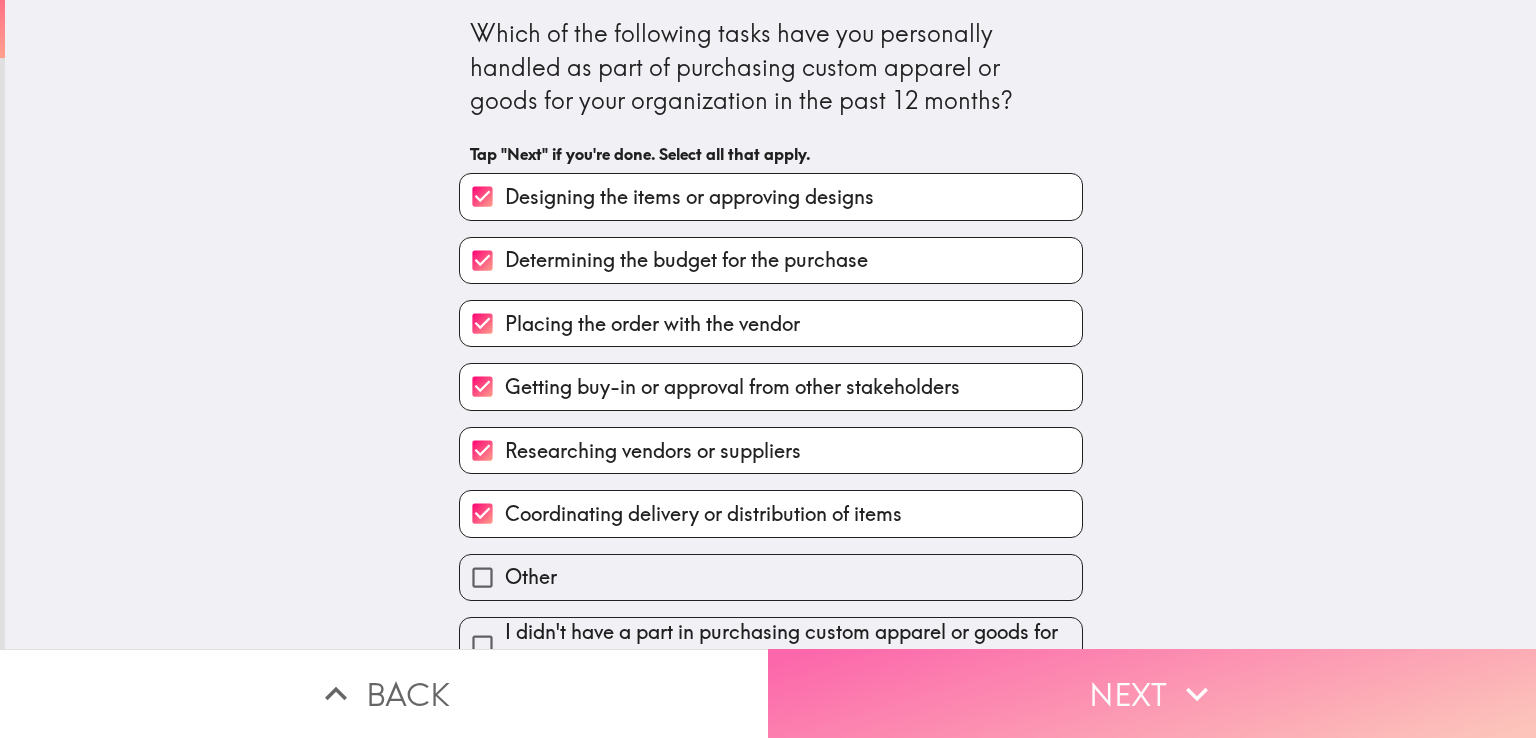 click on "Next" at bounding box center [1152, 693] 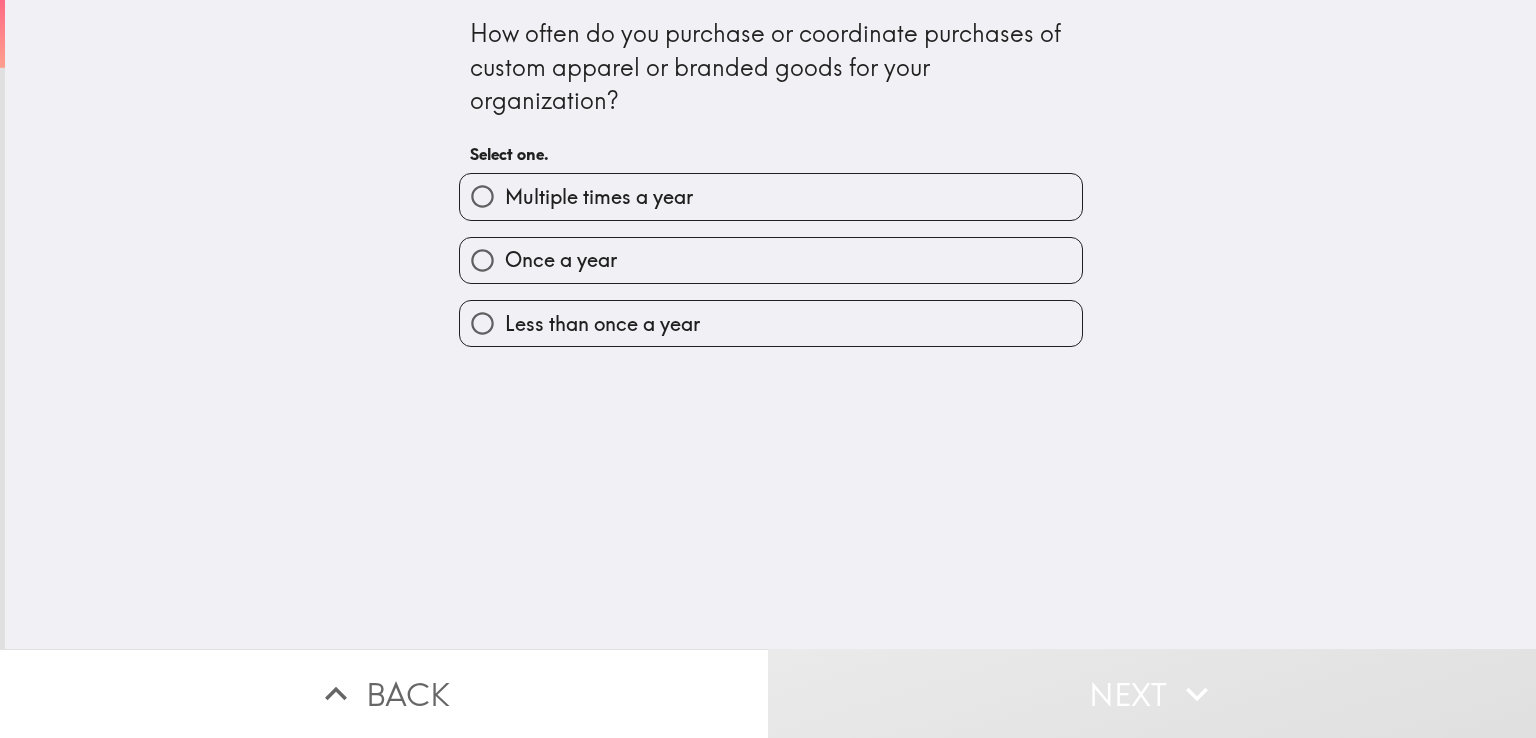click on "Multiple times a year" at bounding box center [771, 196] 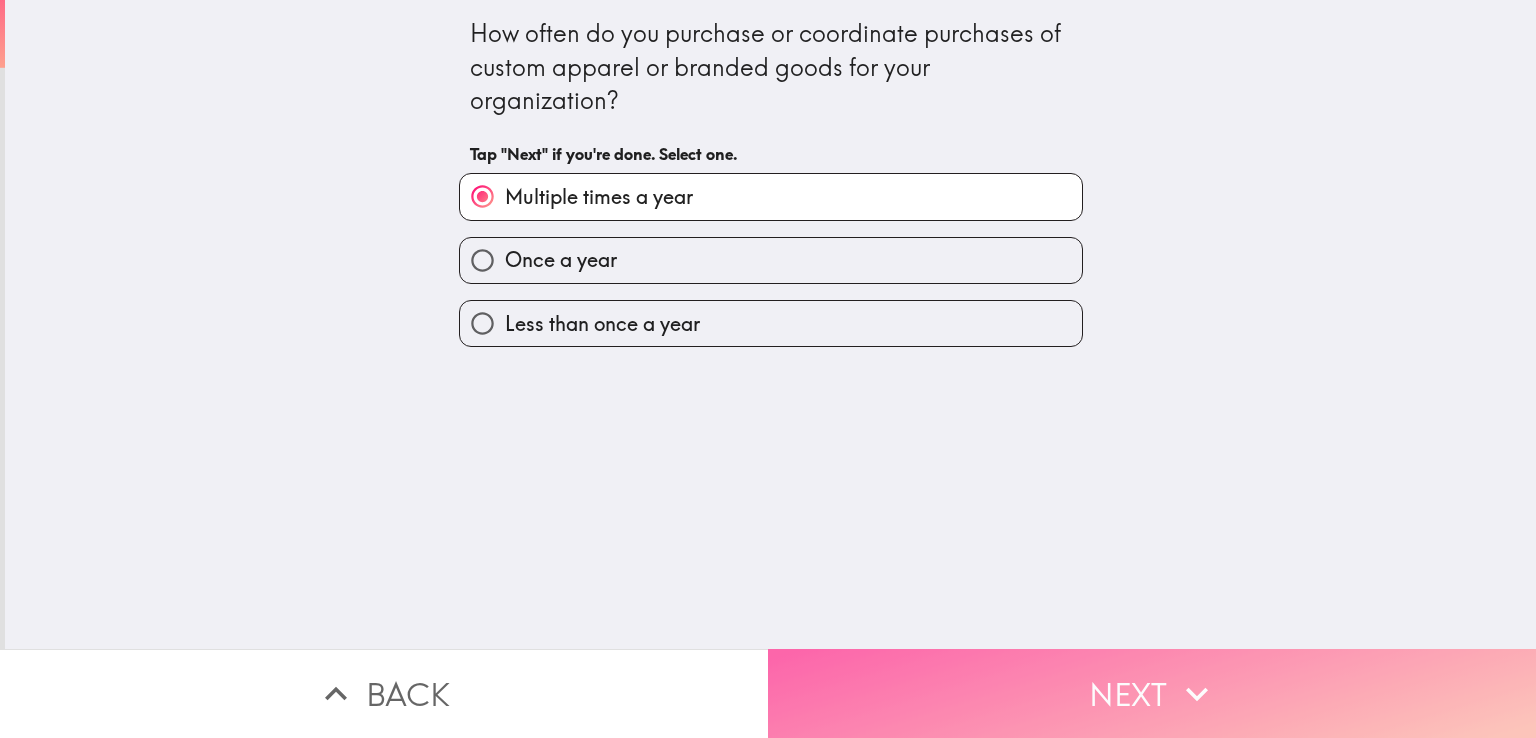 click on "Next" at bounding box center [1152, 693] 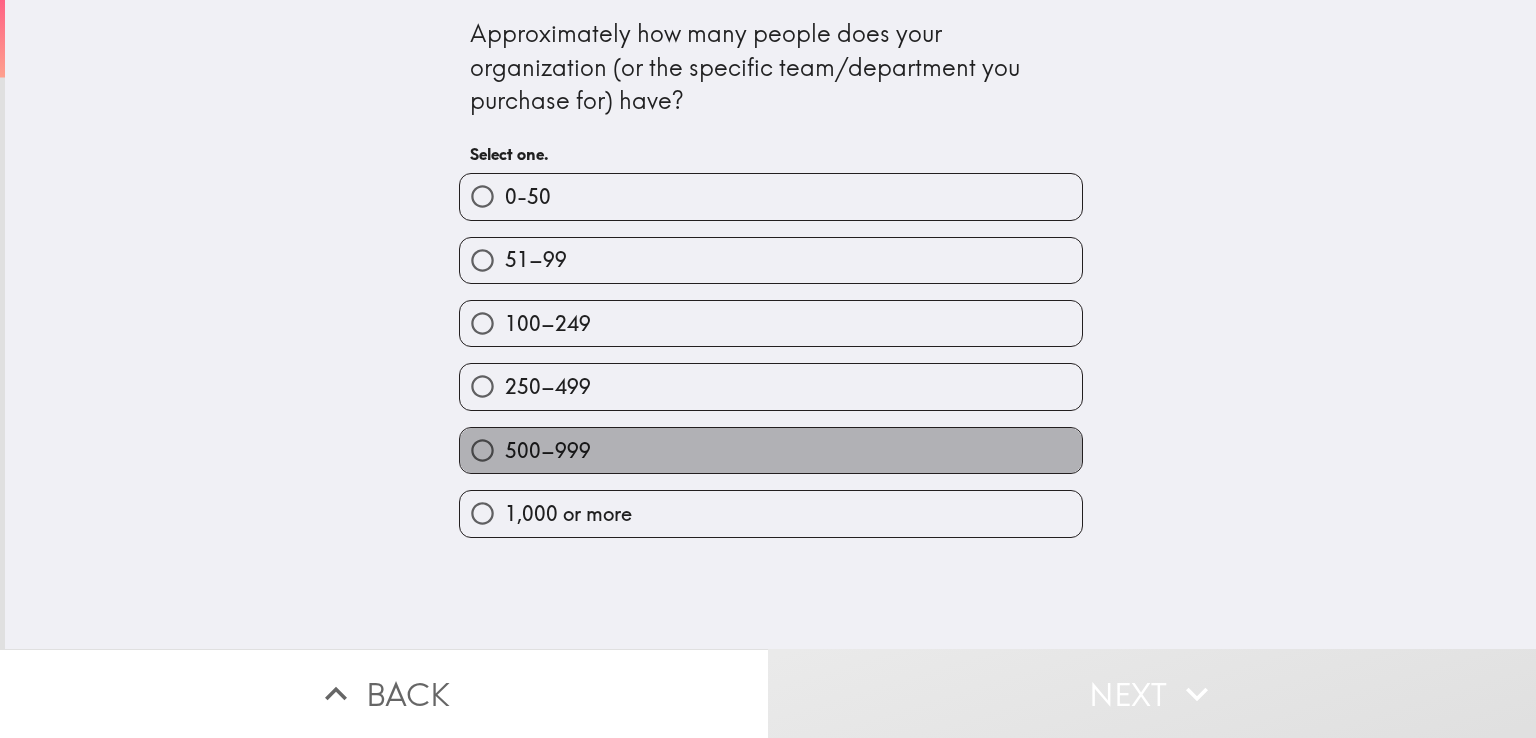 click on "500–999" at bounding box center (548, 451) 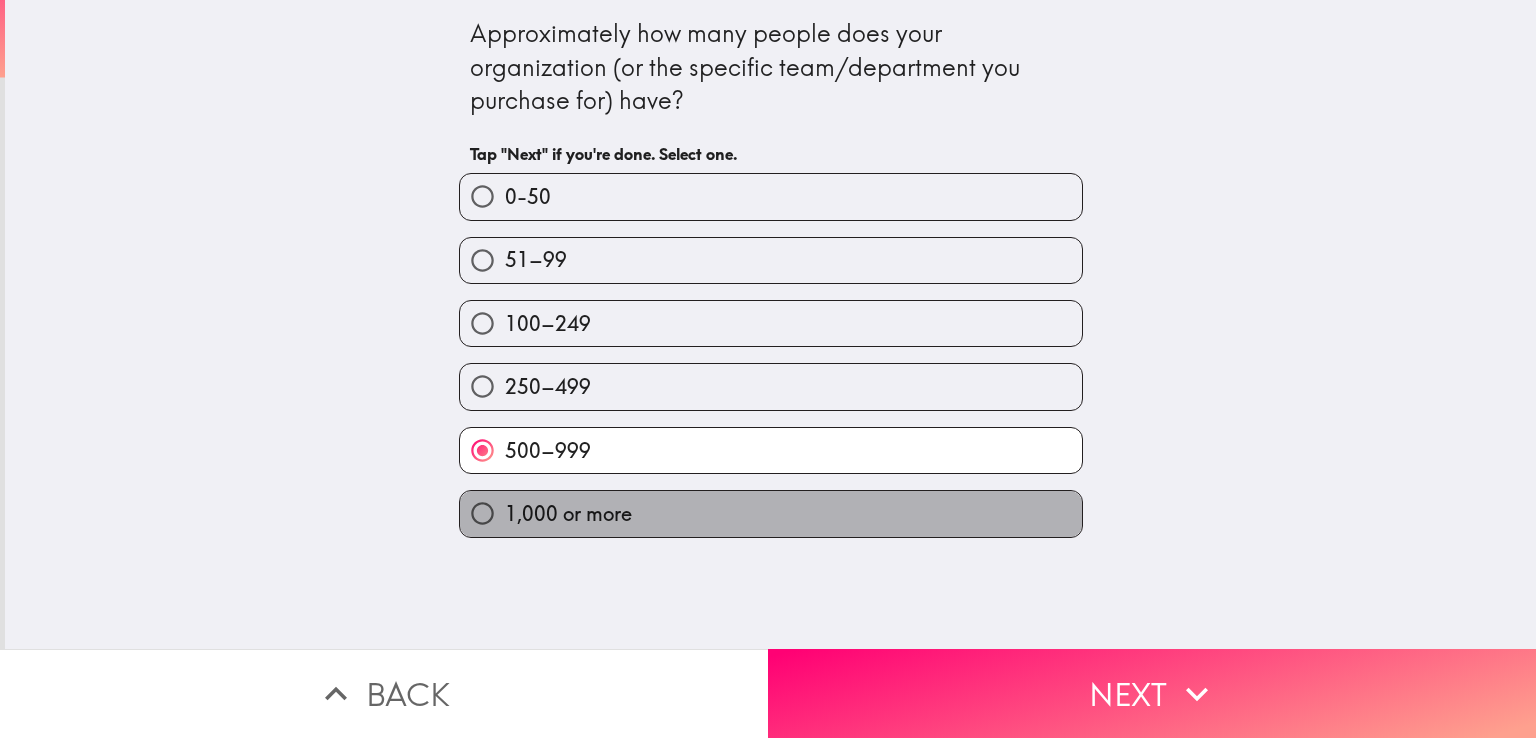 click on "1,000 or more" at bounding box center [771, 513] 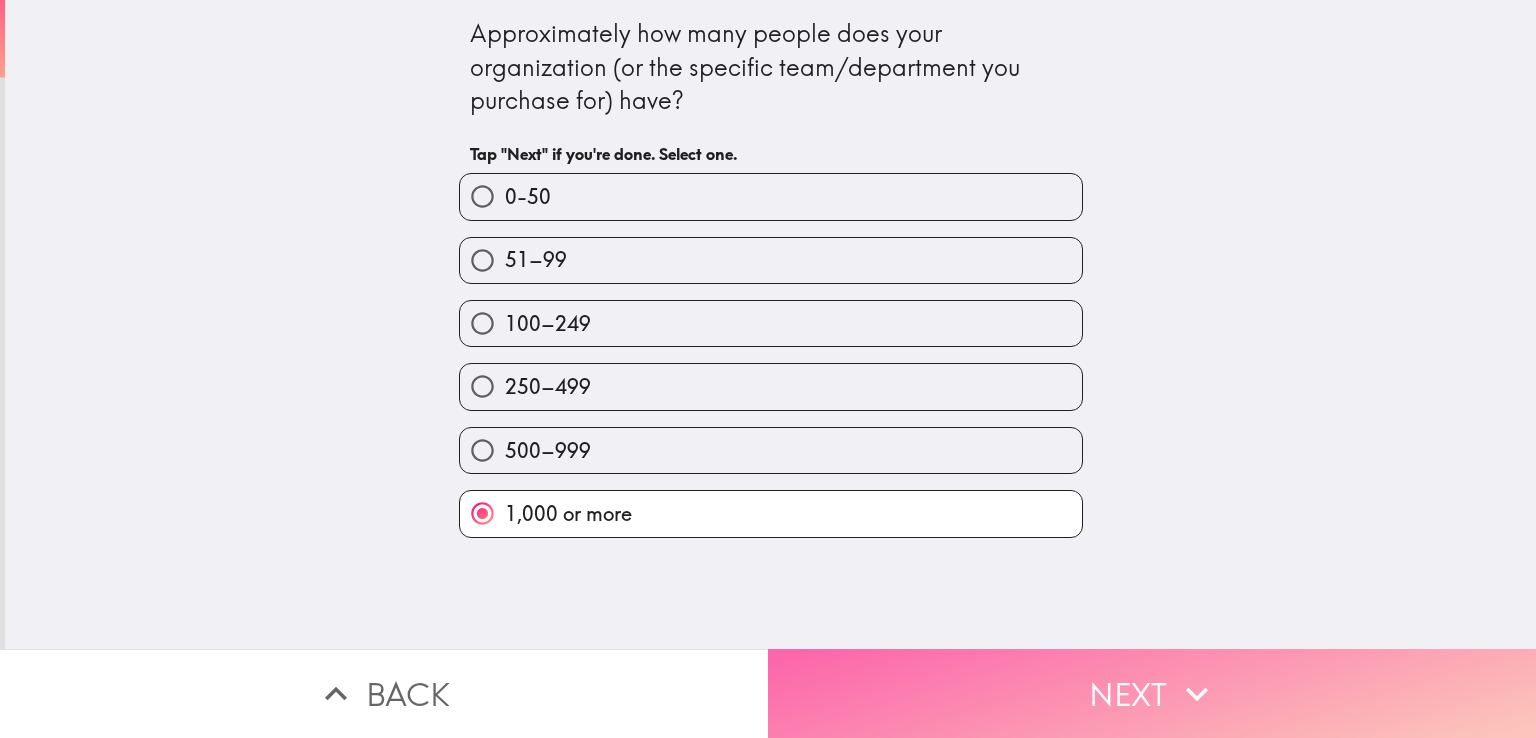 click on "Next" at bounding box center (1152, 693) 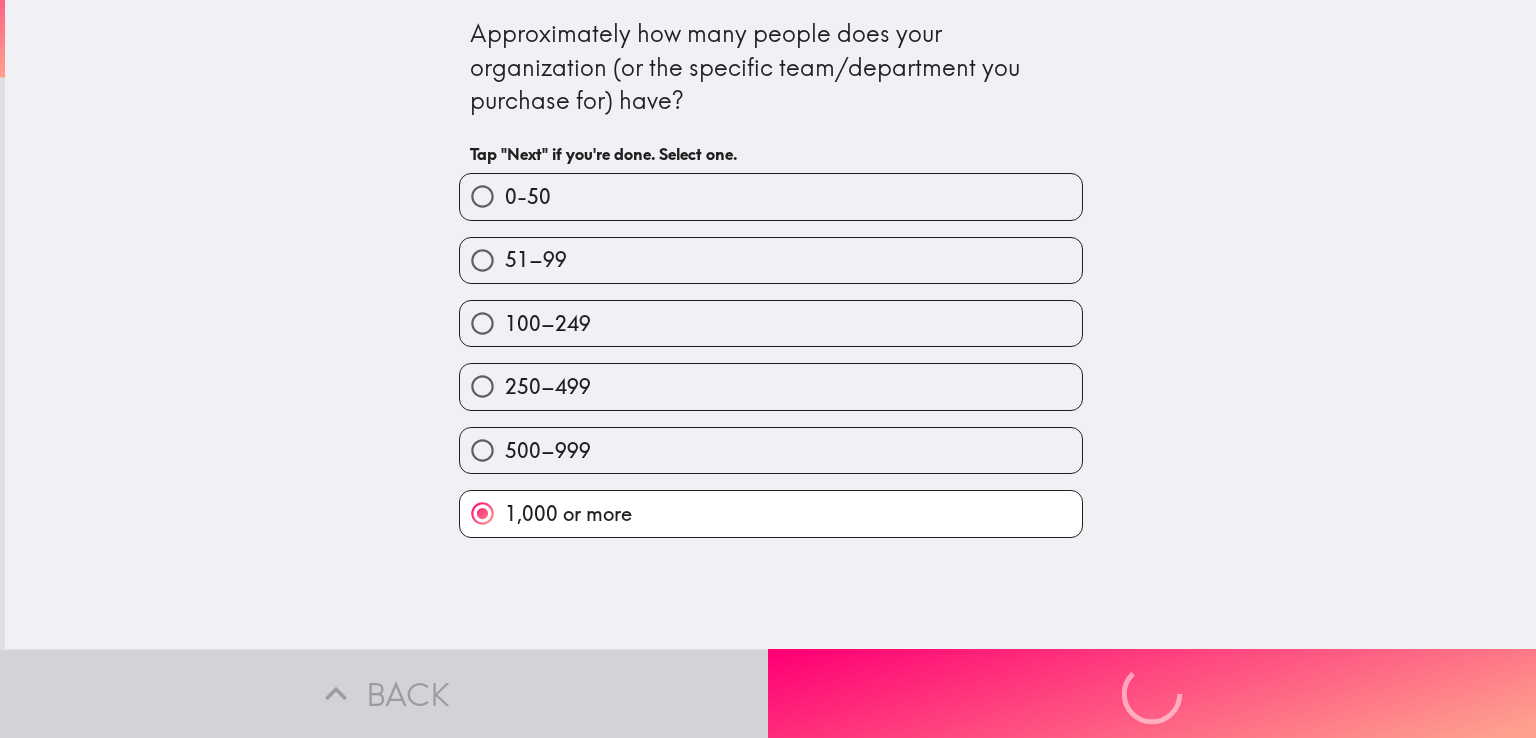 scroll, scrollTop: 0, scrollLeft: 0, axis: both 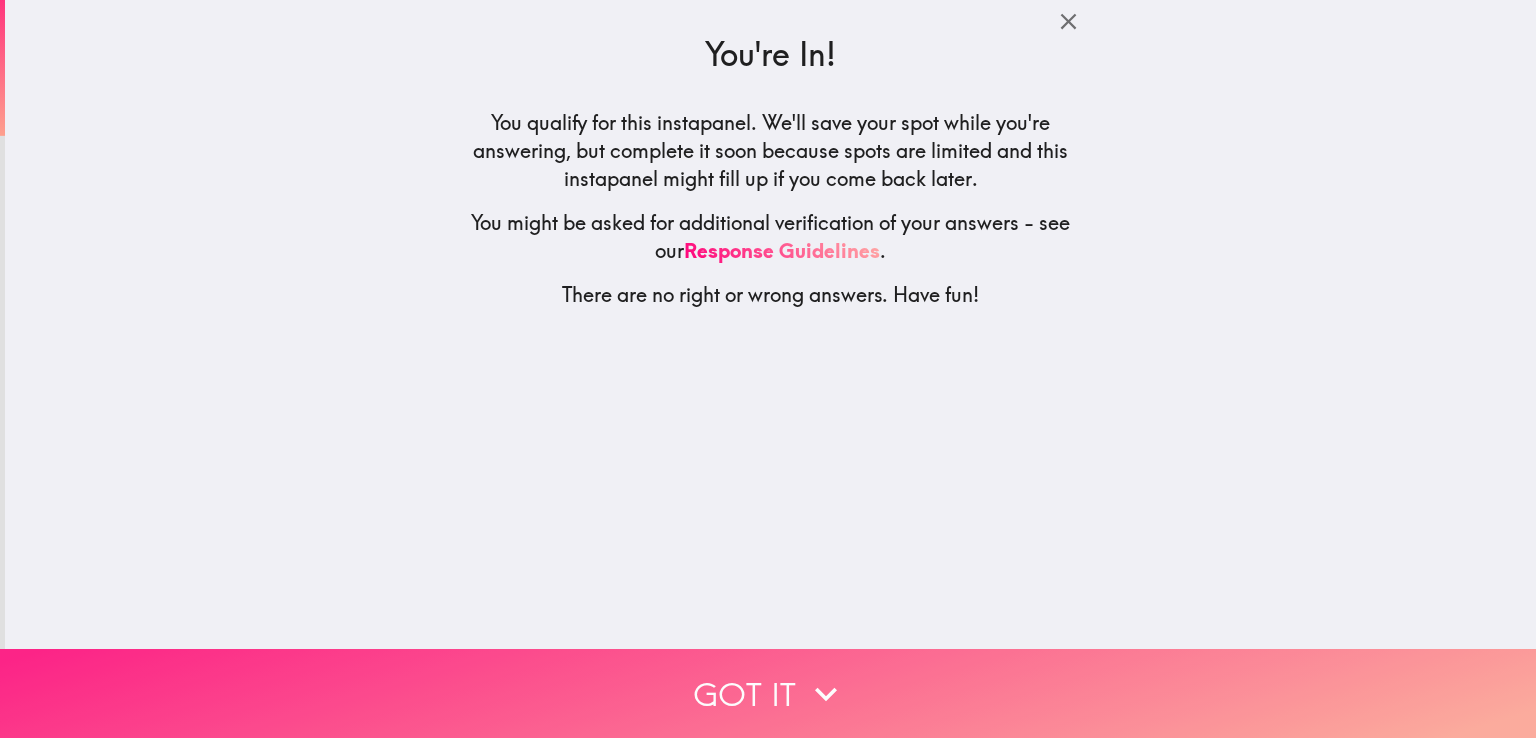 click on "Got it" at bounding box center (768, 693) 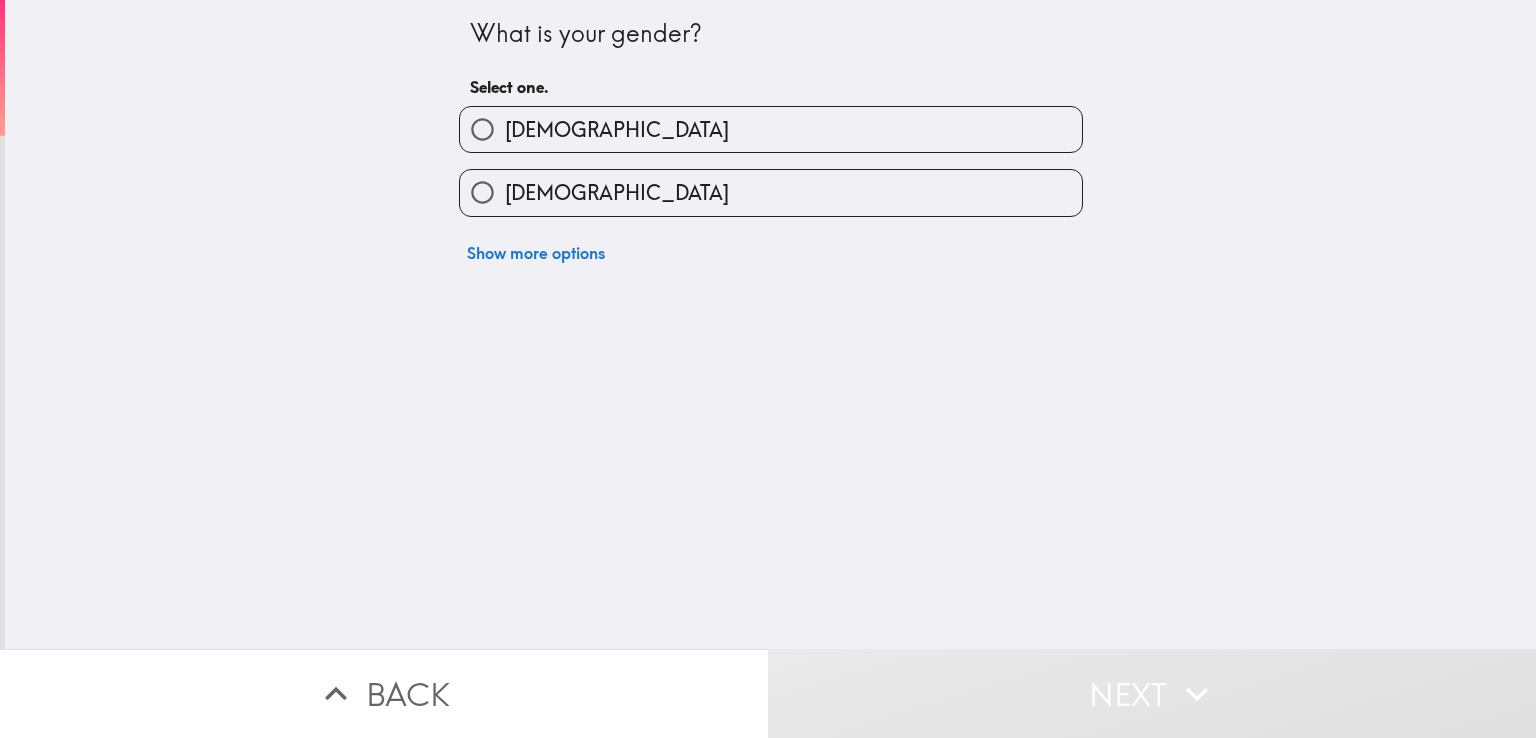 click on "[DEMOGRAPHIC_DATA]" at bounding box center (617, 130) 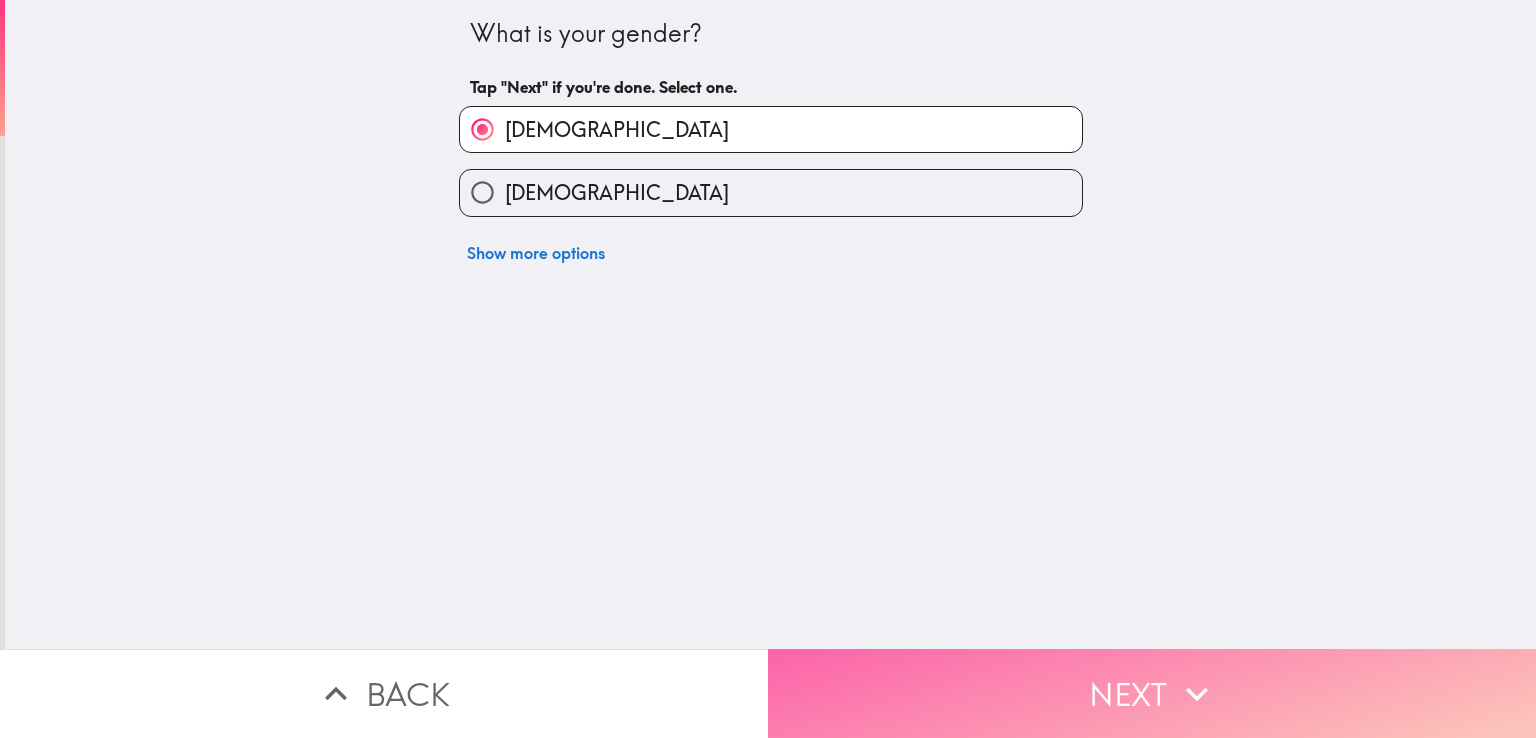 click on "Next" at bounding box center [1152, 693] 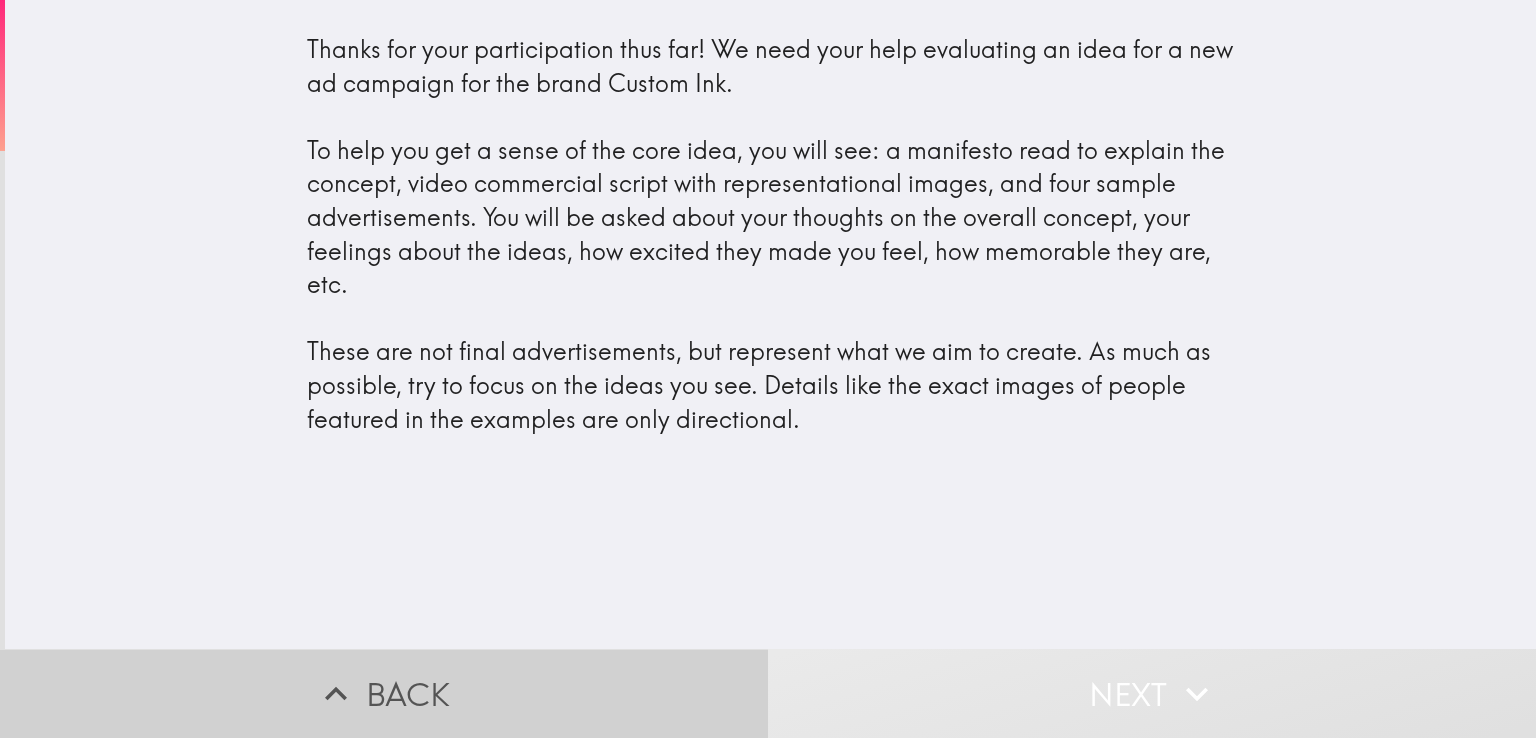 click on "Back" at bounding box center (384, 693) 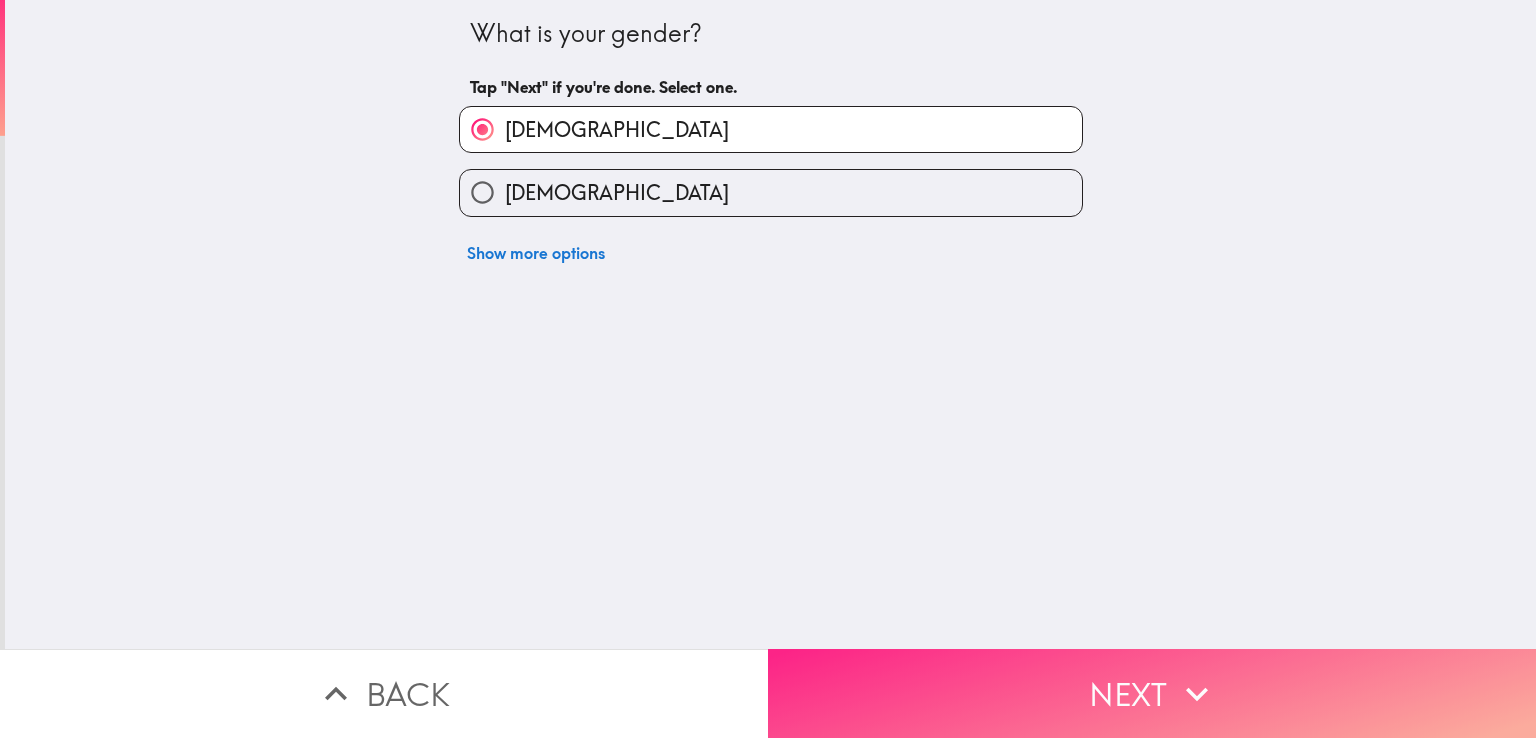 click on "Next" at bounding box center [1152, 693] 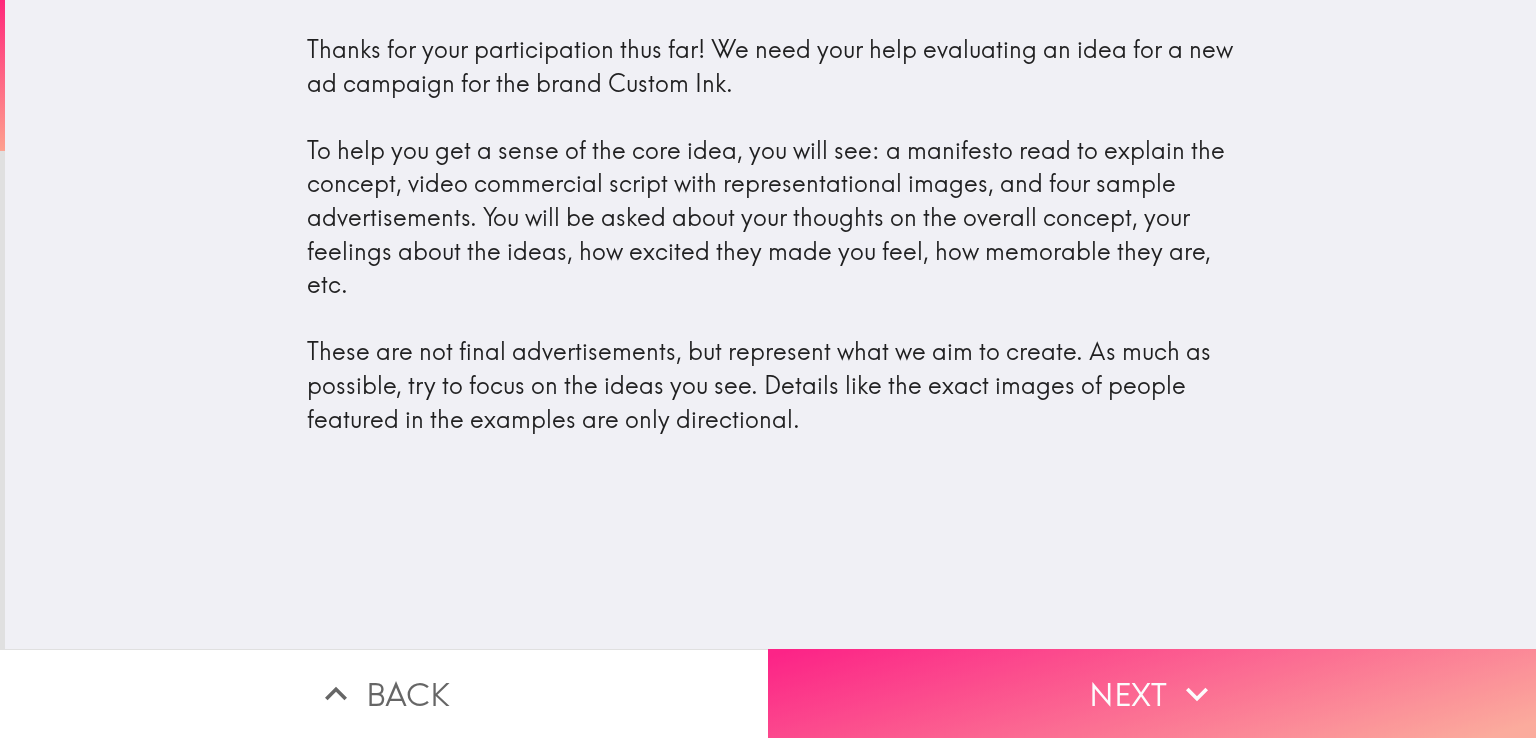 click on "Next" at bounding box center (1152, 693) 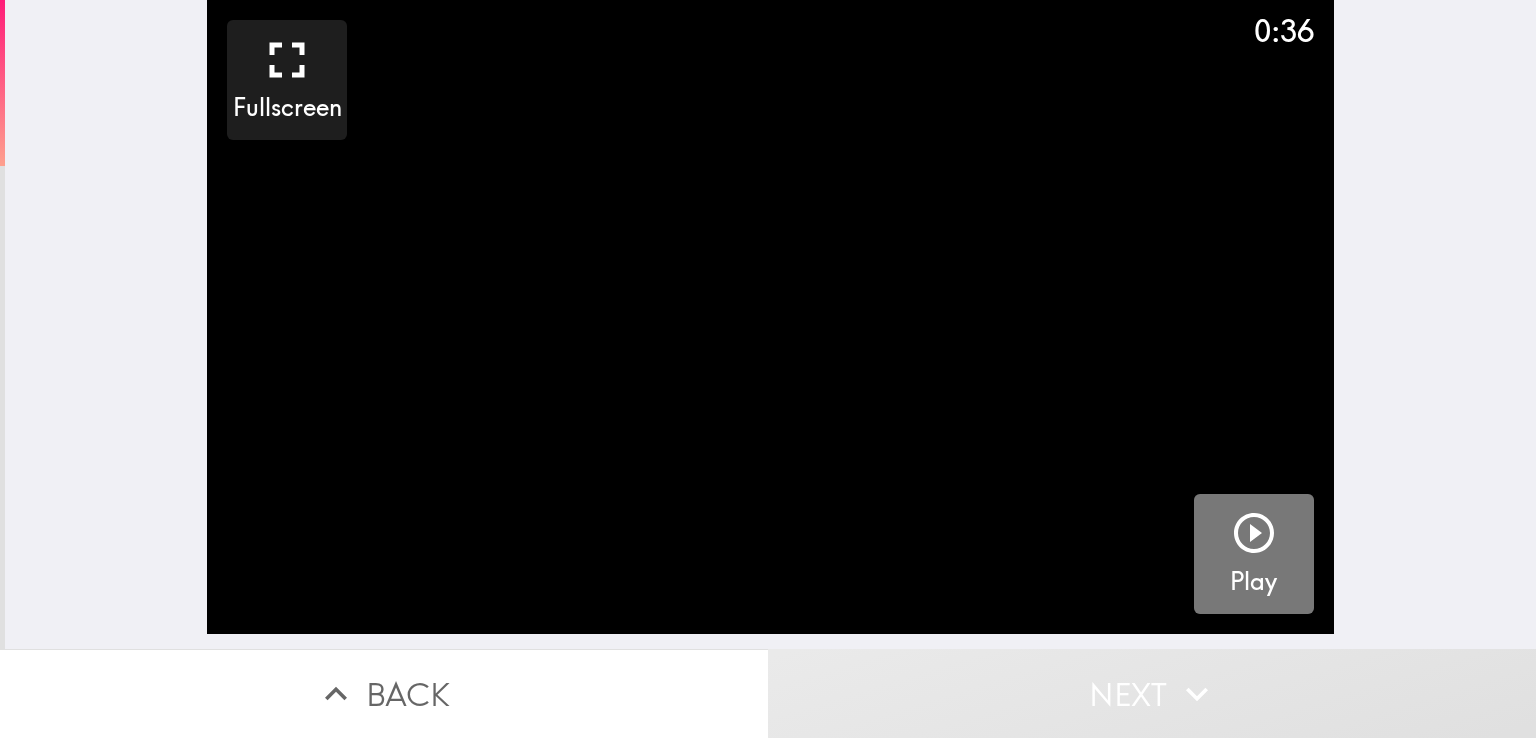 click 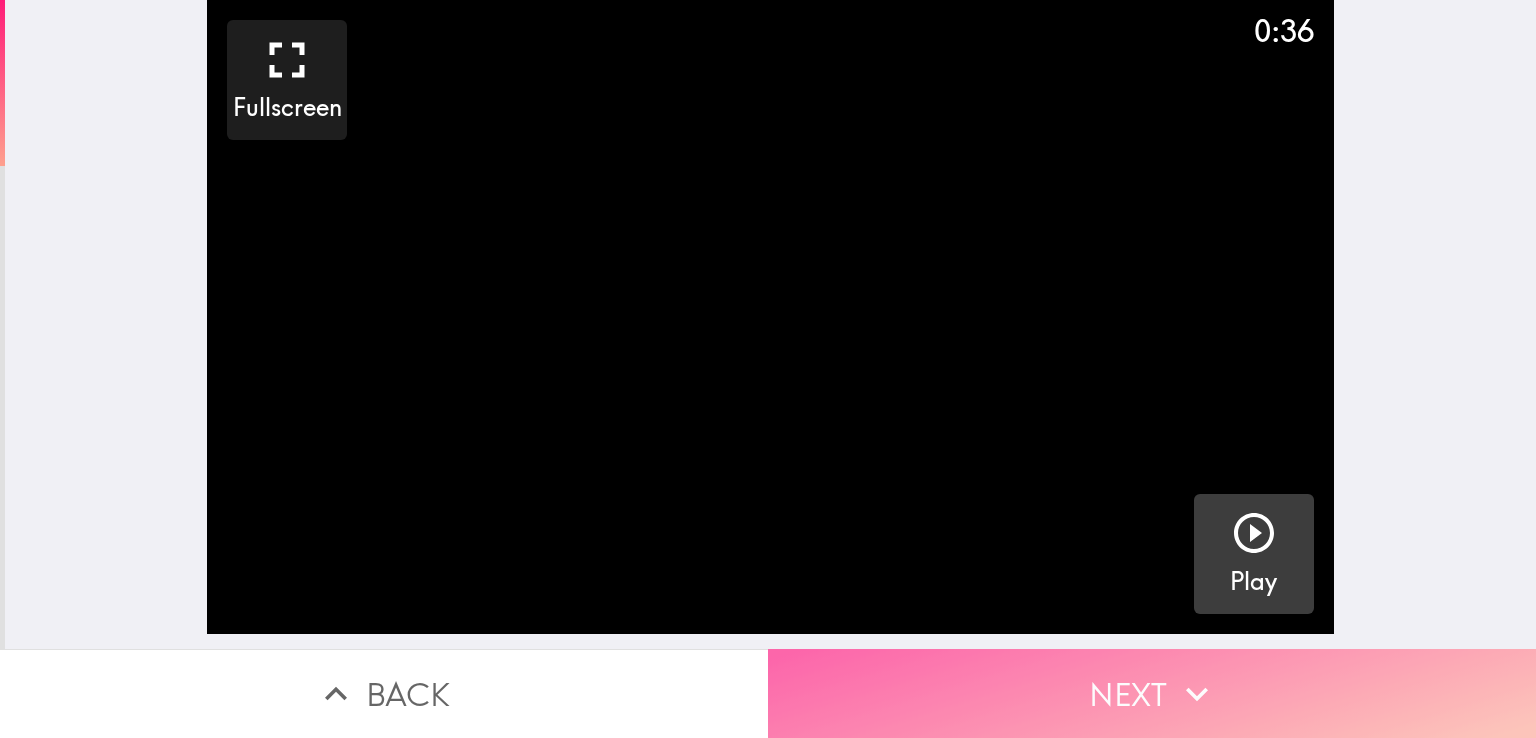 click on "Next" at bounding box center (1152, 693) 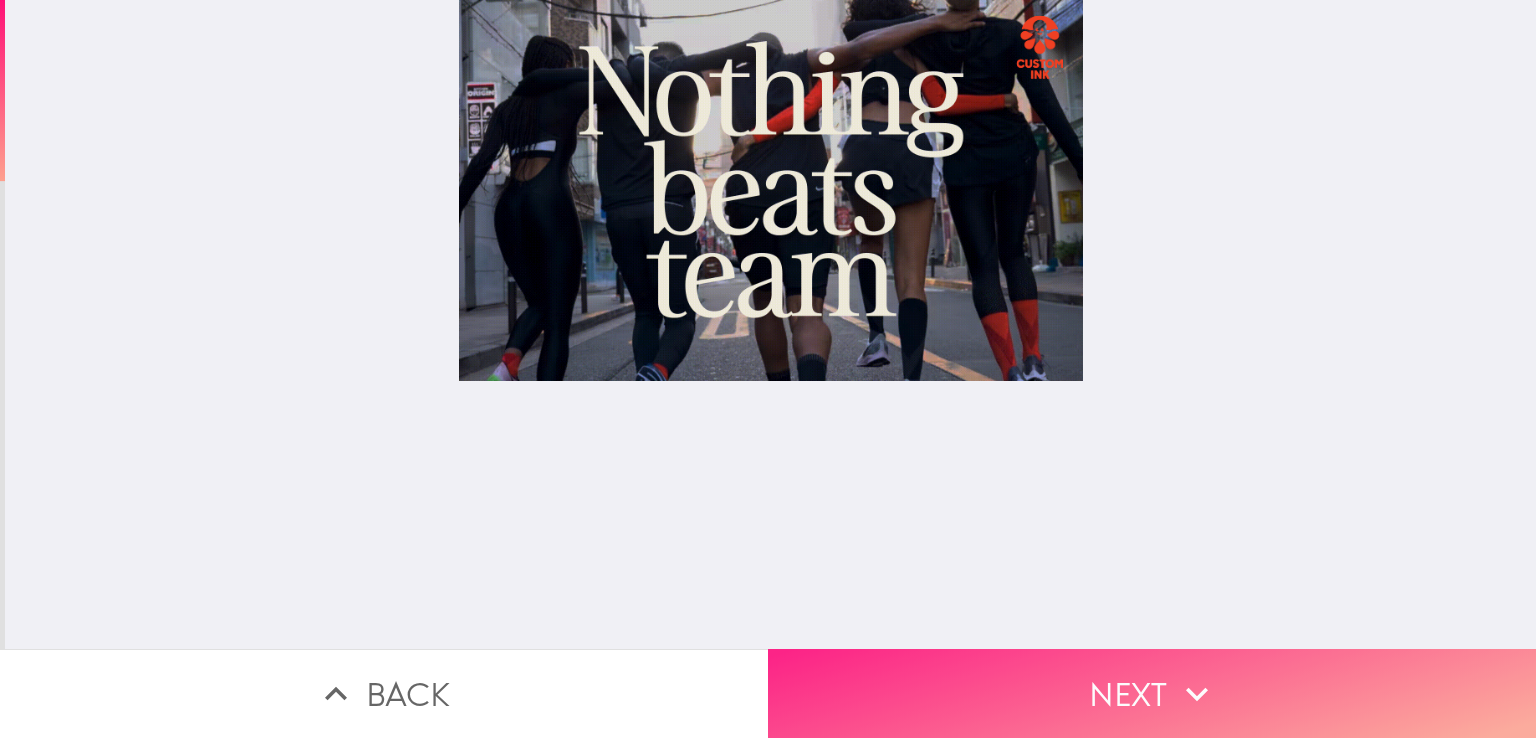 click on "Next" at bounding box center (1152, 693) 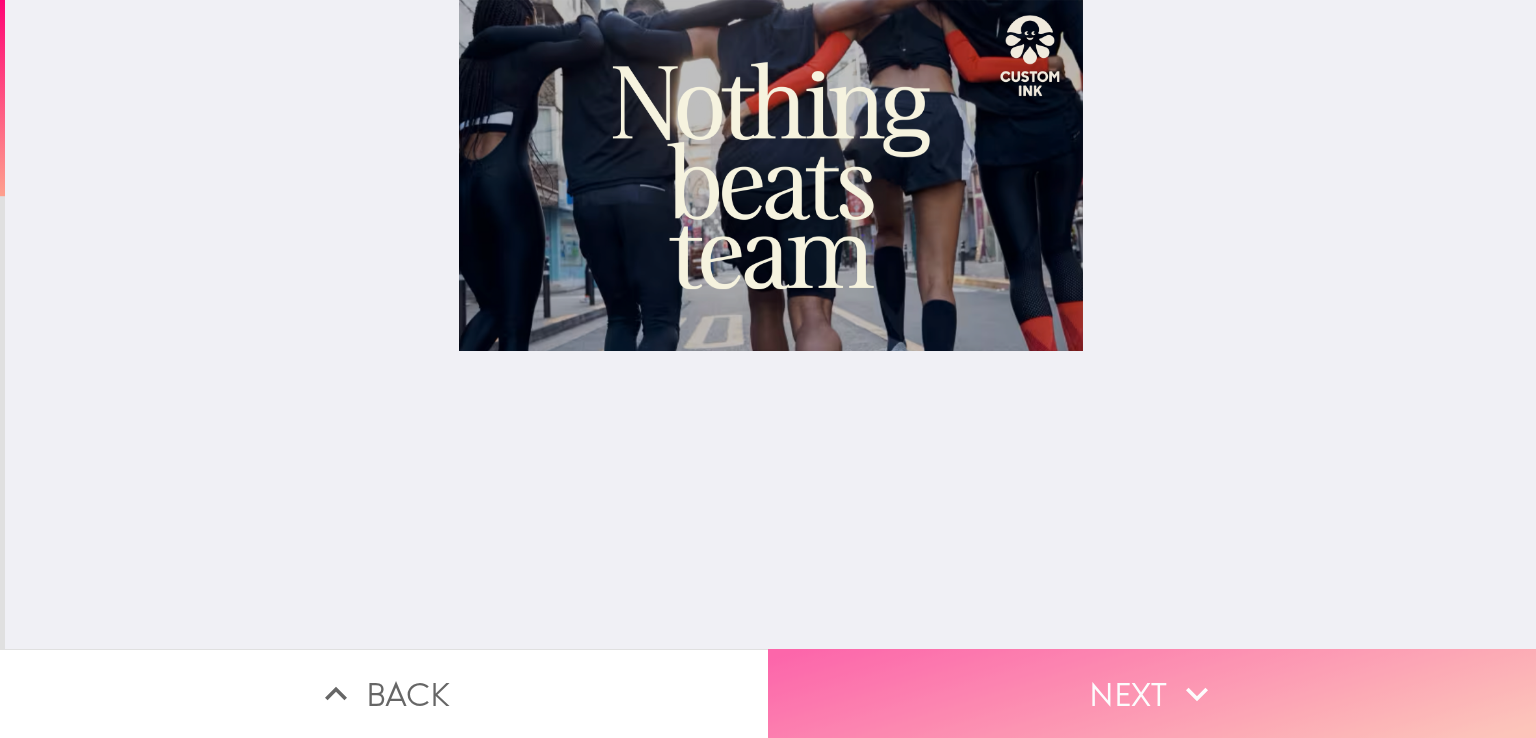 click on "Next" at bounding box center (1152, 693) 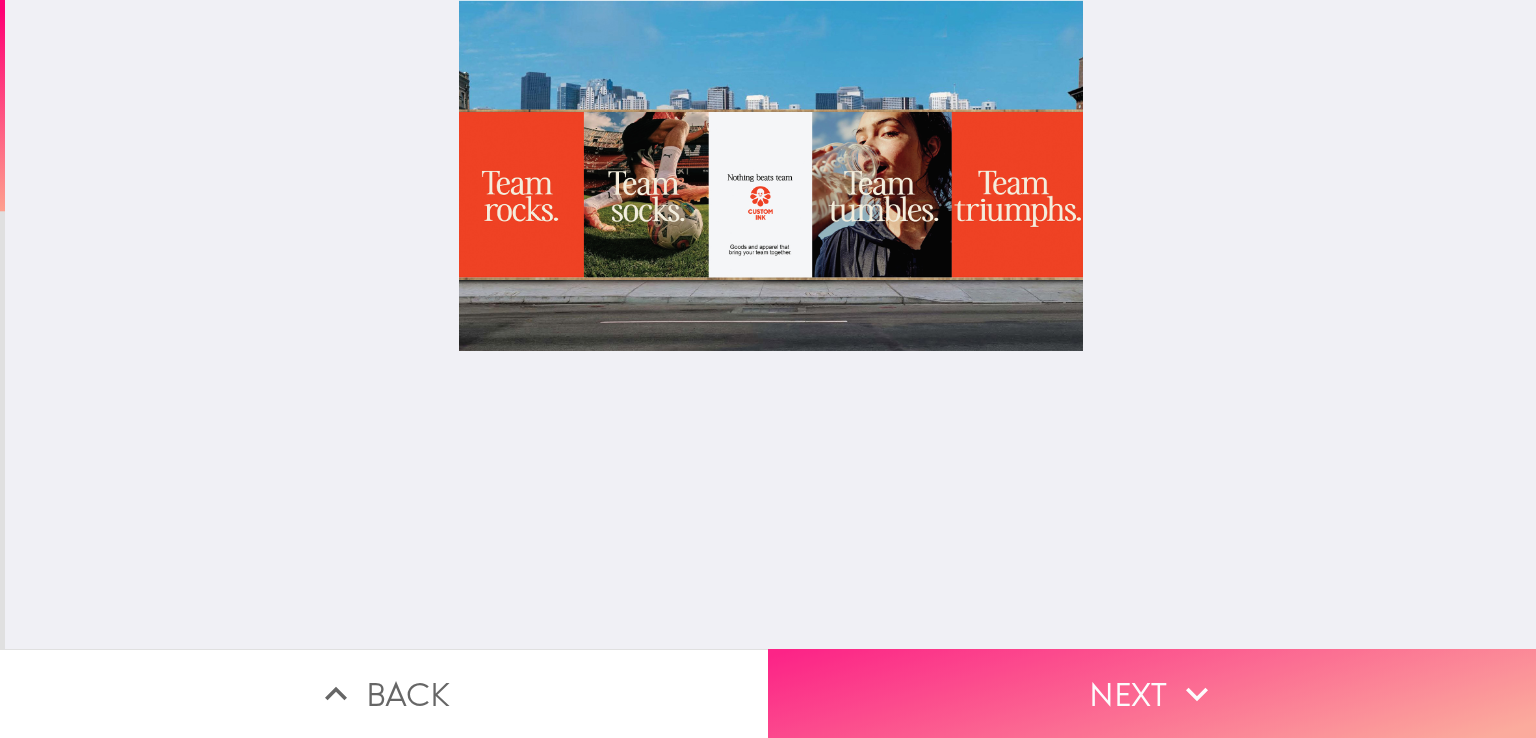 click on "Next" at bounding box center [1152, 693] 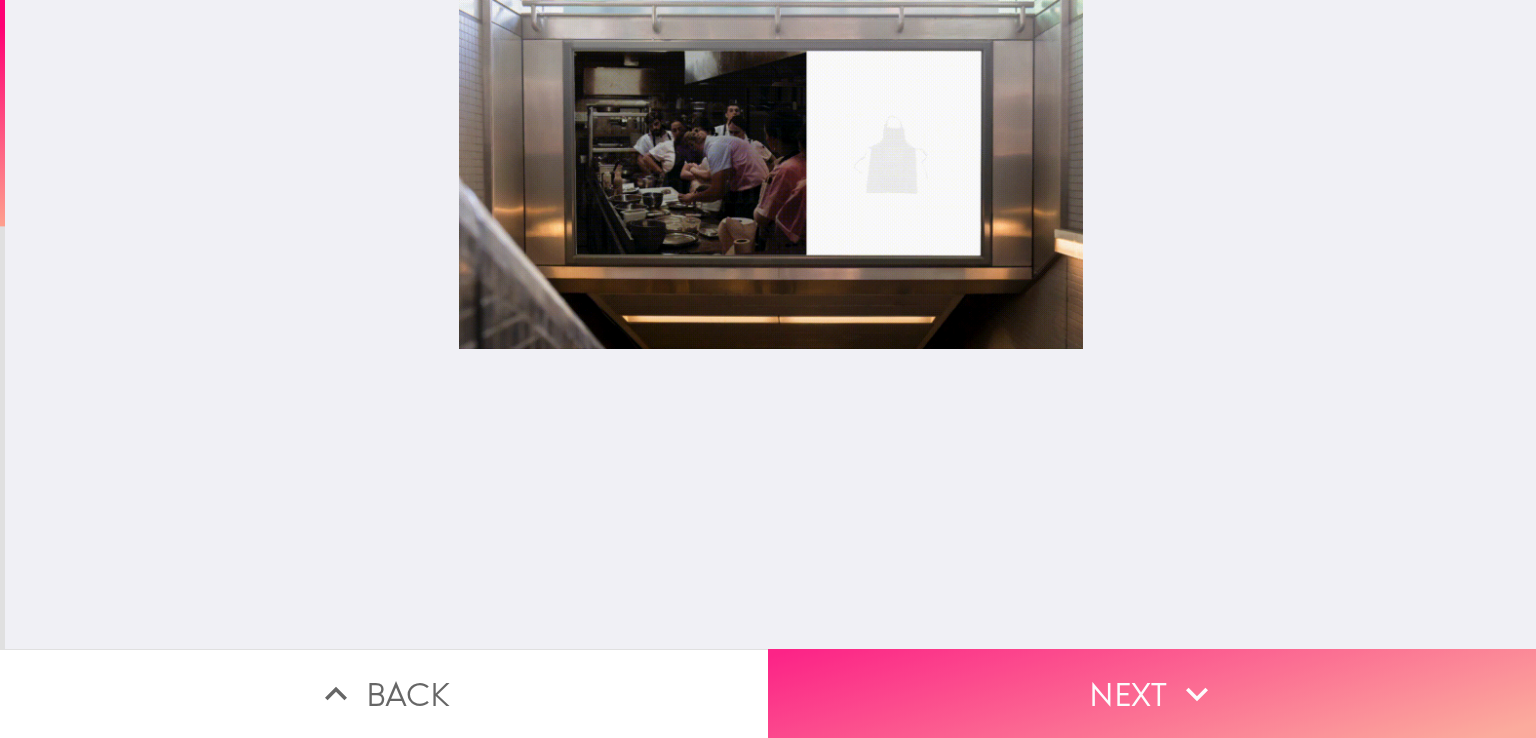 click on "Next" at bounding box center (1152, 693) 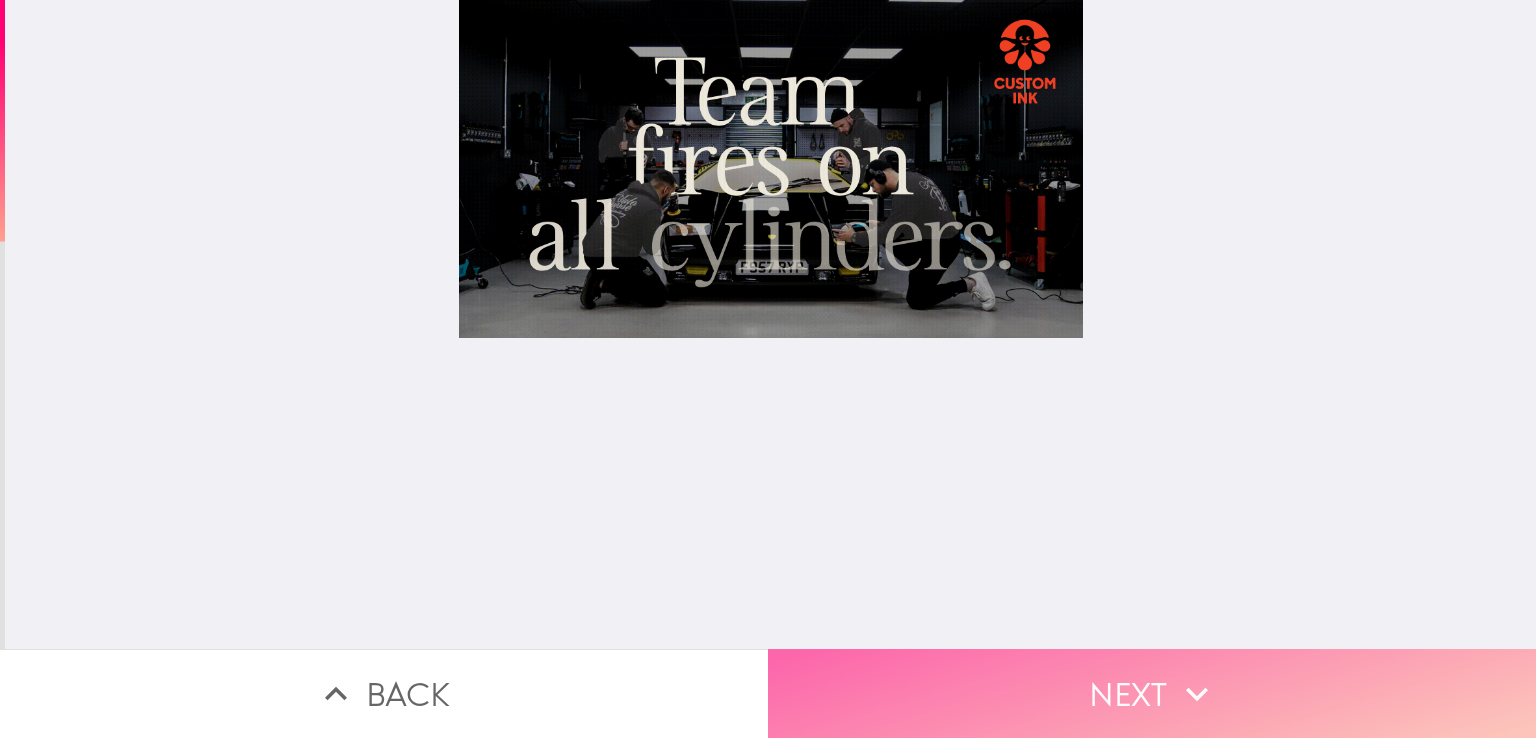 click on "Next" at bounding box center (1152, 693) 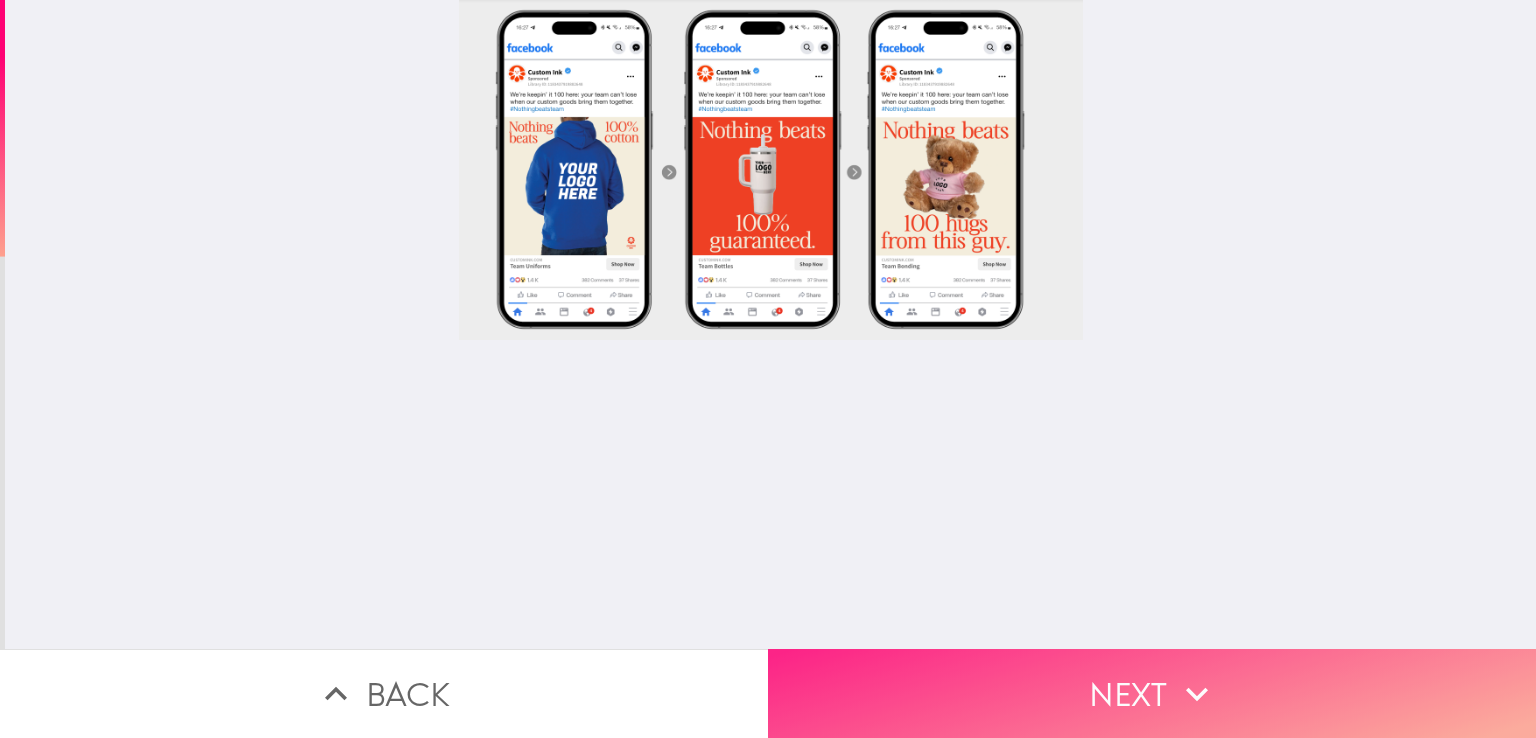 click on "Next" at bounding box center [1152, 693] 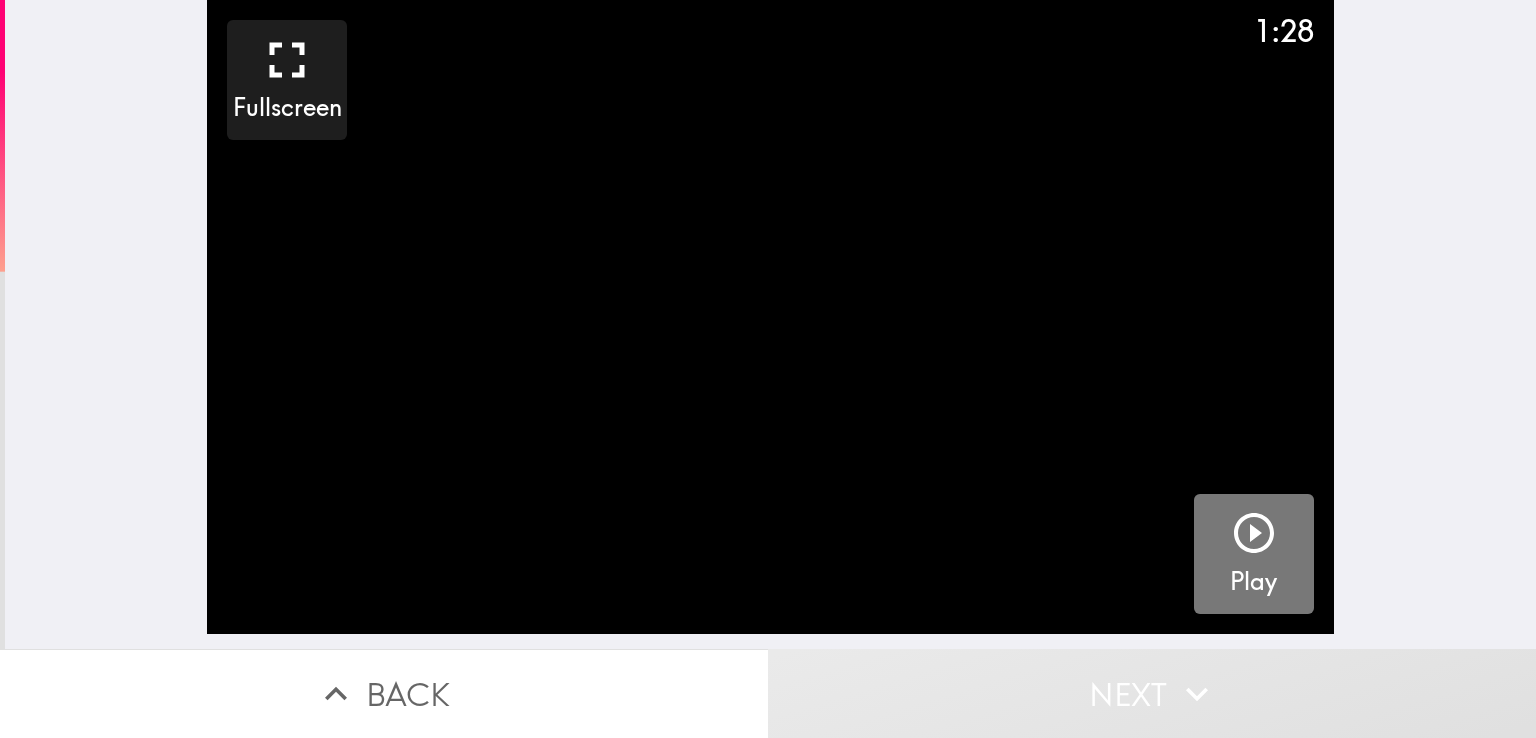 click 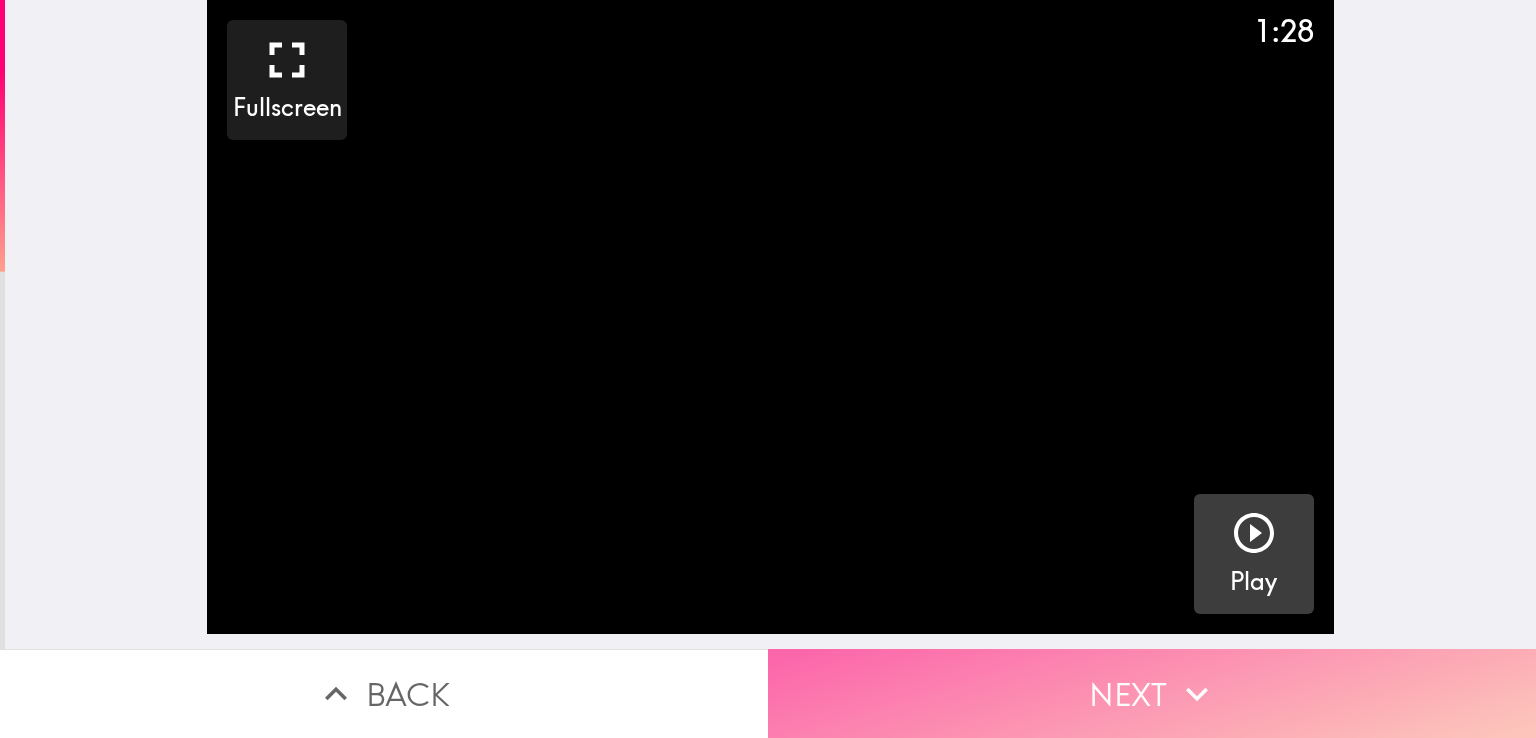click on "Next" at bounding box center [1152, 693] 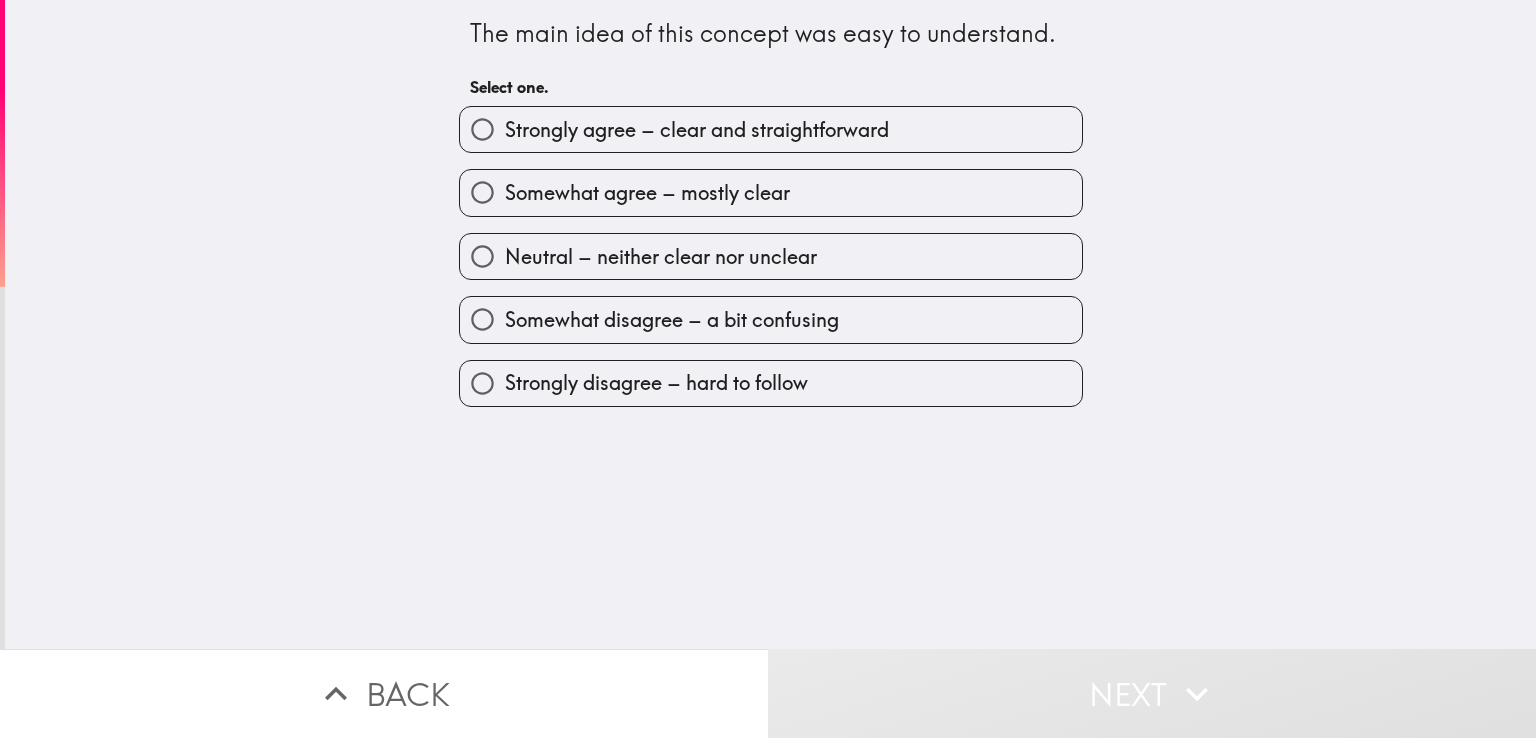 click on "Strongly agree – clear and straightforward" at bounding box center (697, 130) 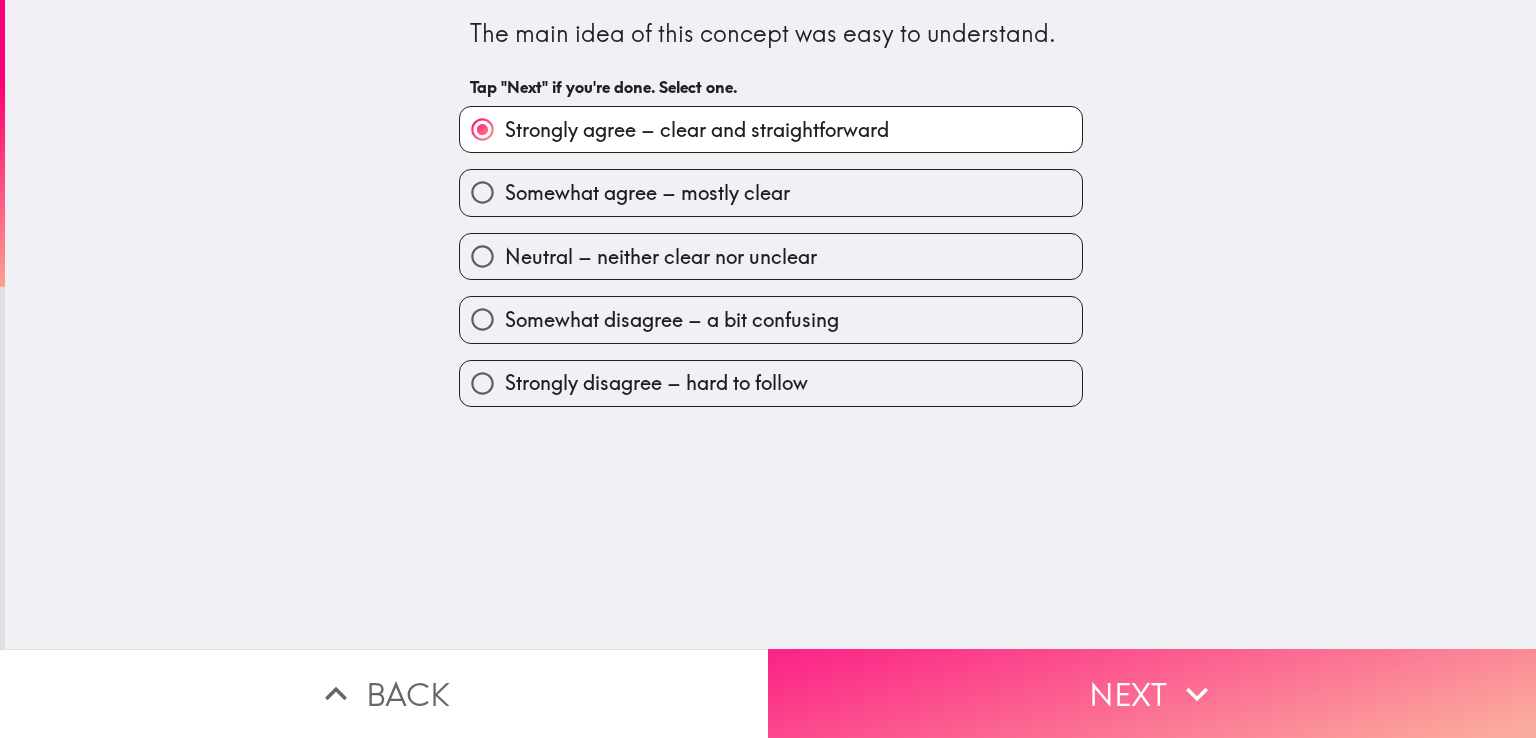 click on "Next" at bounding box center (1152, 693) 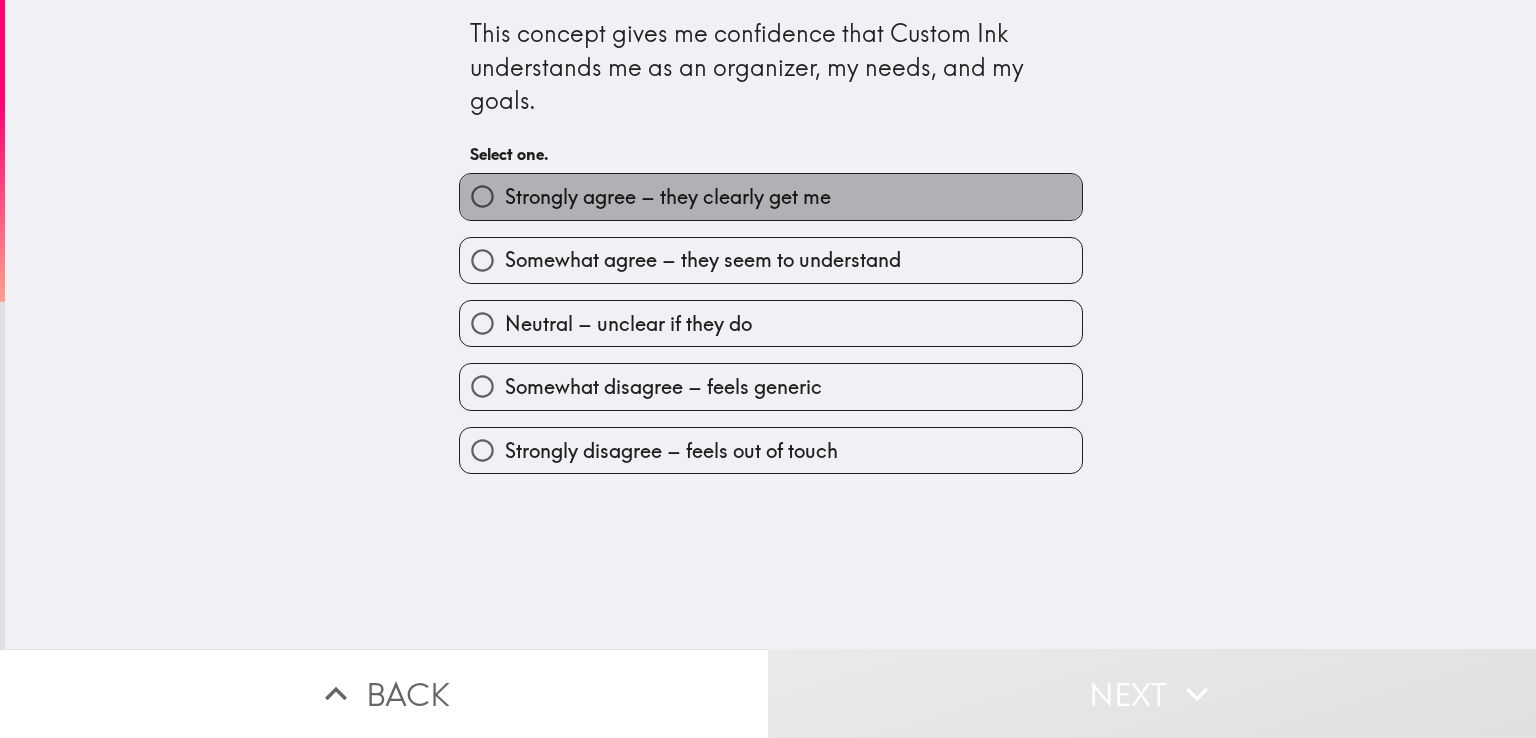 click on "Strongly agree – they clearly get me" at bounding box center [668, 197] 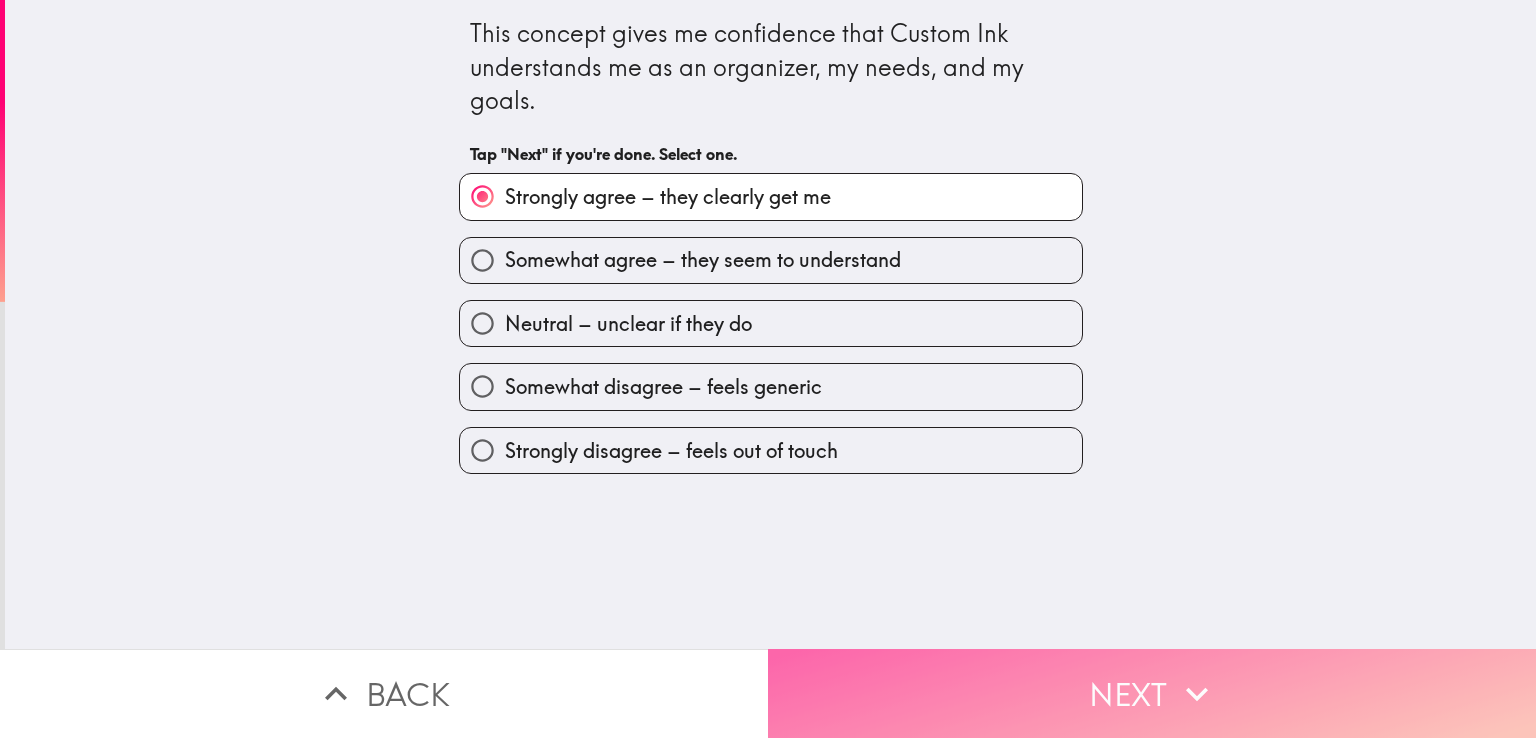 drag, startPoint x: 988, startPoint y: 696, endPoint x: 1052, endPoint y: 589, distance: 124.67959 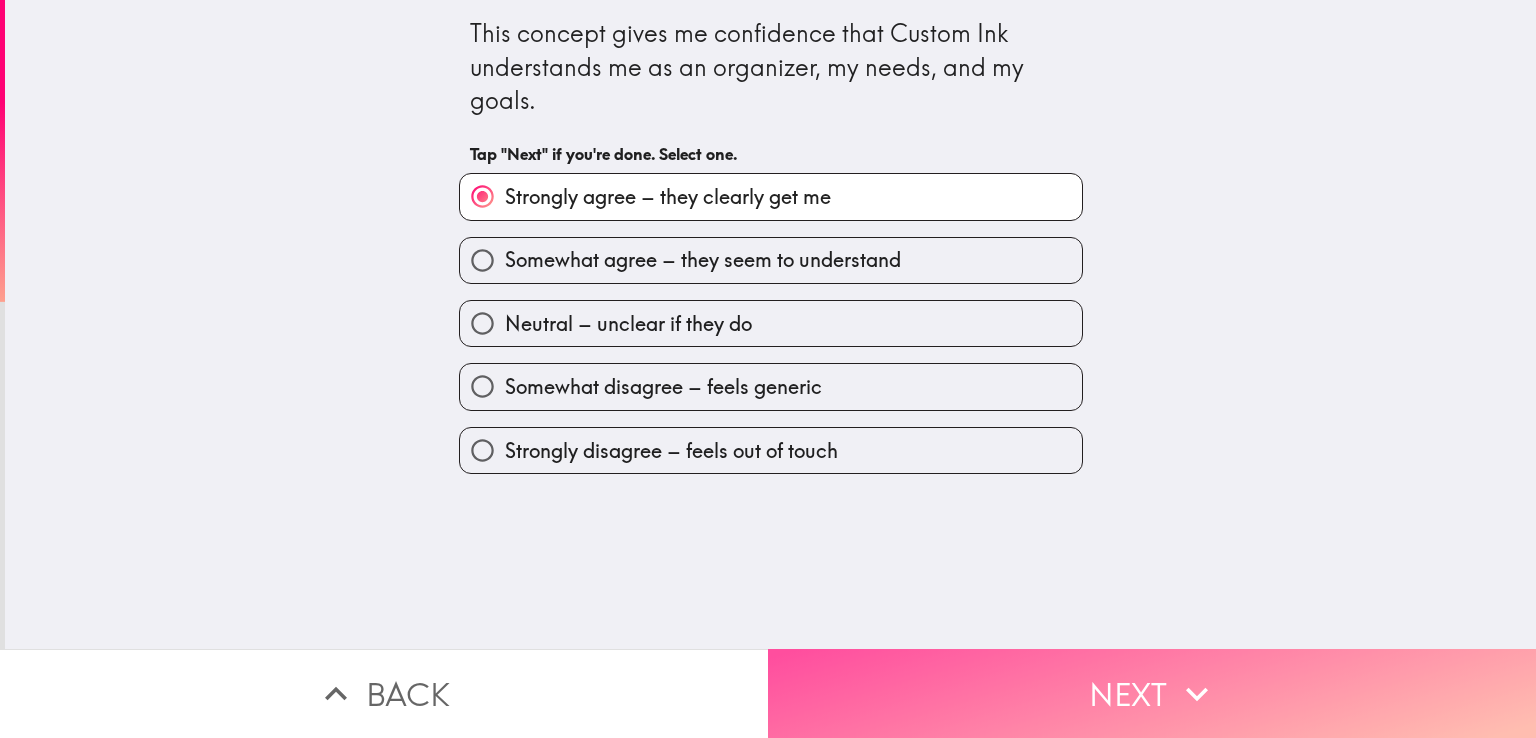 click on "Next" at bounding box center (1152, 693) 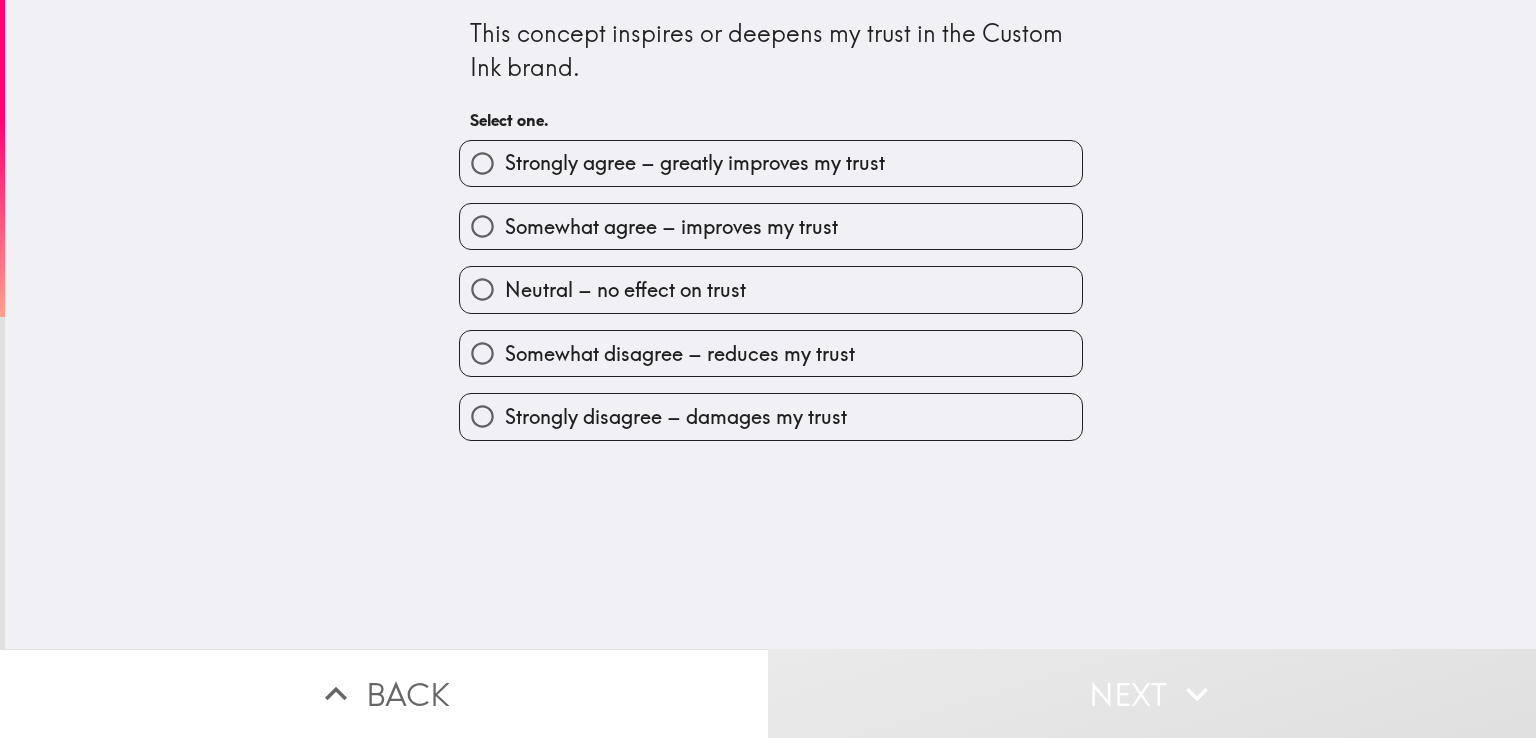 click on "Strongly agree – greatly improves my trust" at bounding box center (695, 163) 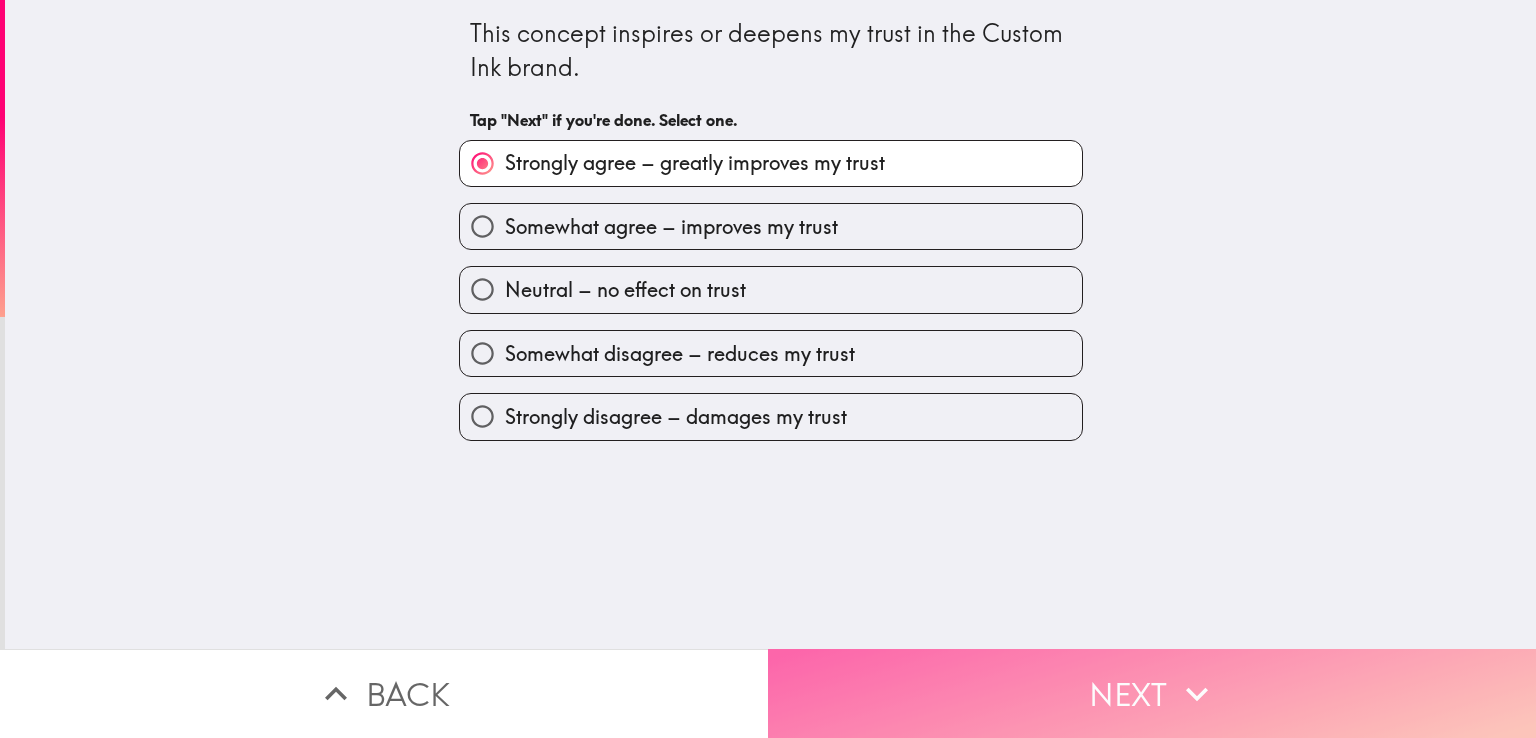 click on "Next" at bounding box center (1152, 693) 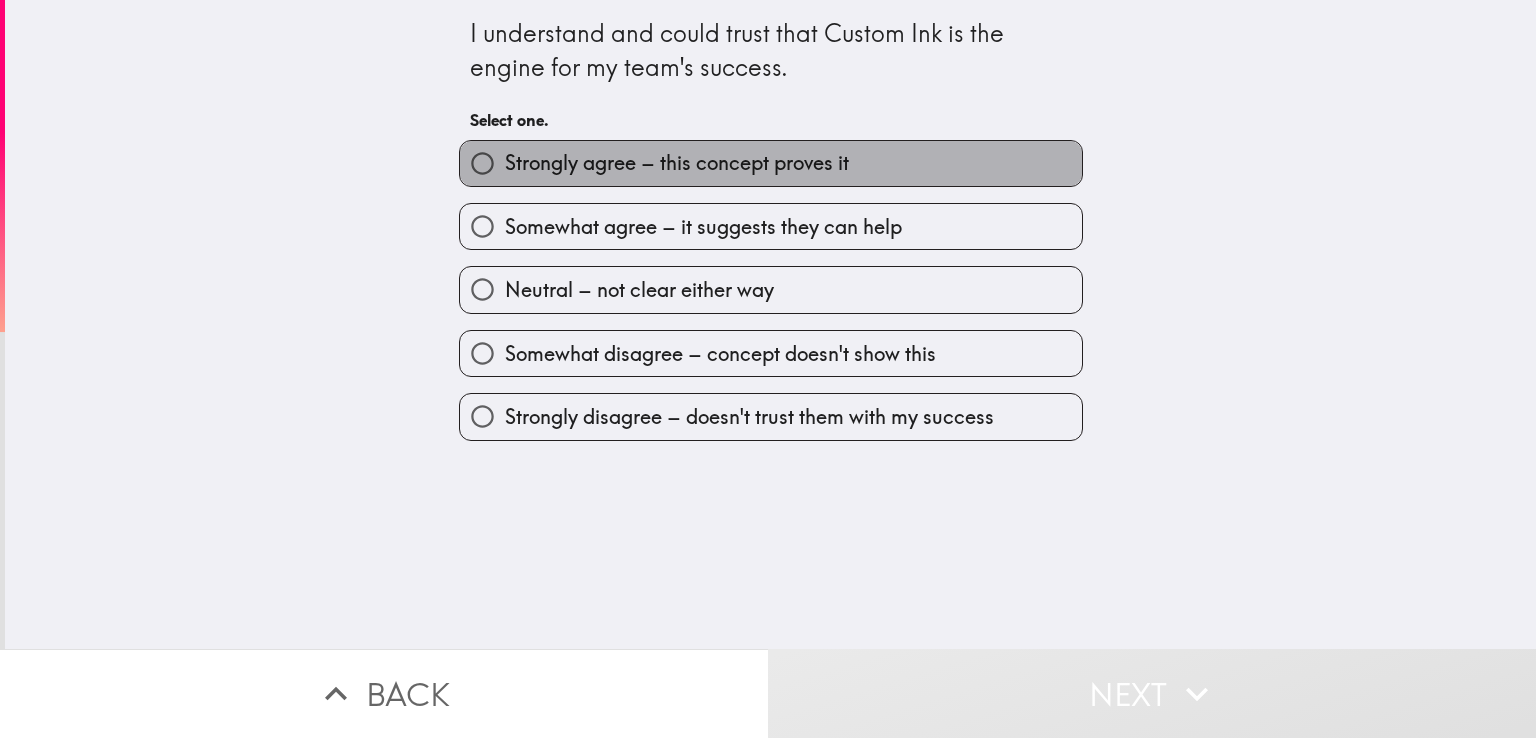 click on "Strongly agree – this concept proves it" at bounding box center (677, 163) 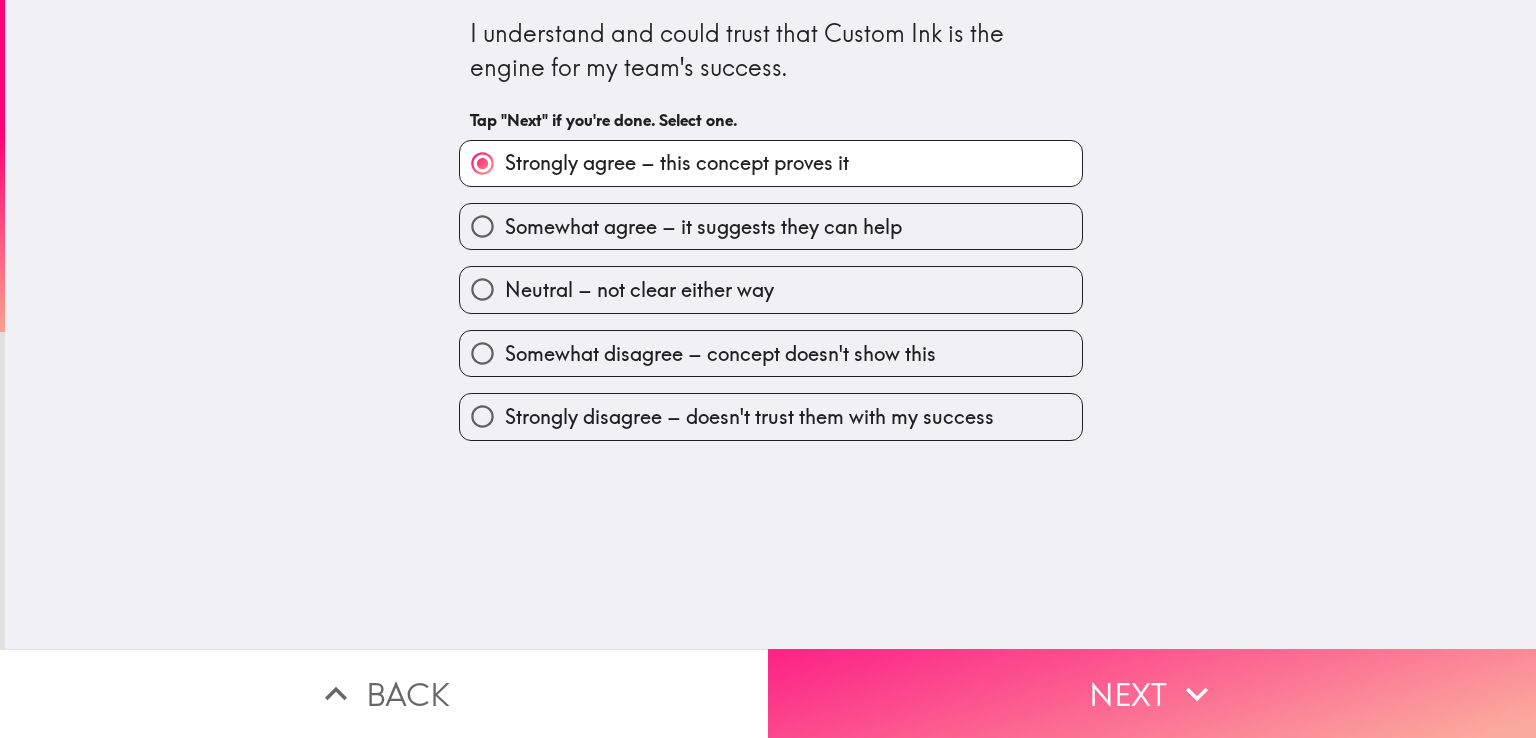 click on "Next" at bounding box center (1152, 693) 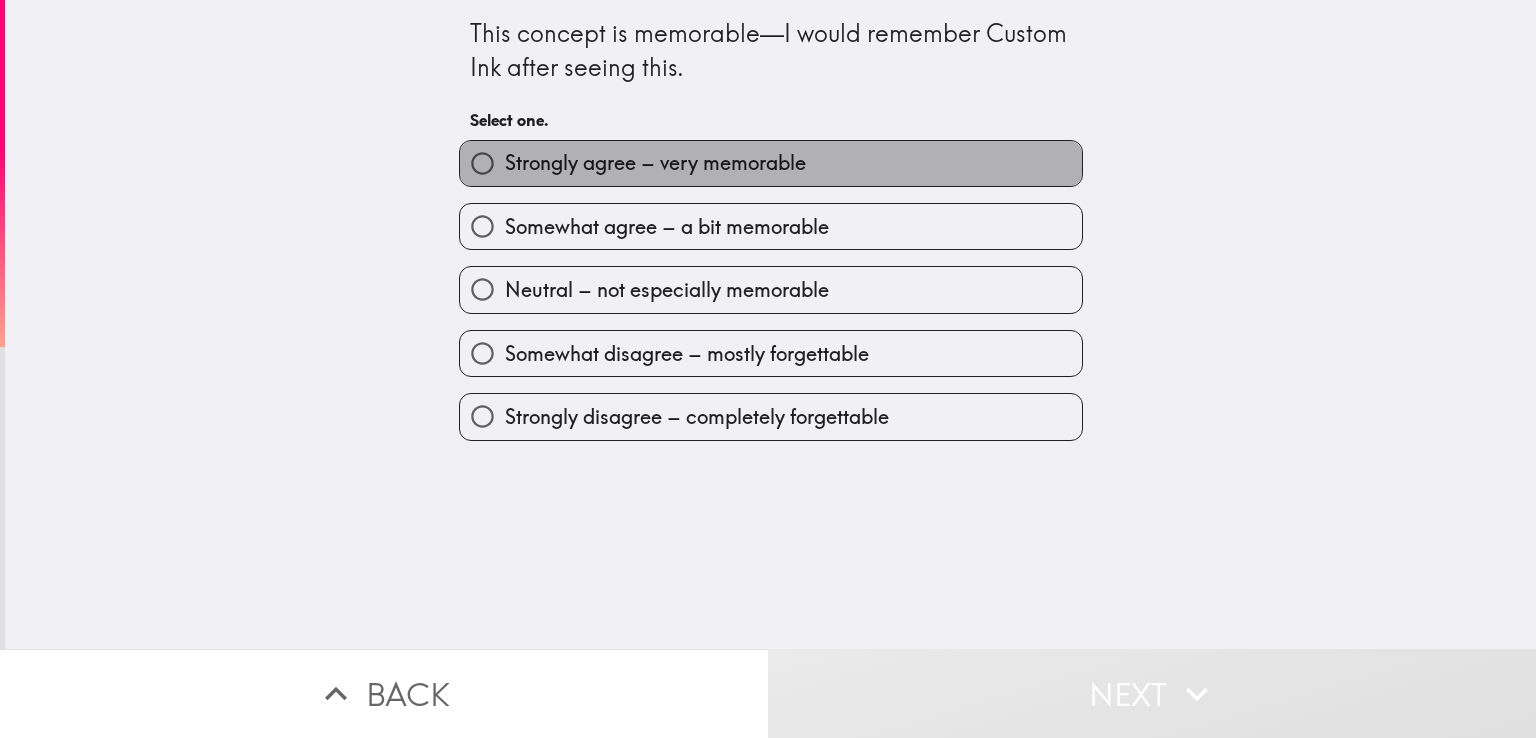 click on "Strongly agree – very memorable" at bounding box center [655, 163] 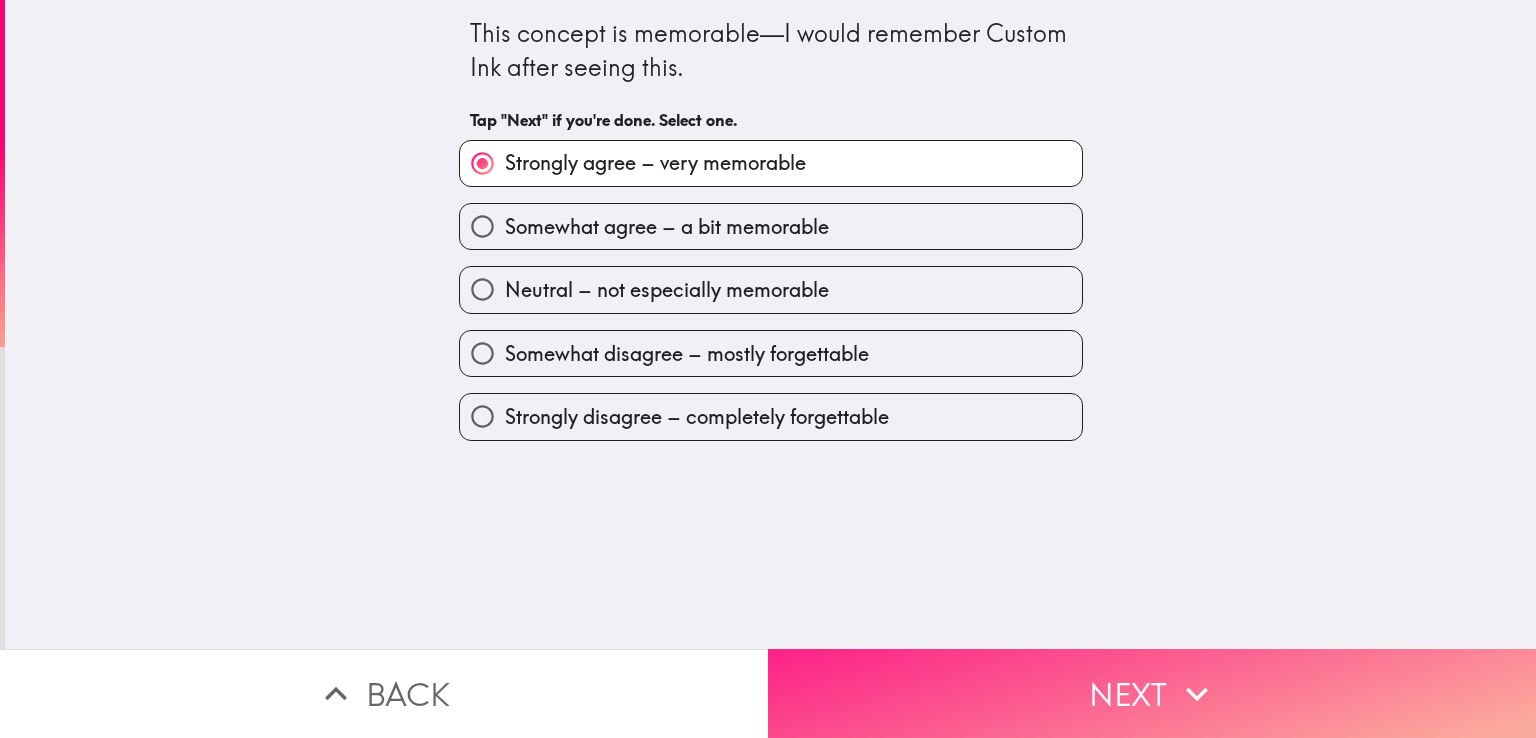 click on "Next" at bounding box center [1152, 693] 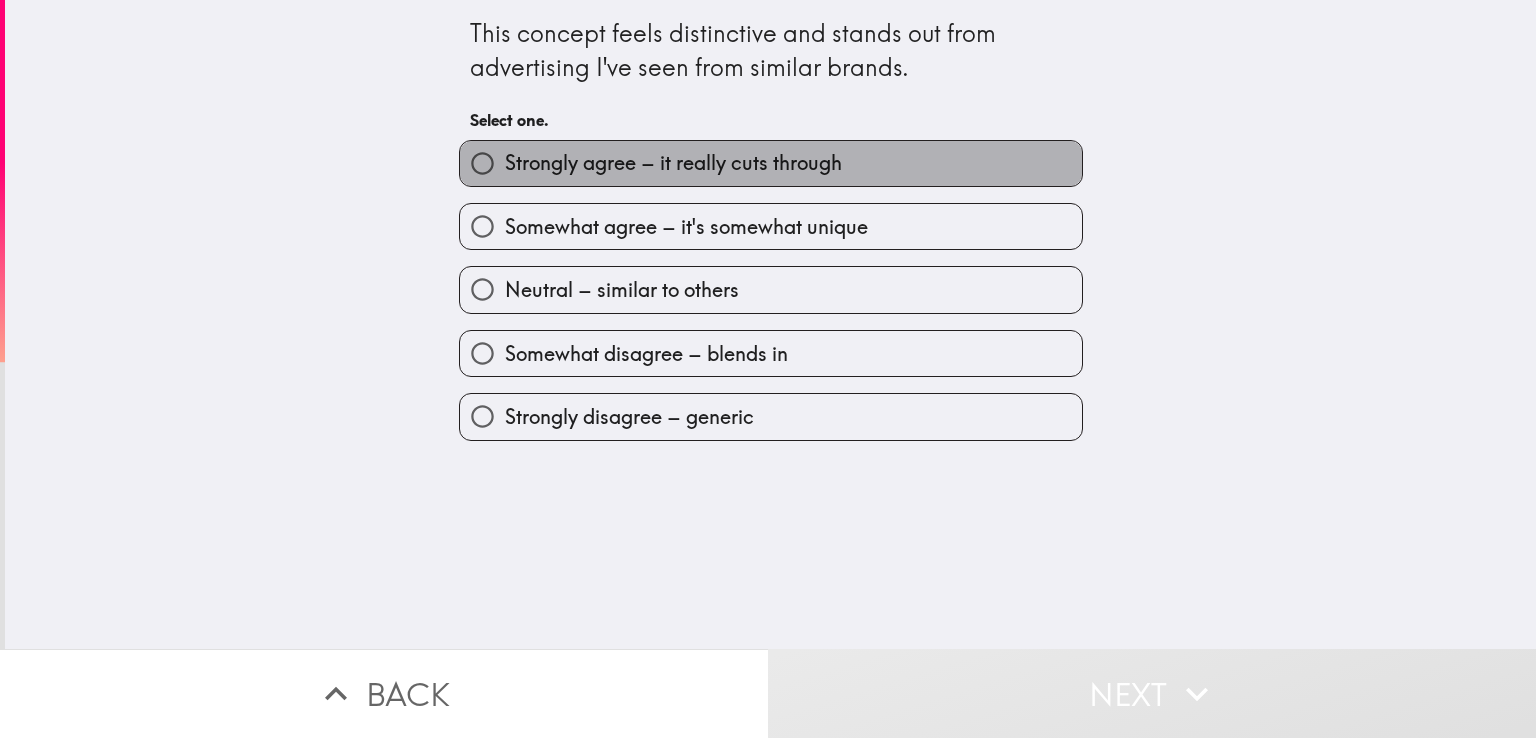 click on "Strongly agree – it really cuts through" at bounding box center [673, 163] 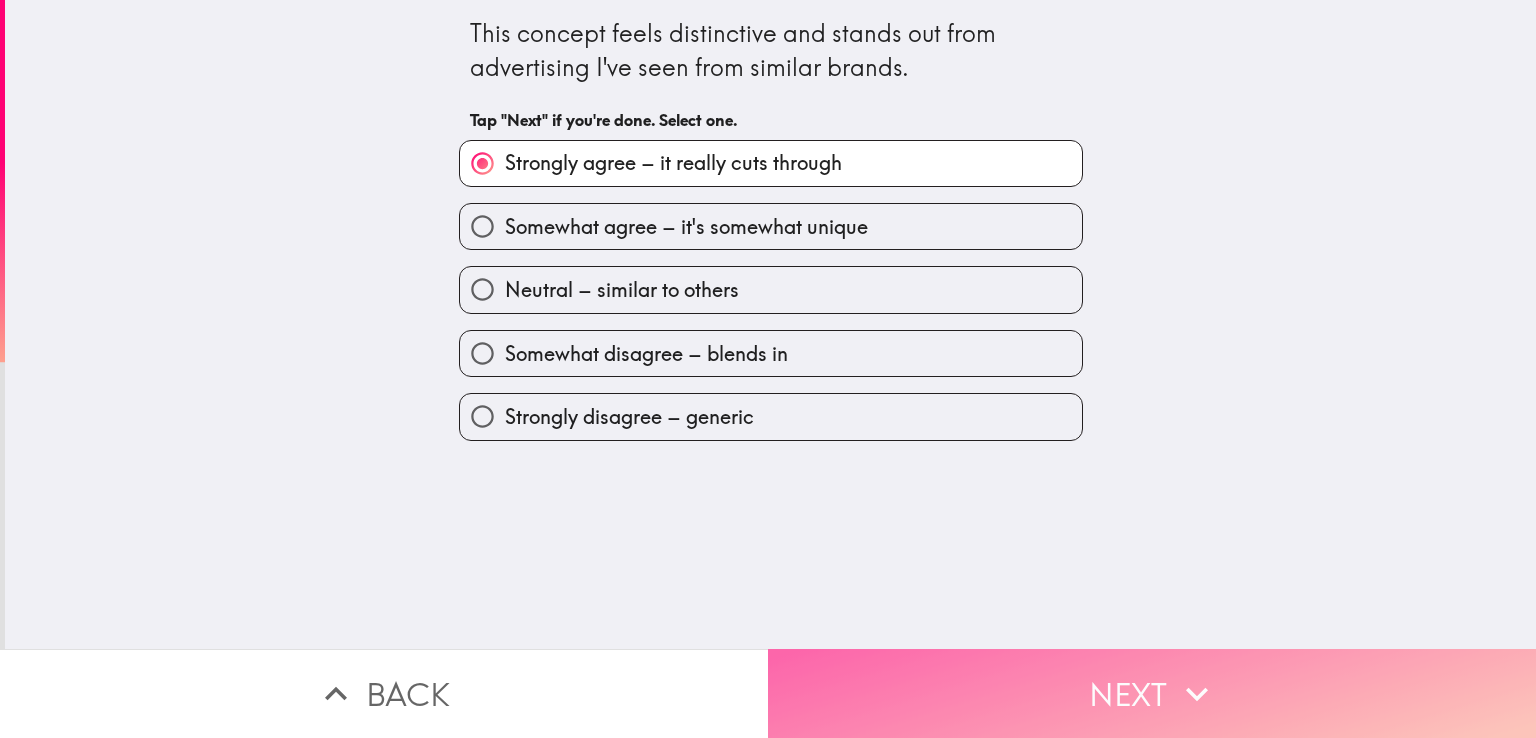 drag, startPoint x: 1033, startPoint y: 657, endPoint x: 1078, endPoint y: 576, distance: 92.660675 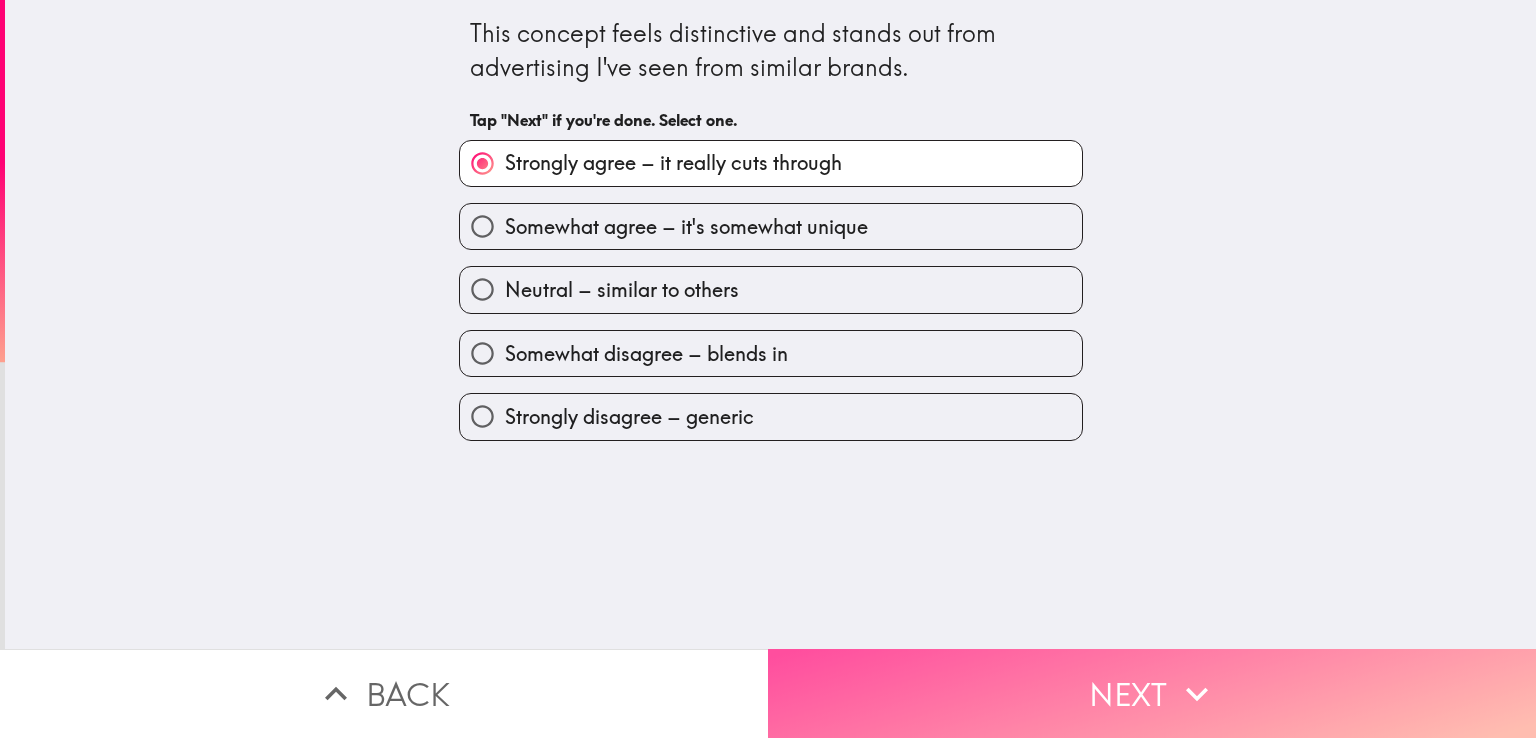 click on "Next" at bounding box center (1152, 693) 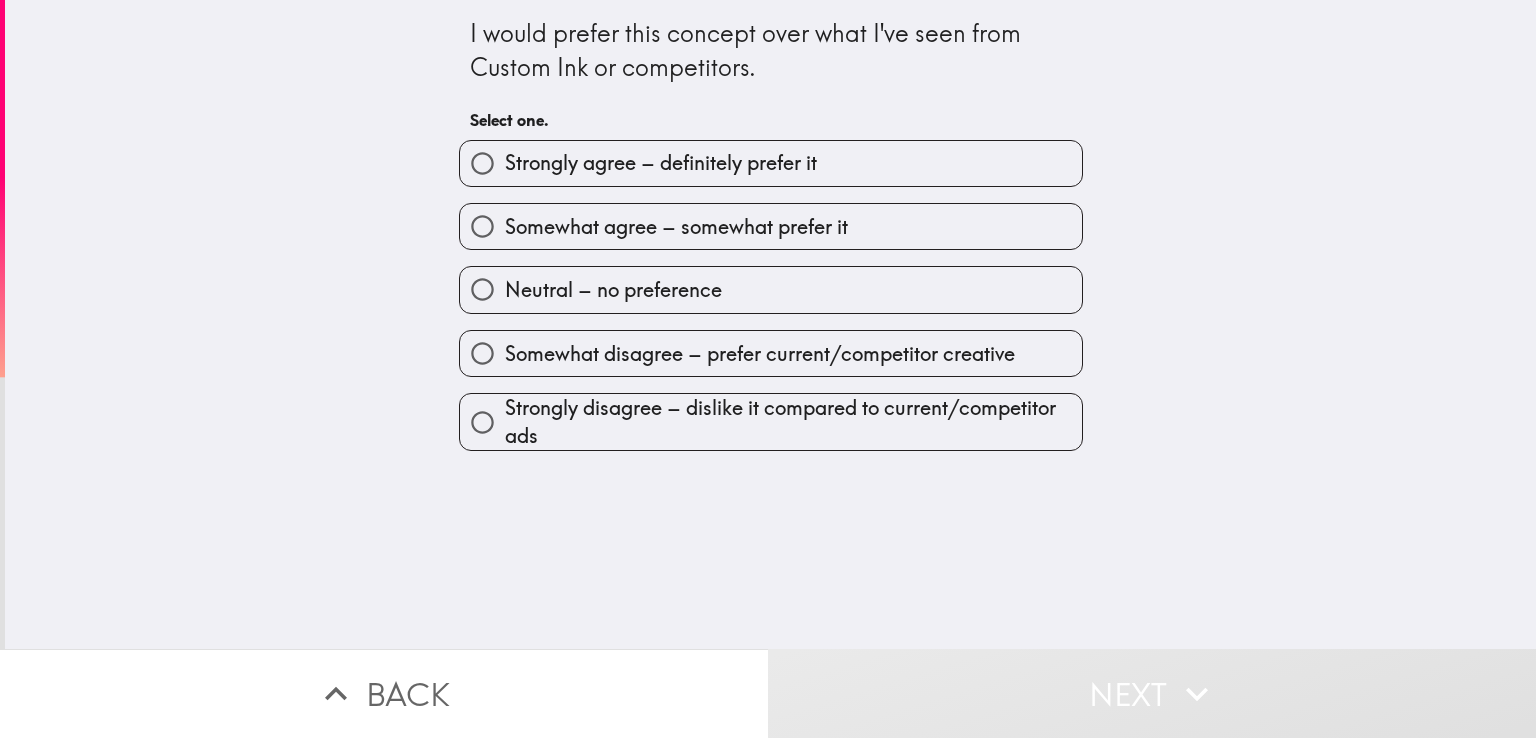 click on "Strongly agree – definitely prefer it" at bounding box center (661, 163) 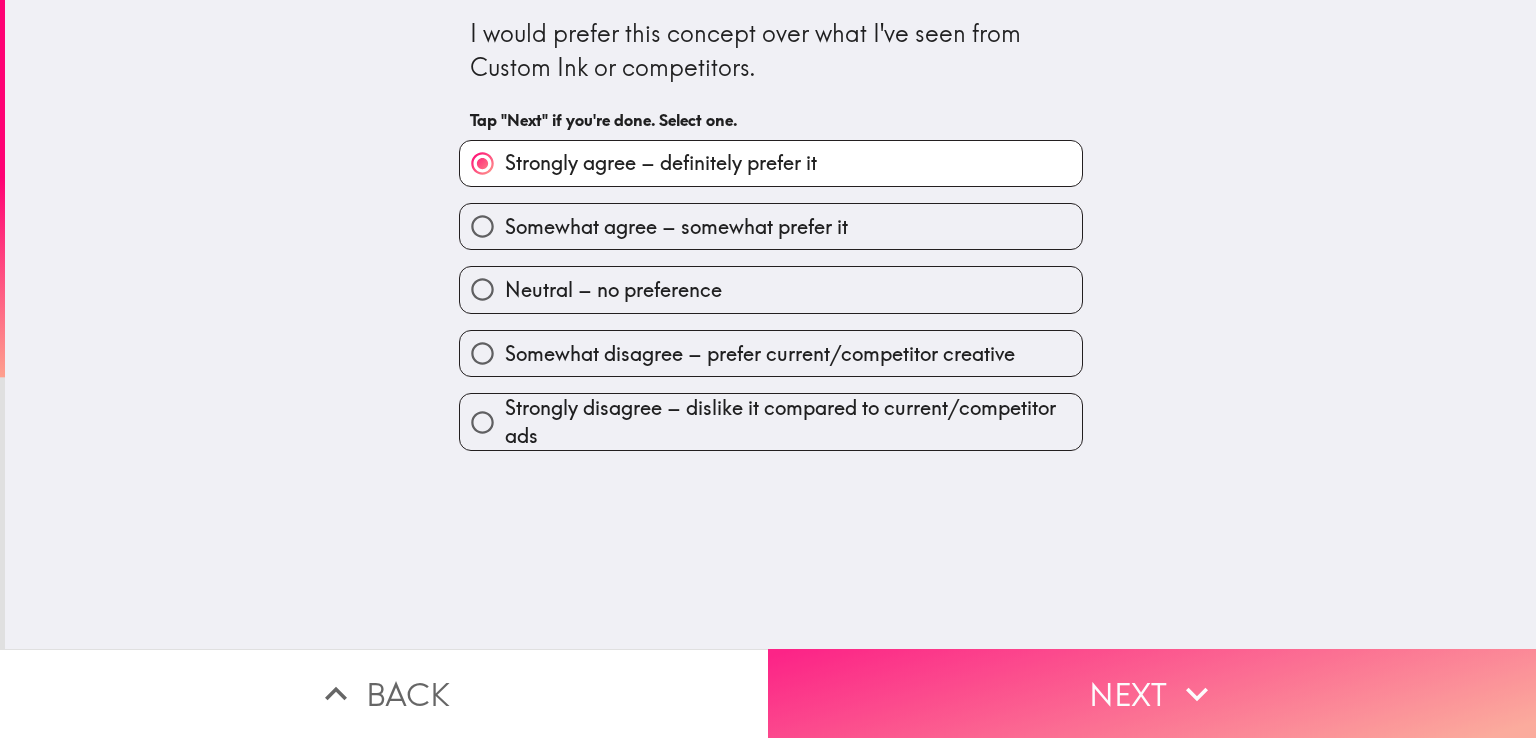 click on "Next" at bounding box center [1152, 693] 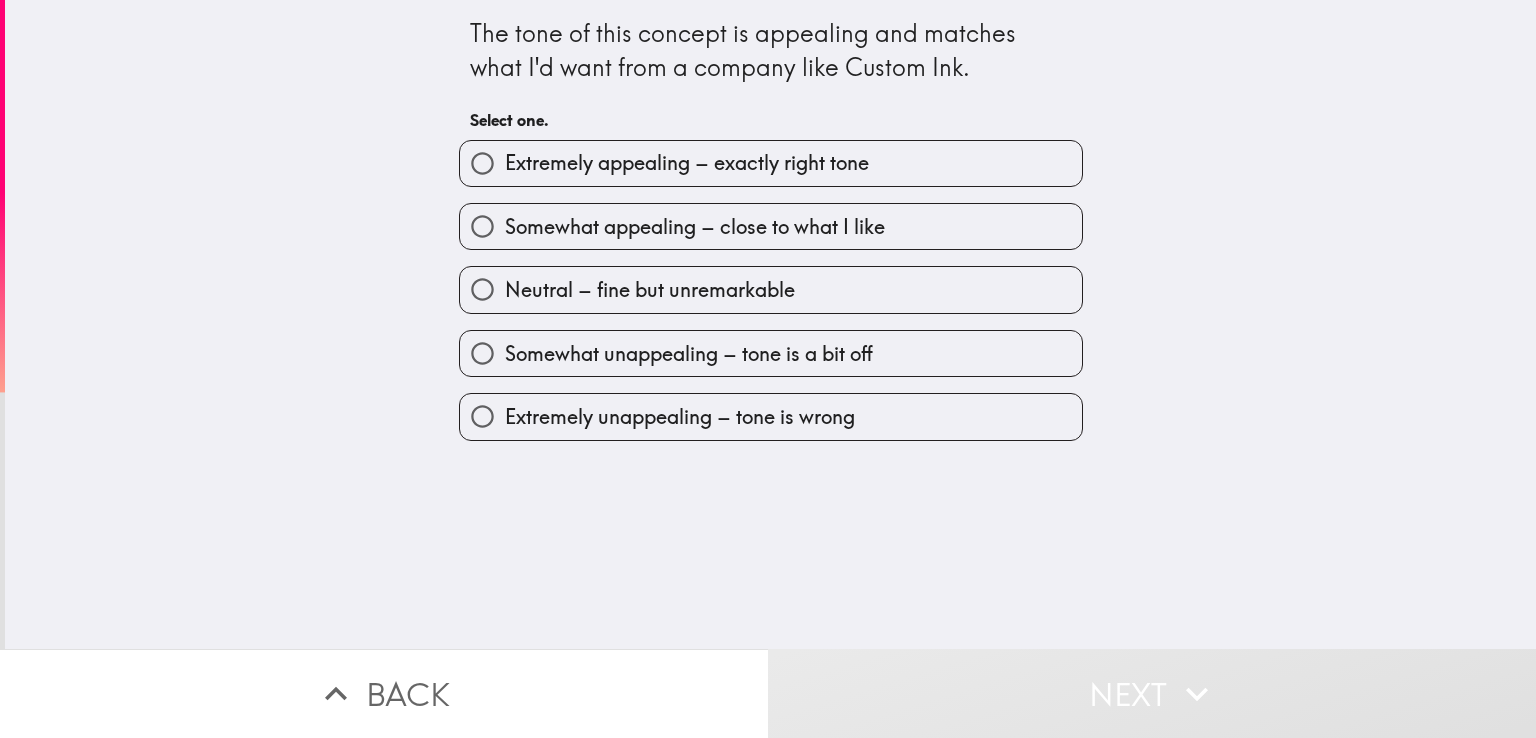 click on "Extremely appealing – exactly right tone" at bounding box center (687, 163) 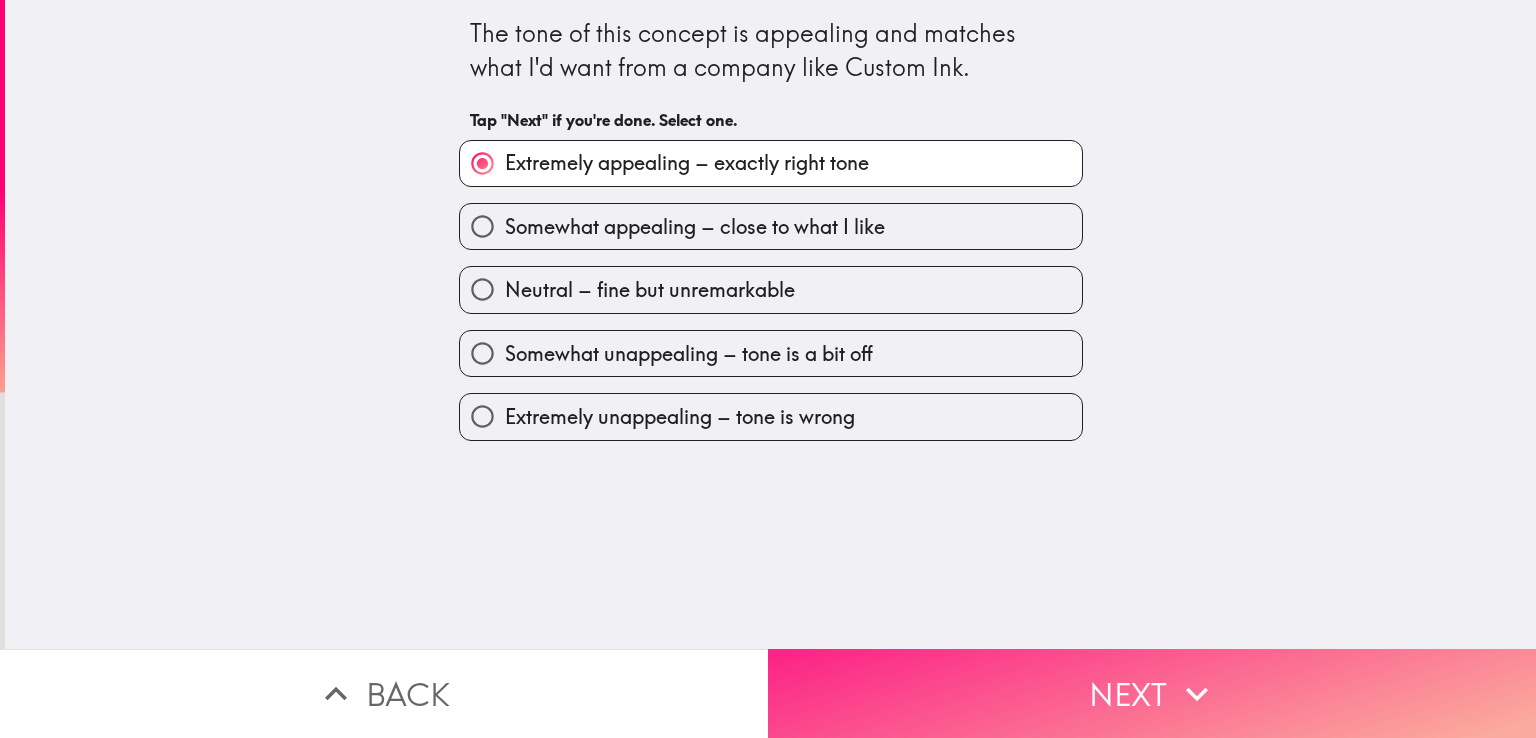 click on "Next" at bounding box center (1152, 693) 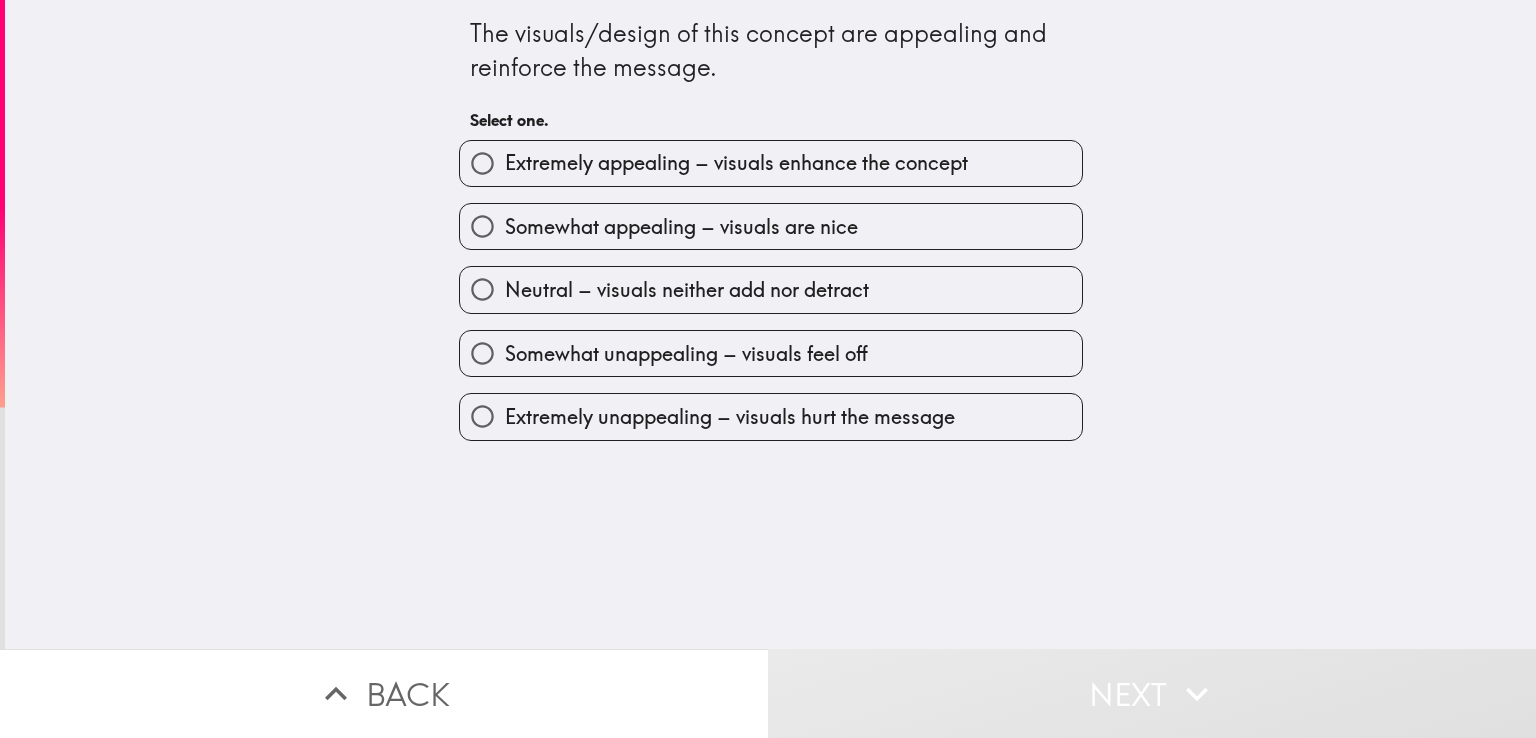 drag, startPoint x: 691, startPoint y: 153, endPoint x: 719, endPoint y: 160, distance: 28.86174 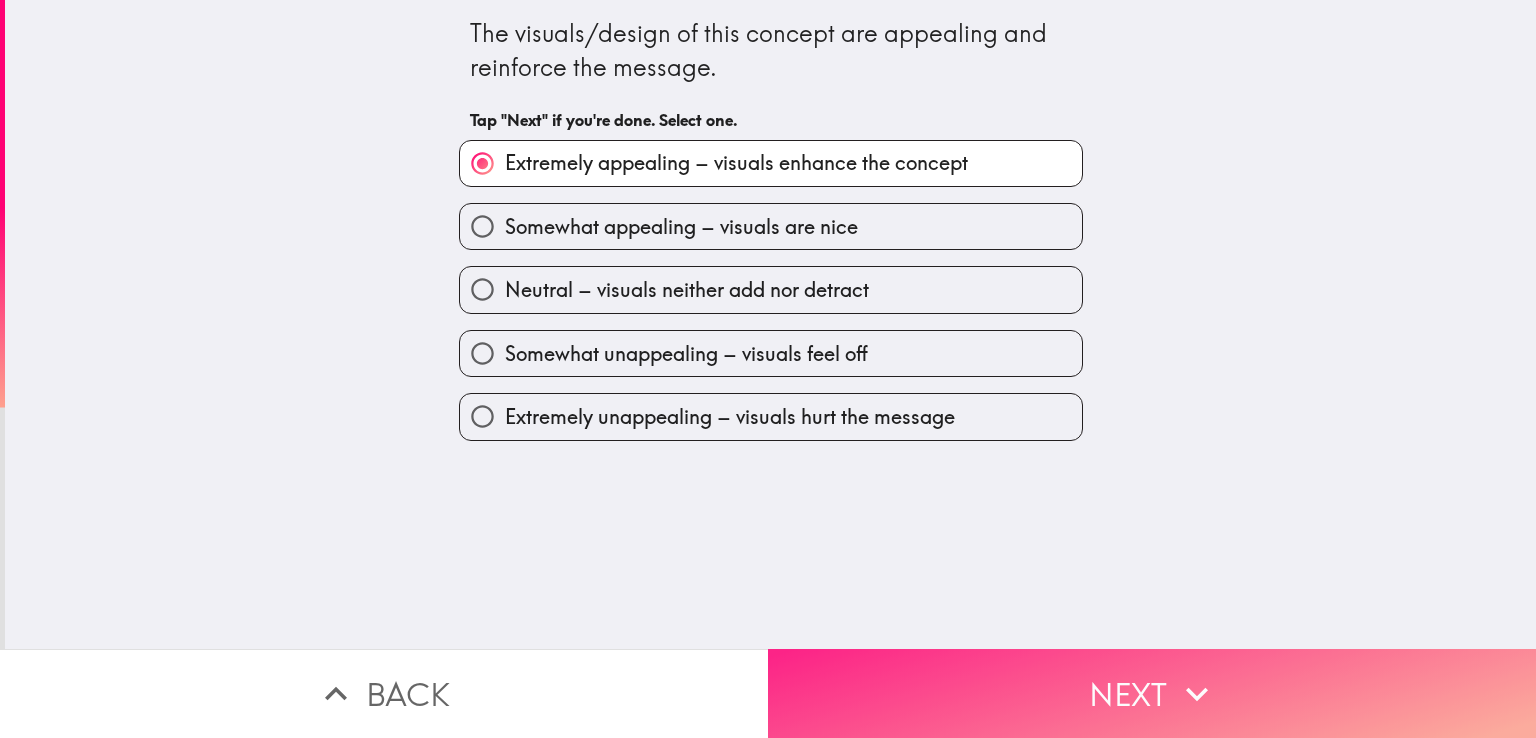 click on "Next" at bounding box center (1152, 693) 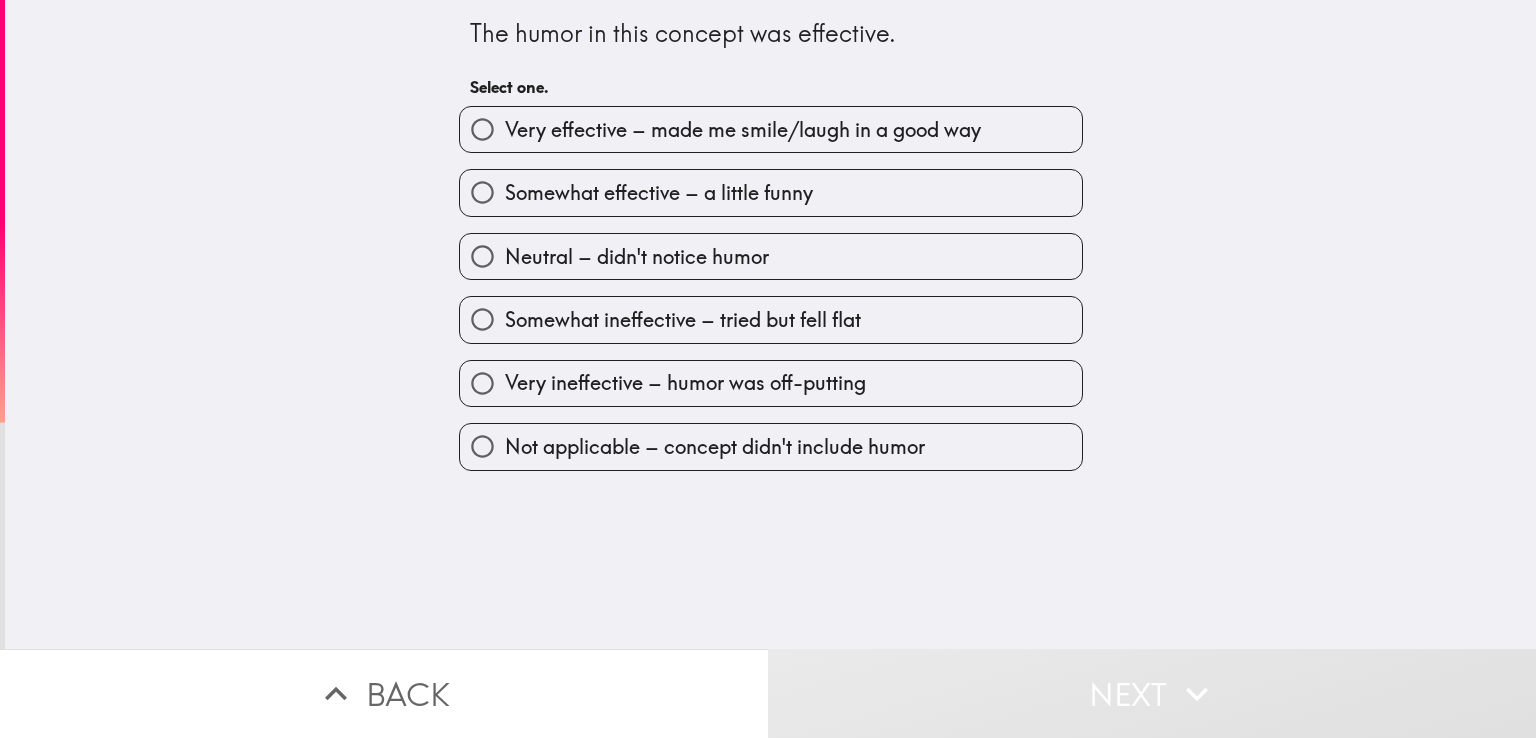 click on "Very effective – made me smile/laugh in a good way" at bounding box center (743, 130) 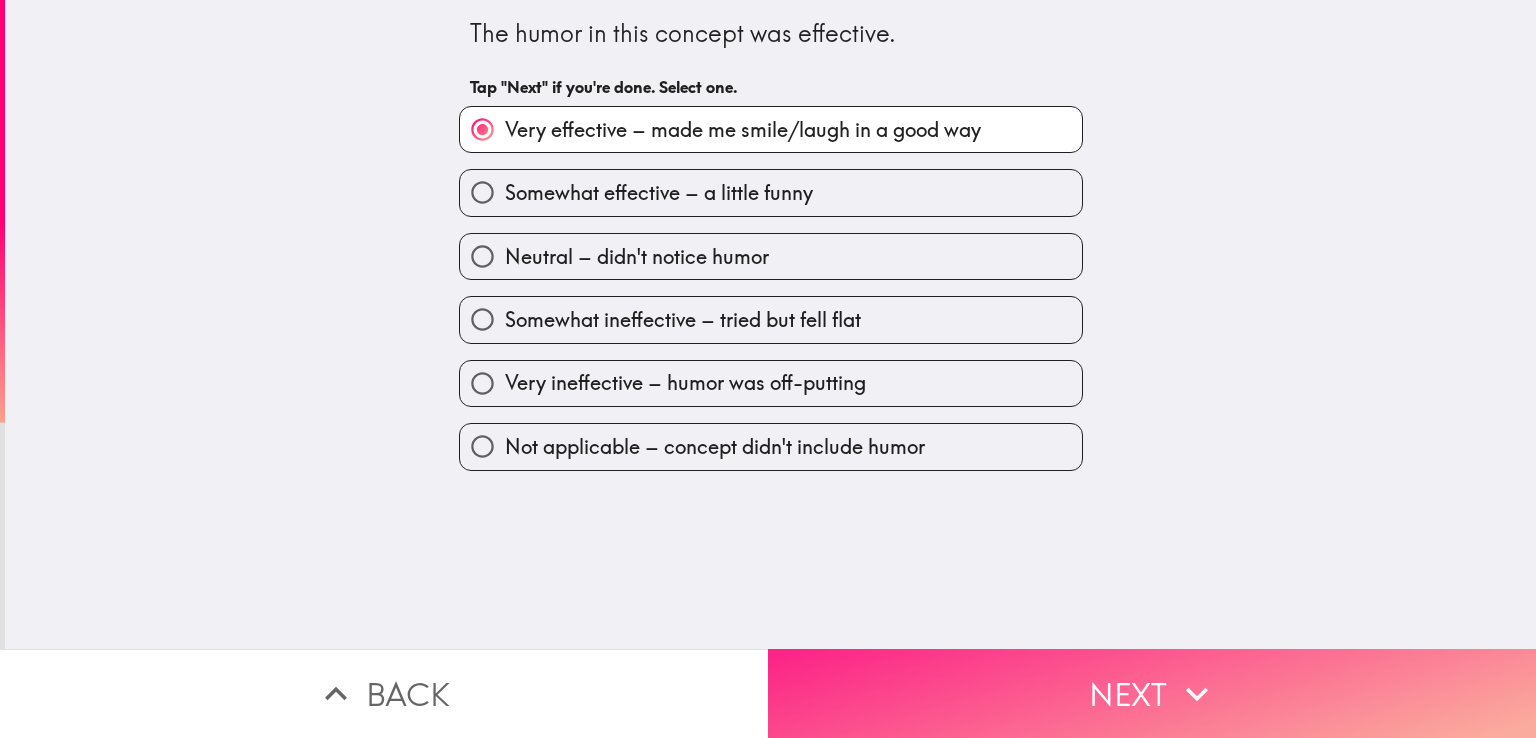 click on "Next" at bounding box center (1152, 693) 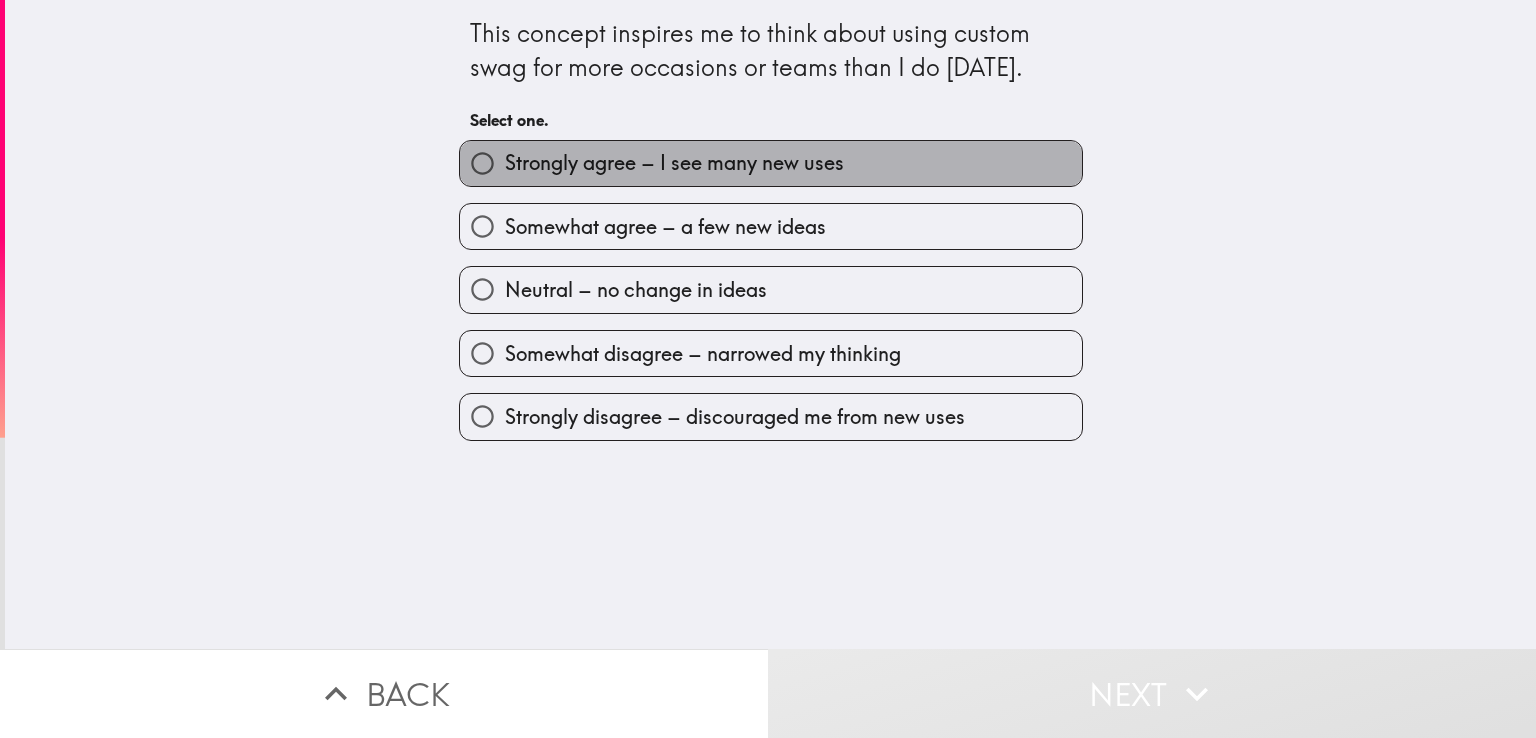 click on "Strongly agree – I see many new uses" at bounding box center (674, 163) 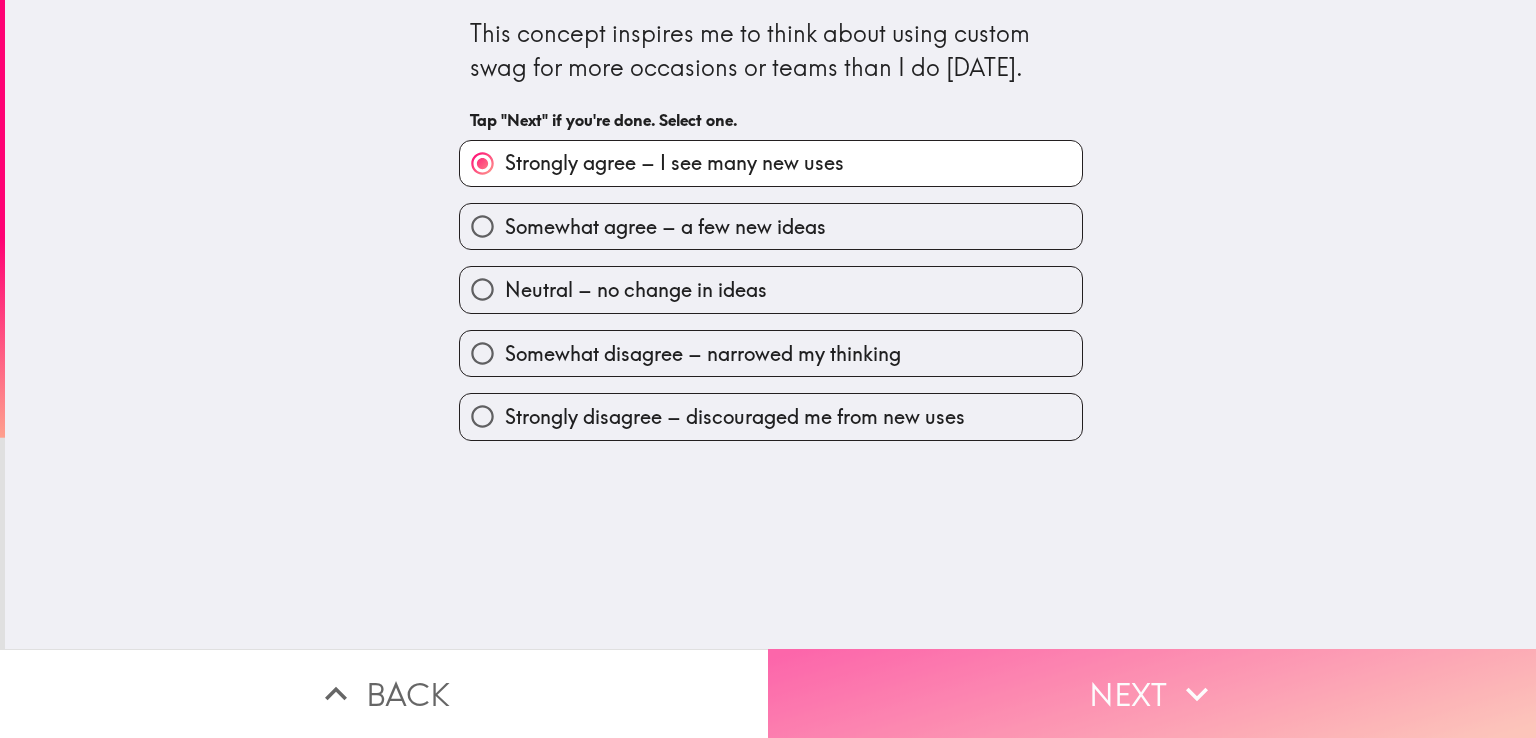 click on "Next" at bounding box center (1152, 693) 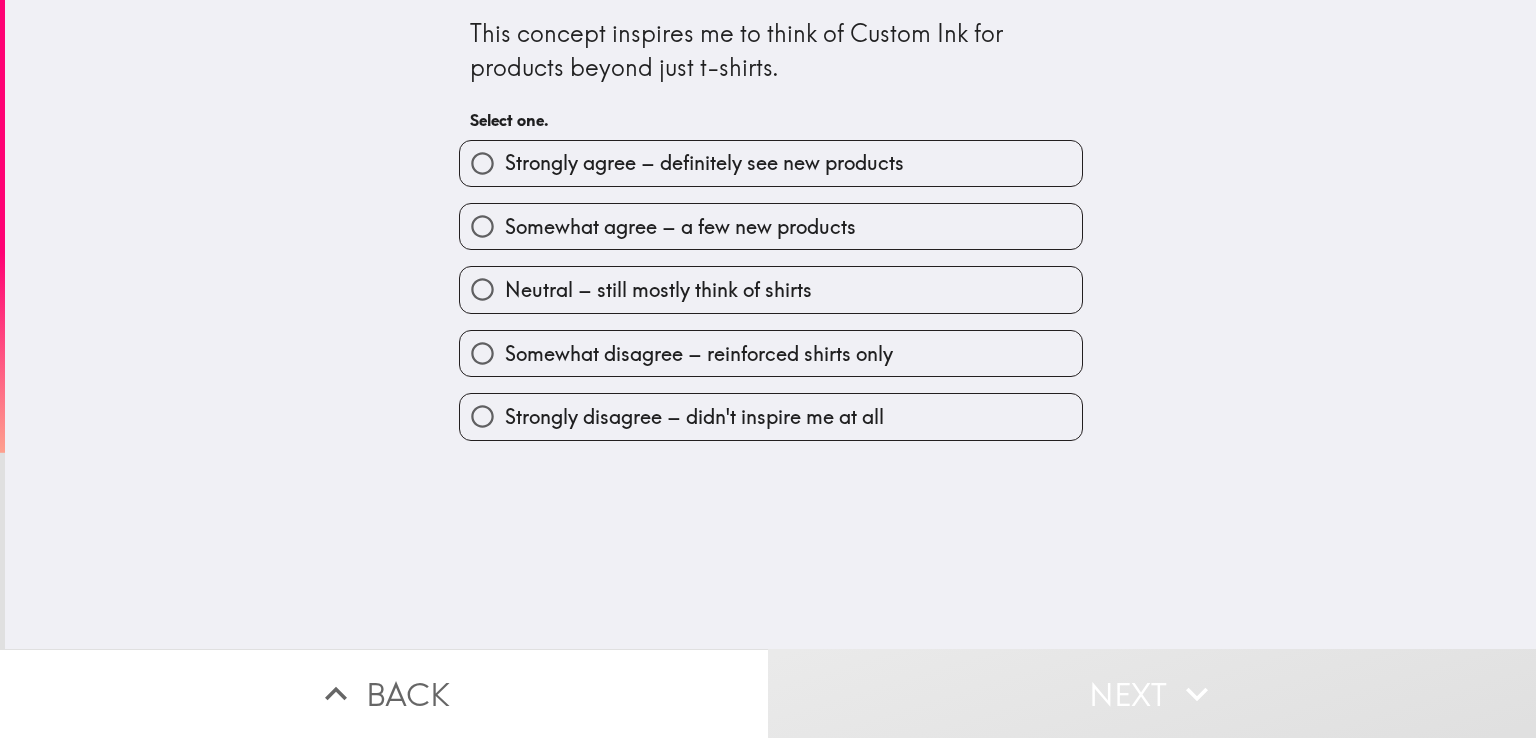 click on "Strongly agree – definitely see new products" at bounding box center (704, 163) 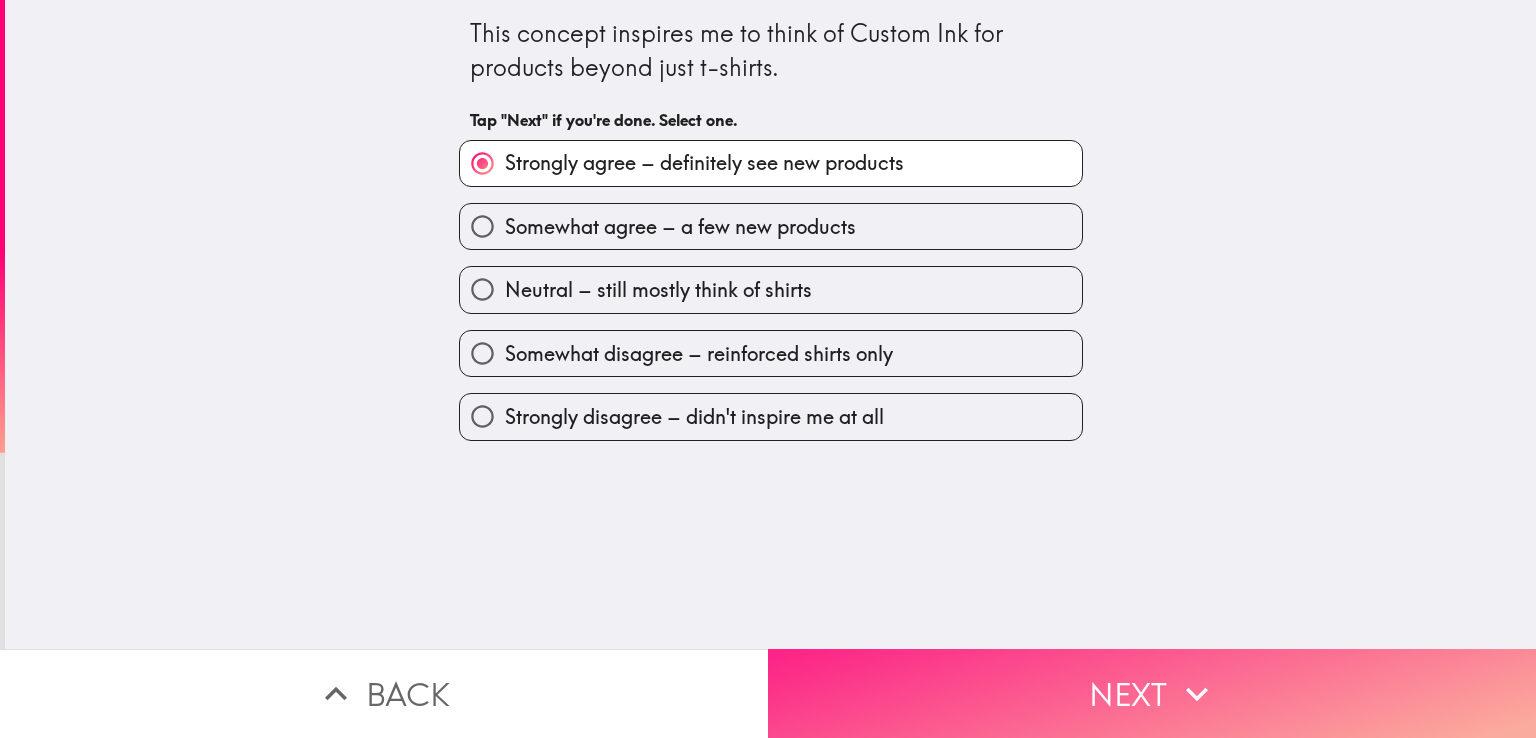 click on "Next" at bounding box center (1152, 693) 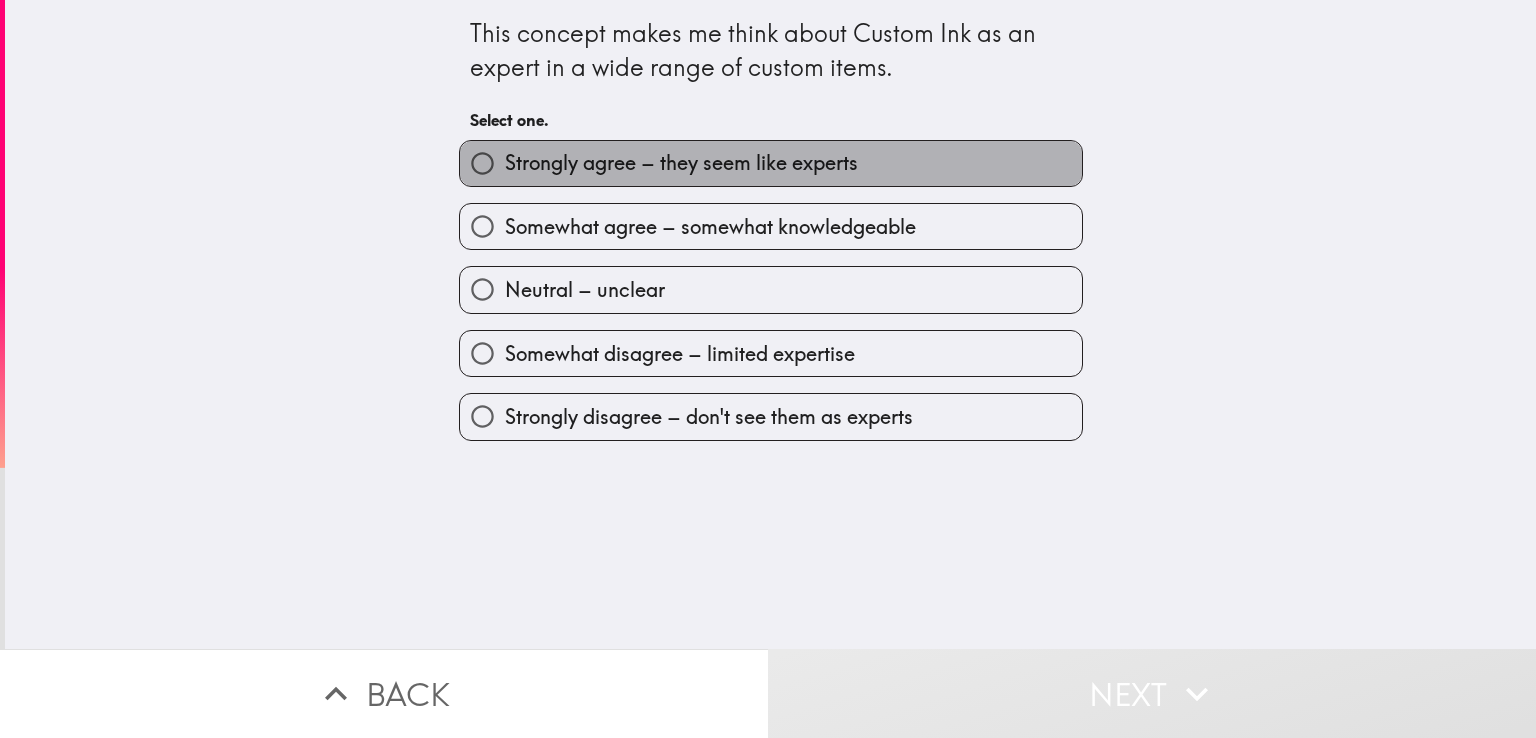 click on "Strongly agree – they seem like experts" at bounding box center (681, 163) 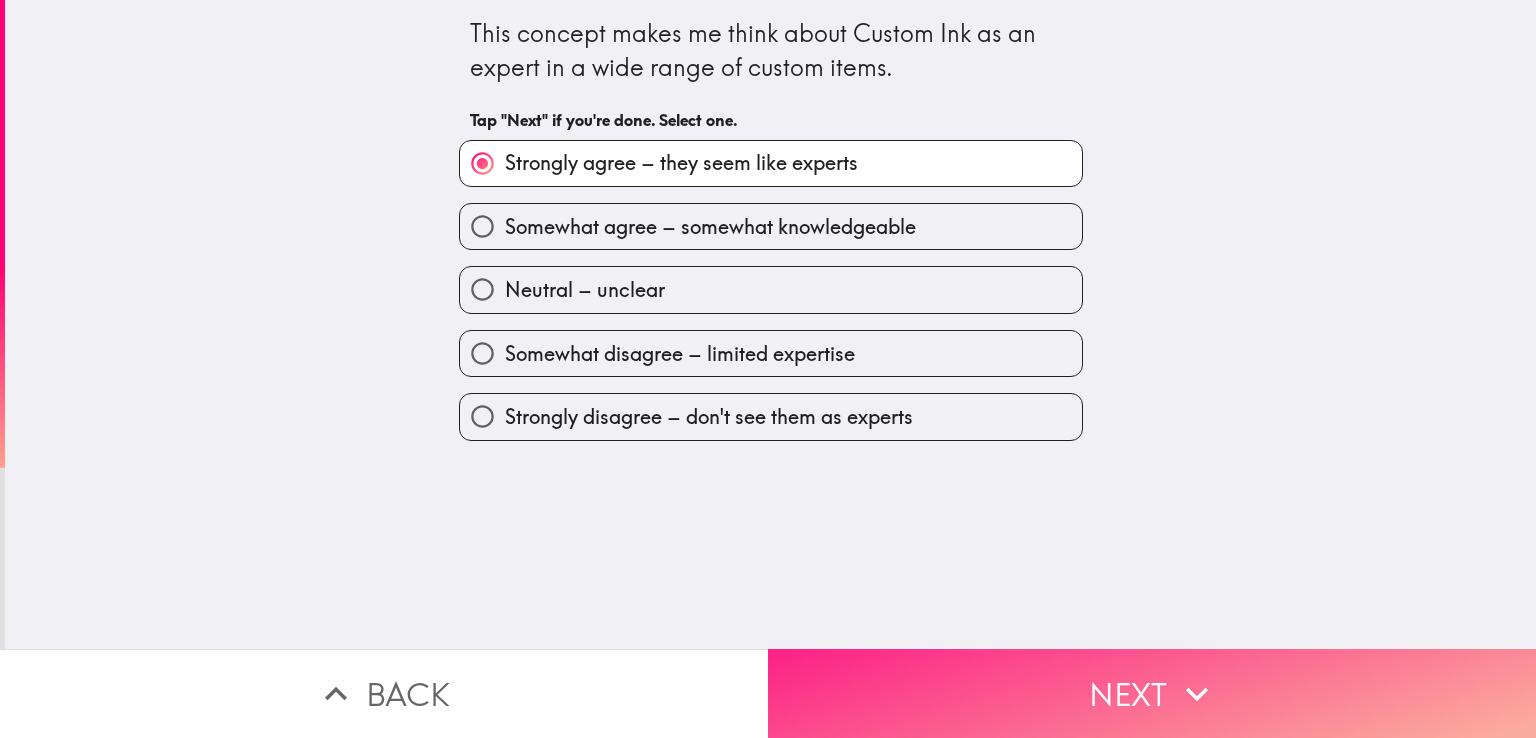 click on "Next" at bounding box center [1152, 693] 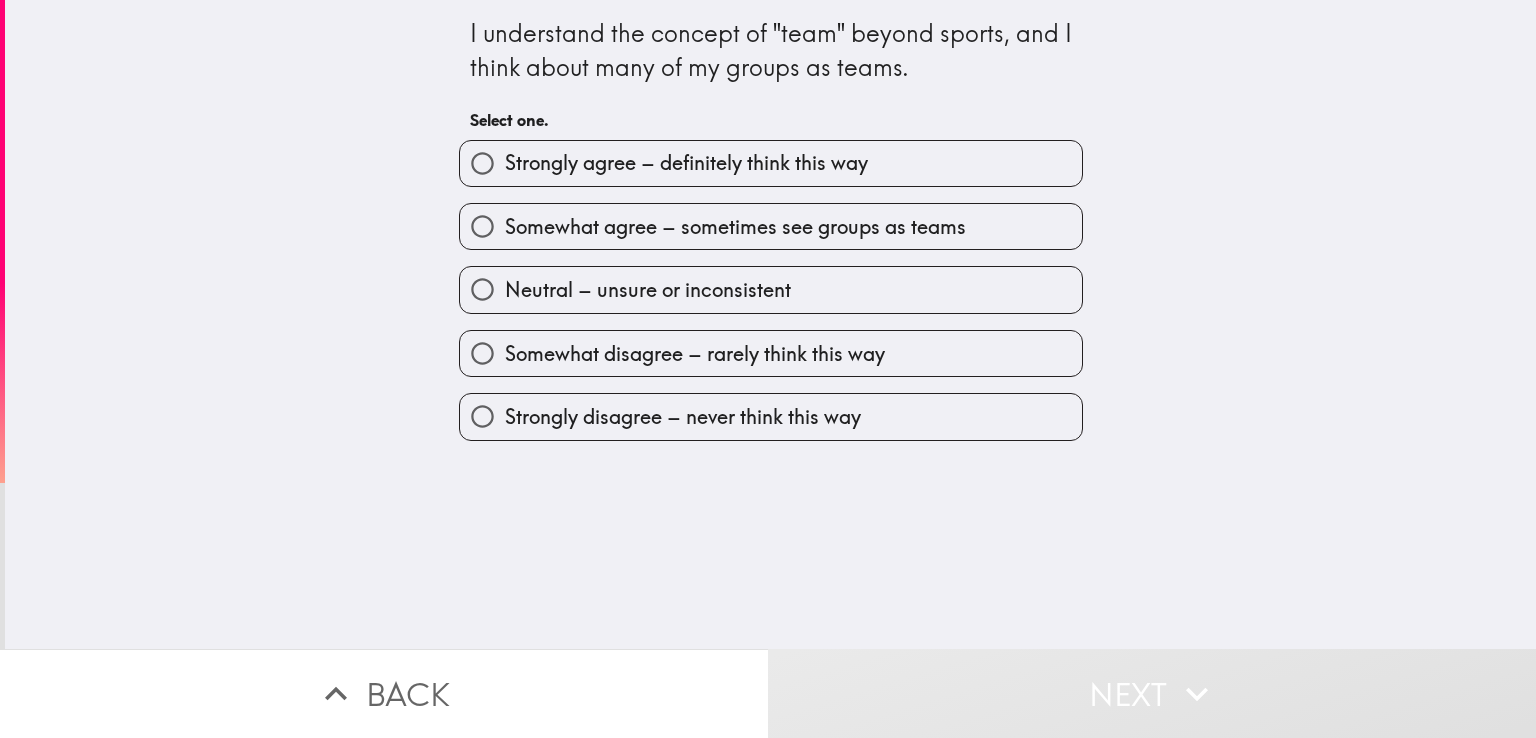 click on "Strongly agree – definitely think this way" at bounding box center [686, 163] 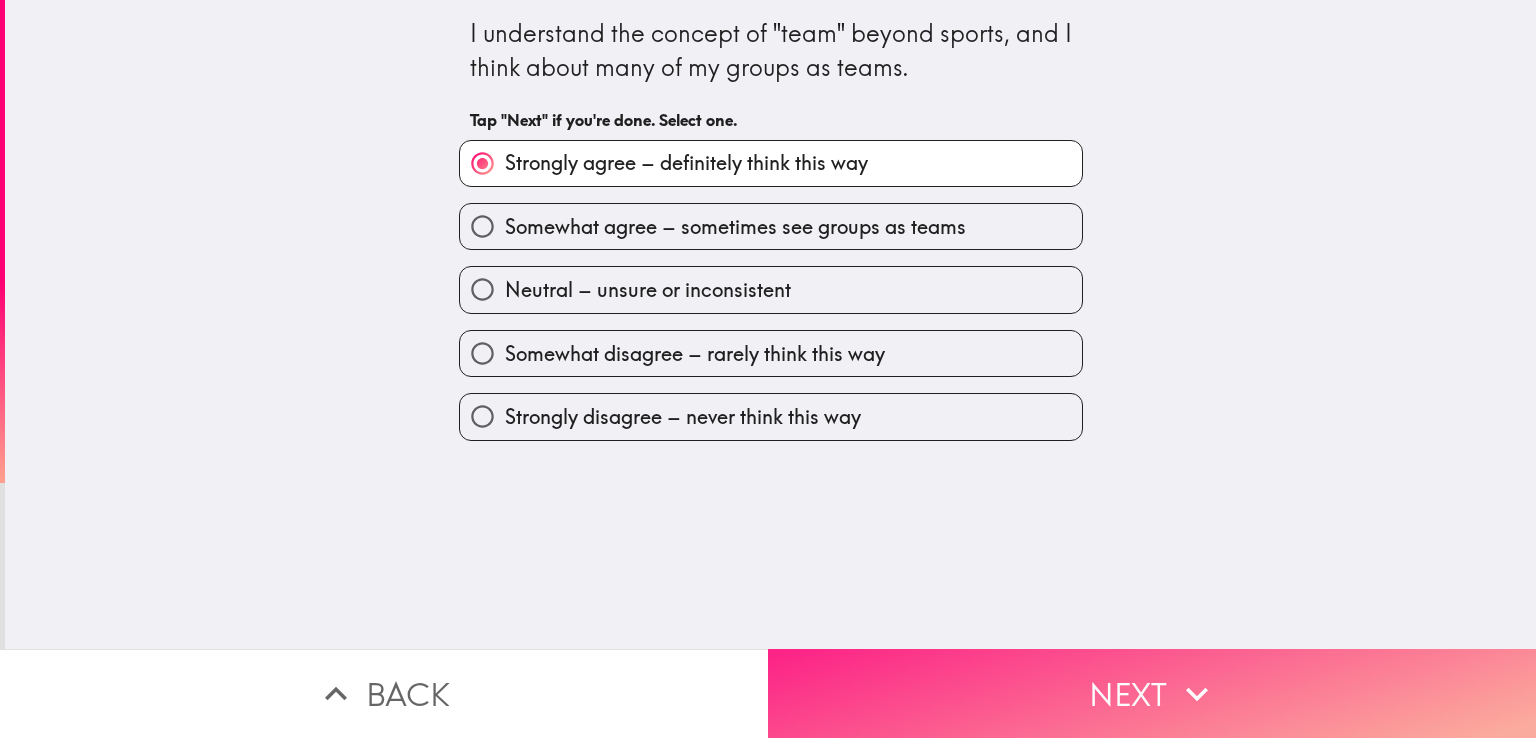 click on "Next" at bounding box center [1152, 693] 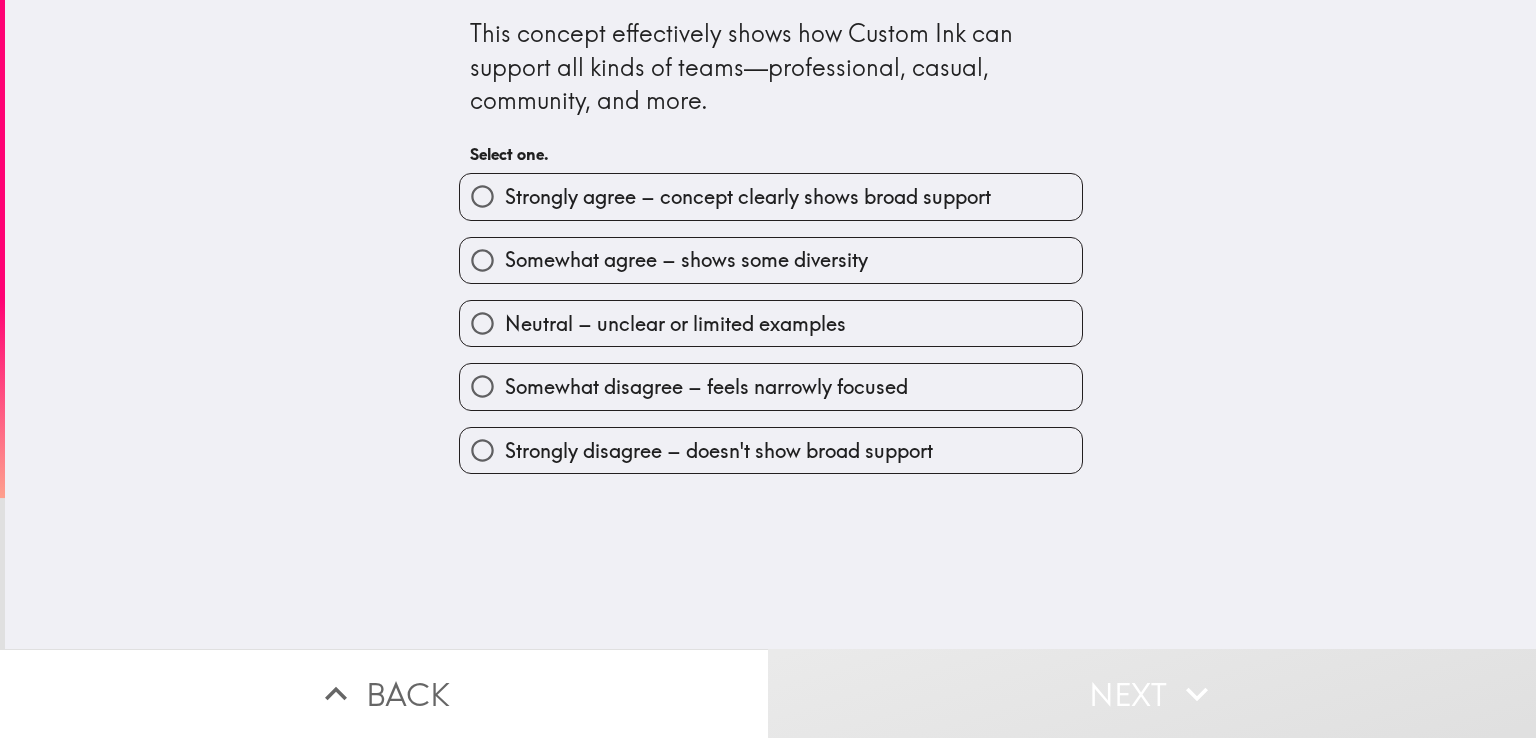 click on "Strongly agree – concept clearly shows broad support" at bounding box center (748, 197) 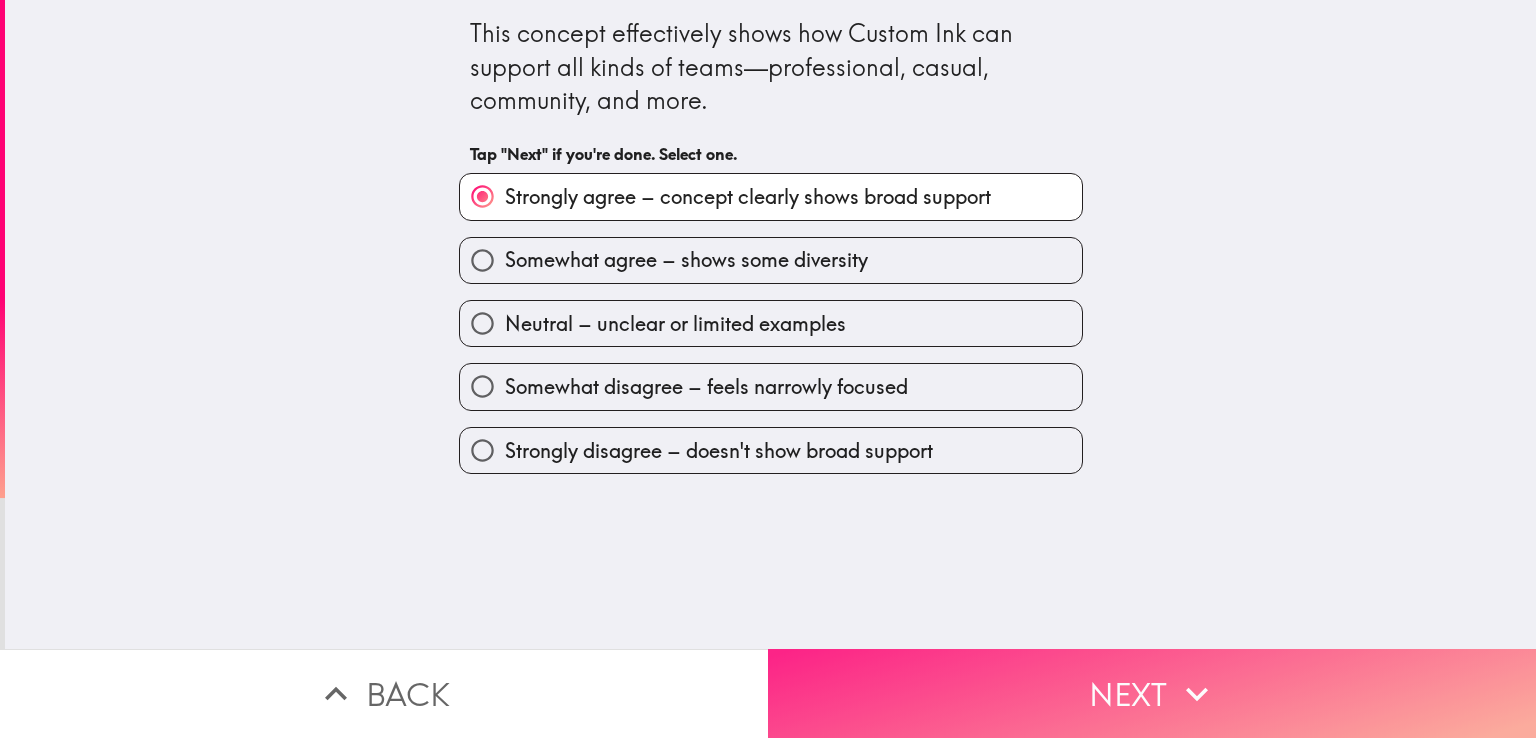 click on "Next" at bounding box center [1152, 693] 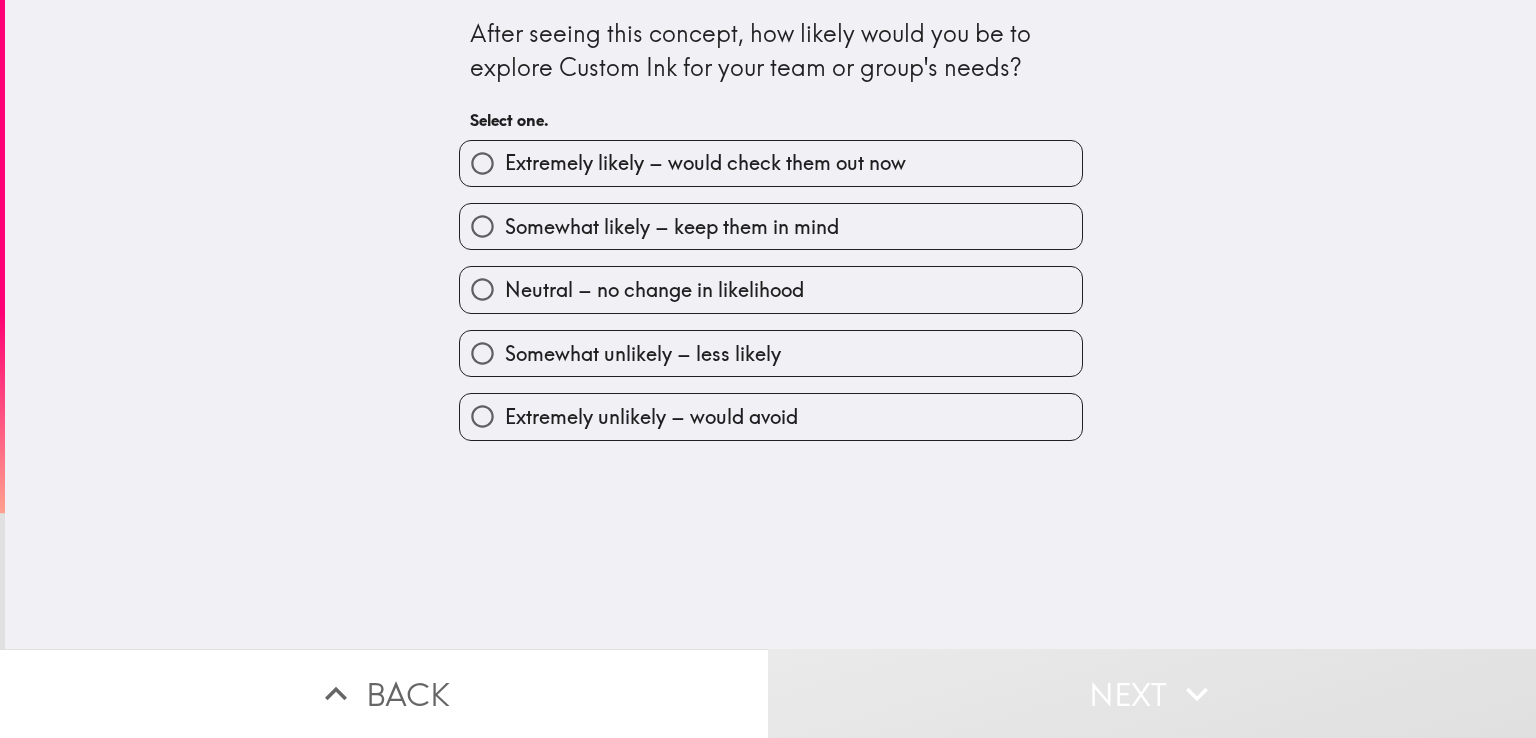 click on "Extremely likely – would check them out now" at bounding box center [705, 163] 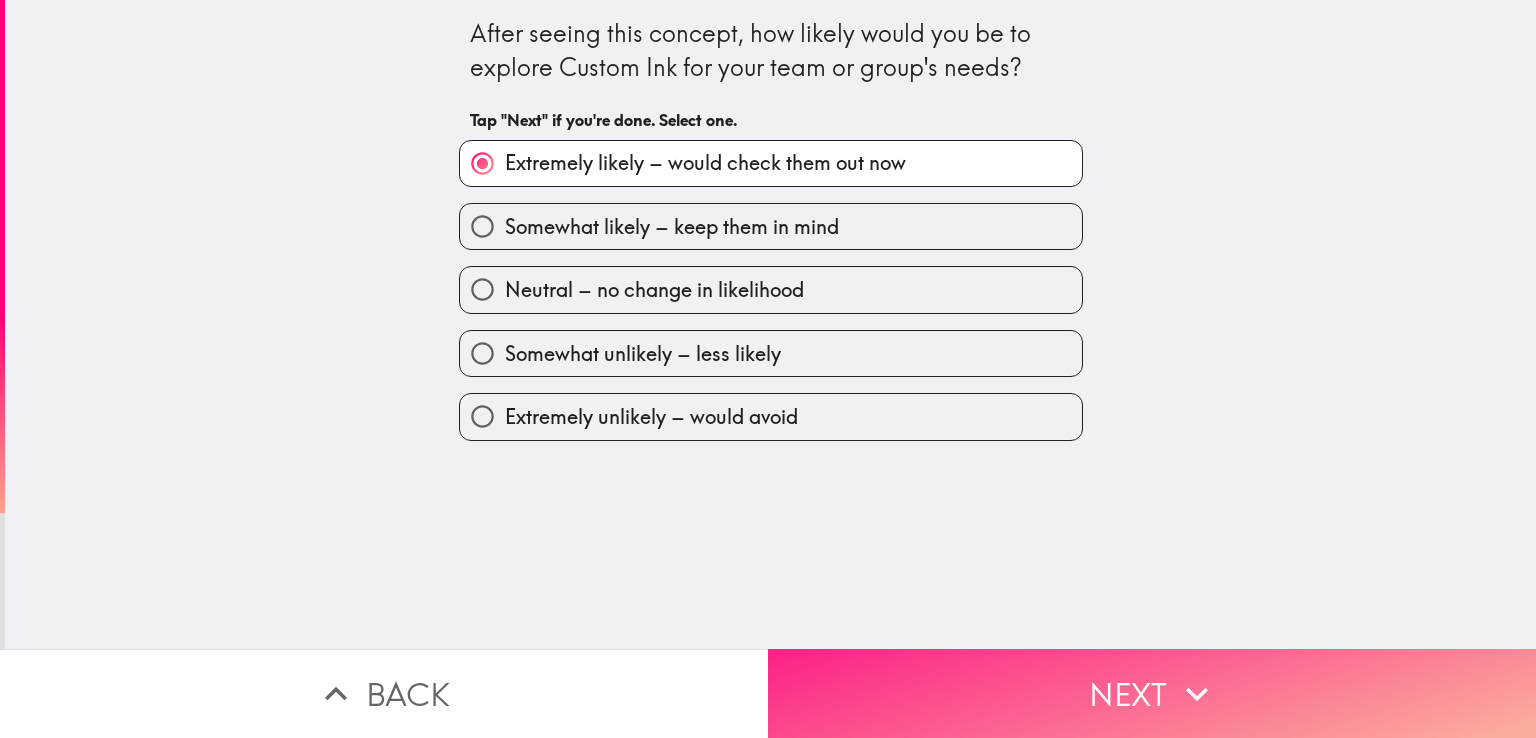 click on "Next" at bounding box center [1152, 693] 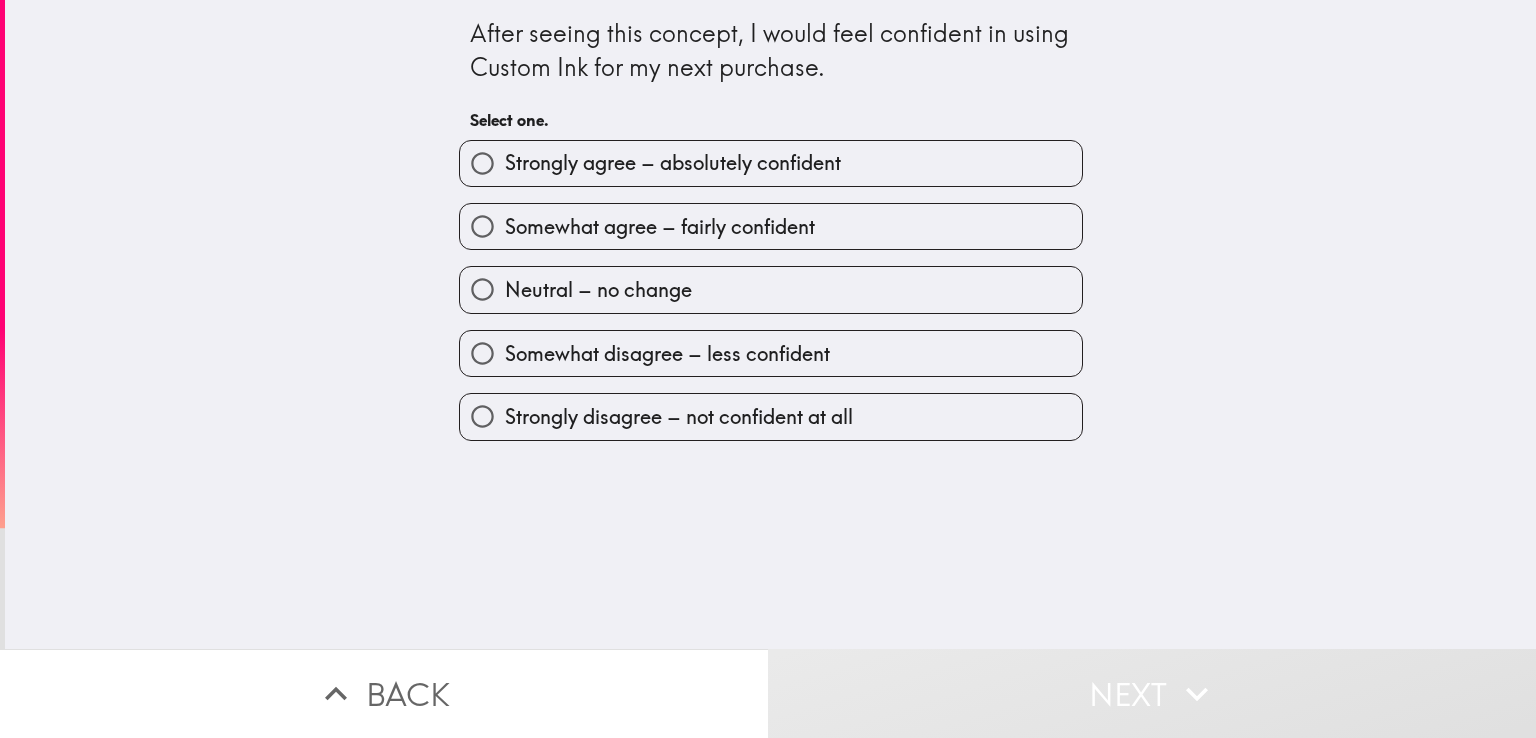 click on "Strongly agree – absolutely confident" at bounding box center [673, 163] 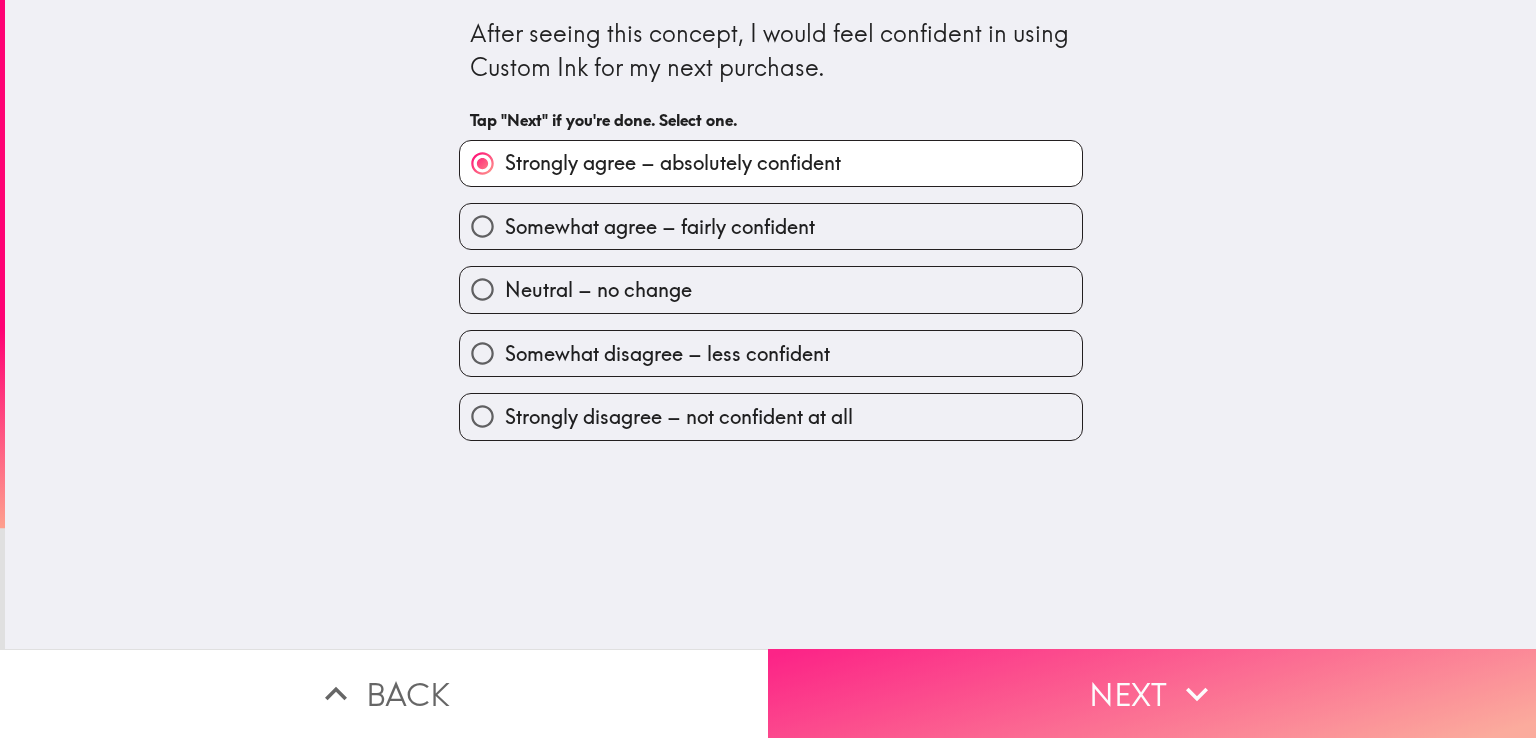 click on "Next" at bounding box center [1152, 693] 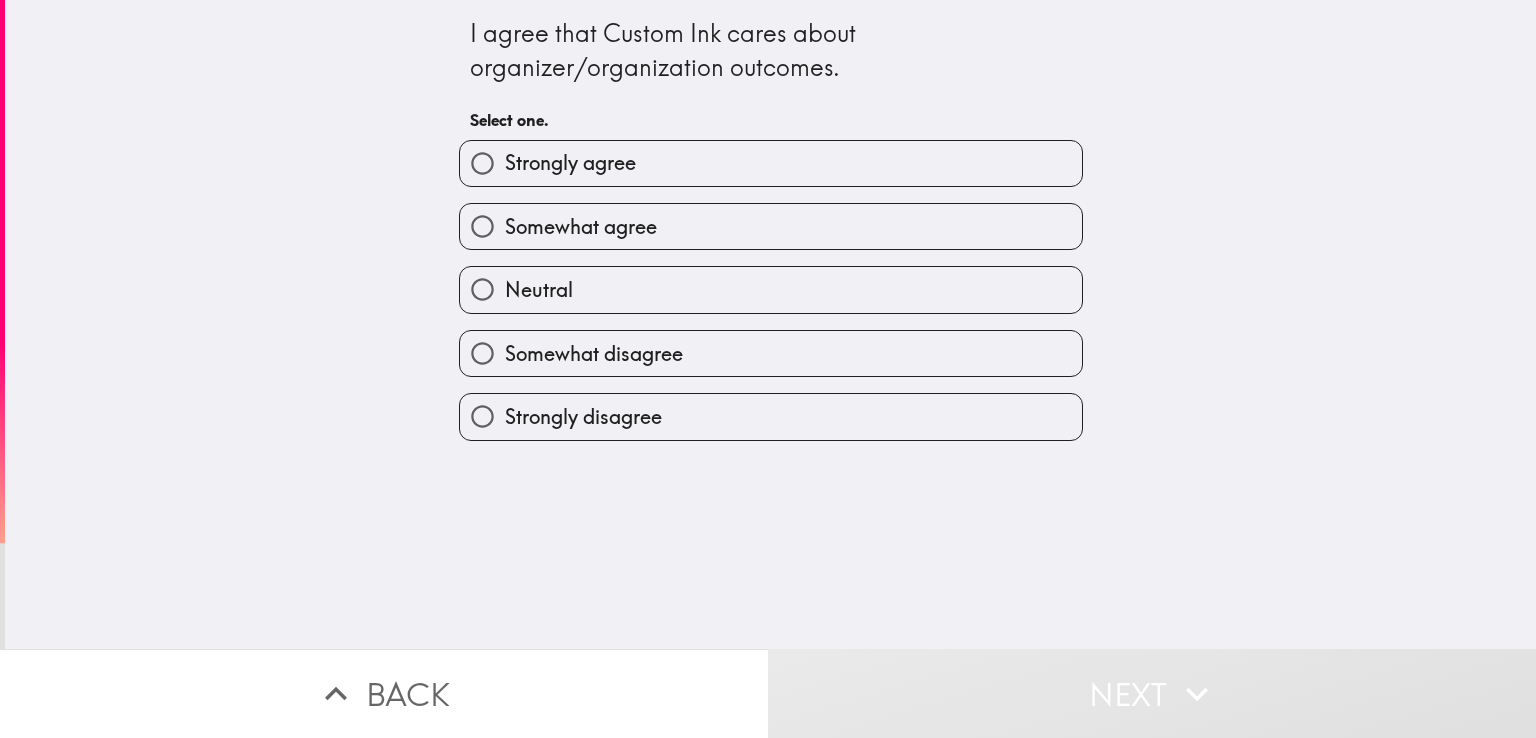 click on "Strongly agree" at bounding box center (771, 163) 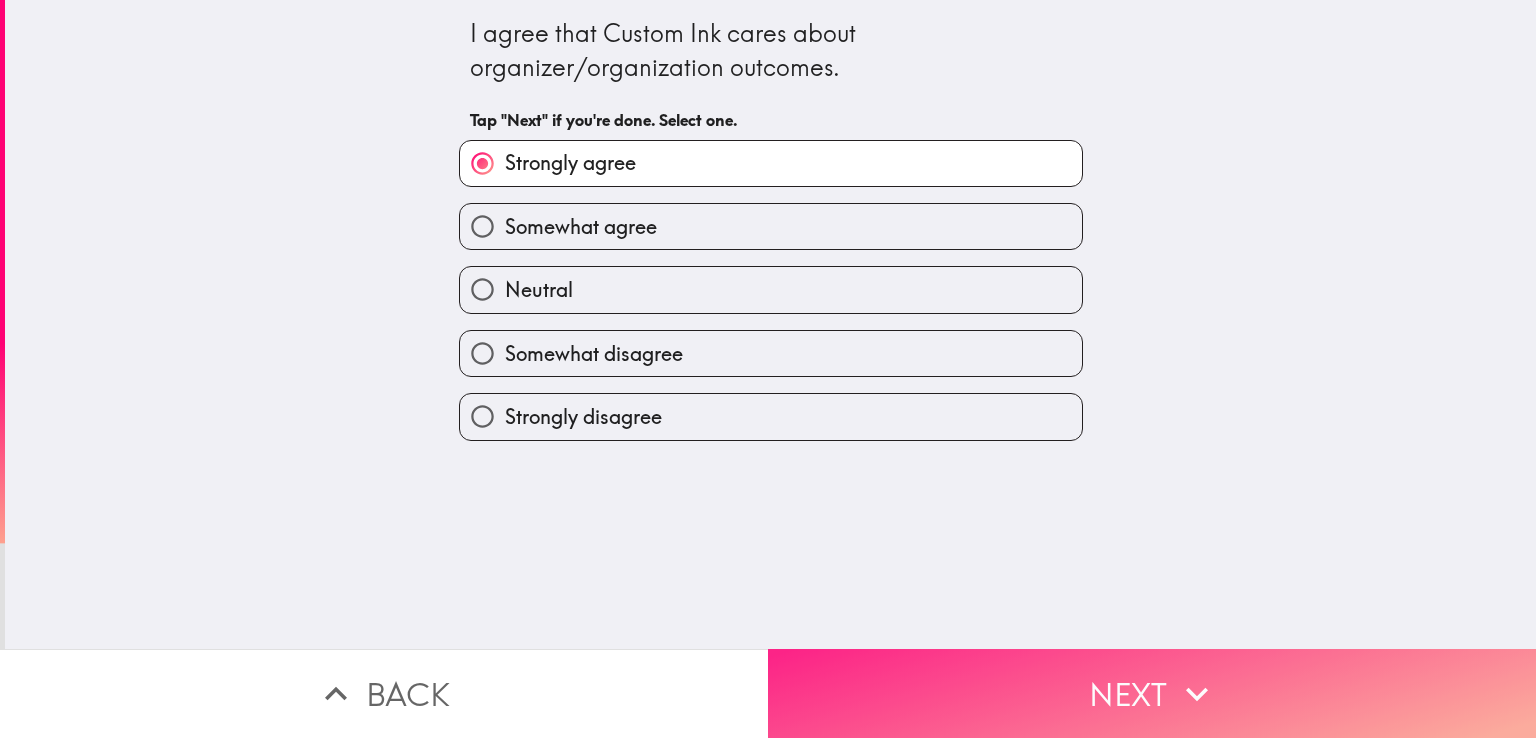 click on "Next" at bounding box center (1152, 693) 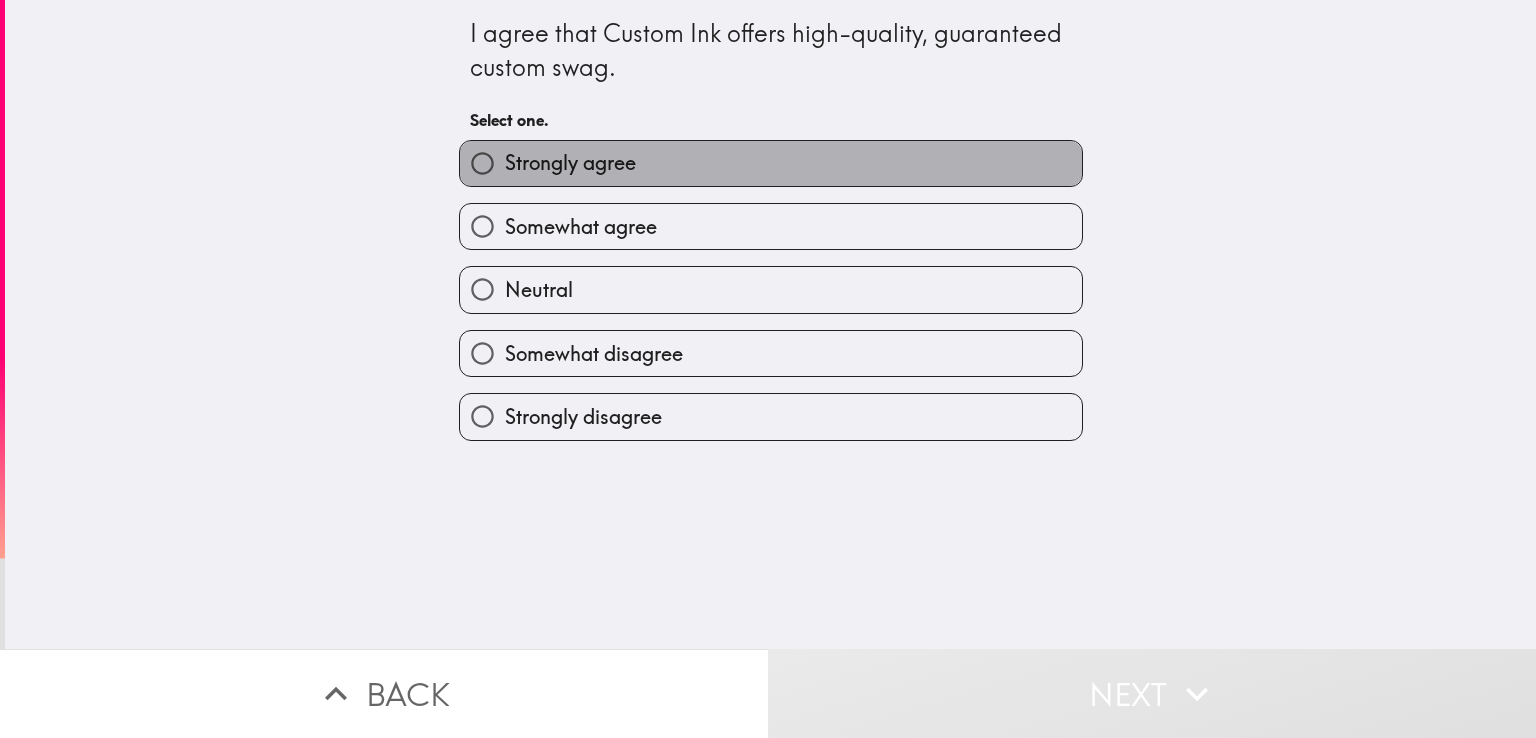 click on "Strongly agree" at bounding box center [570, 163] 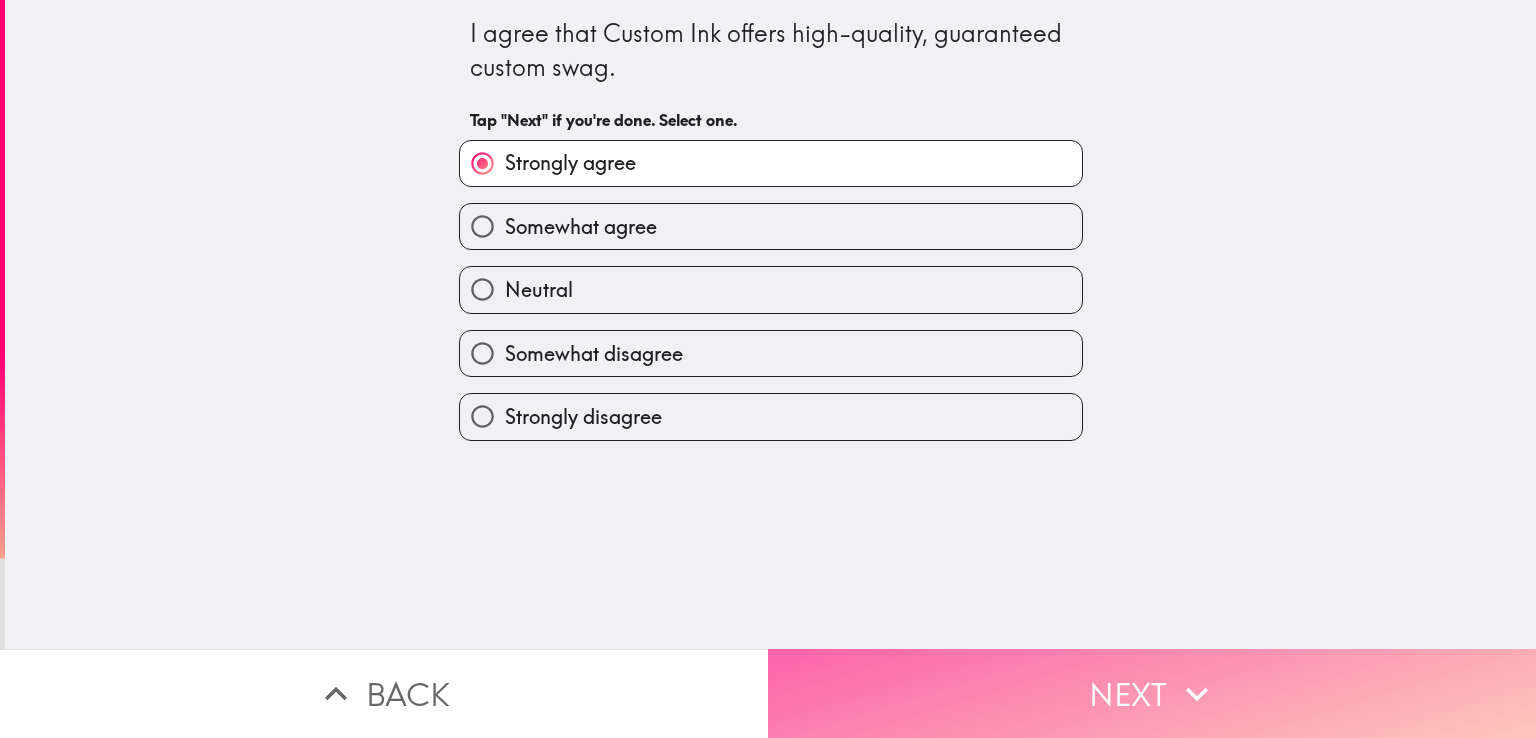 click on "Next" at bounding box center (1152, 693) 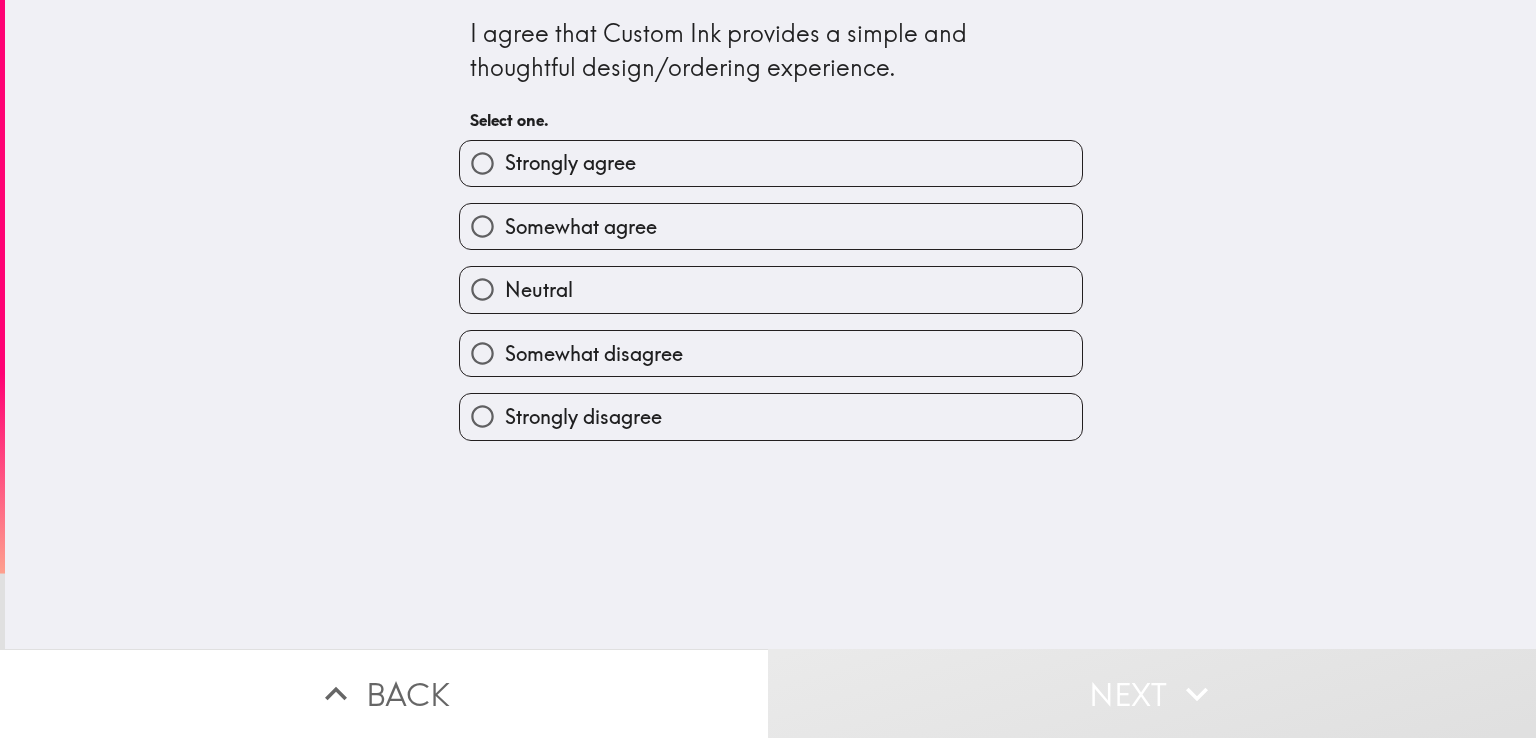 click on "Strongly agree" at bounding box center (570, 163) 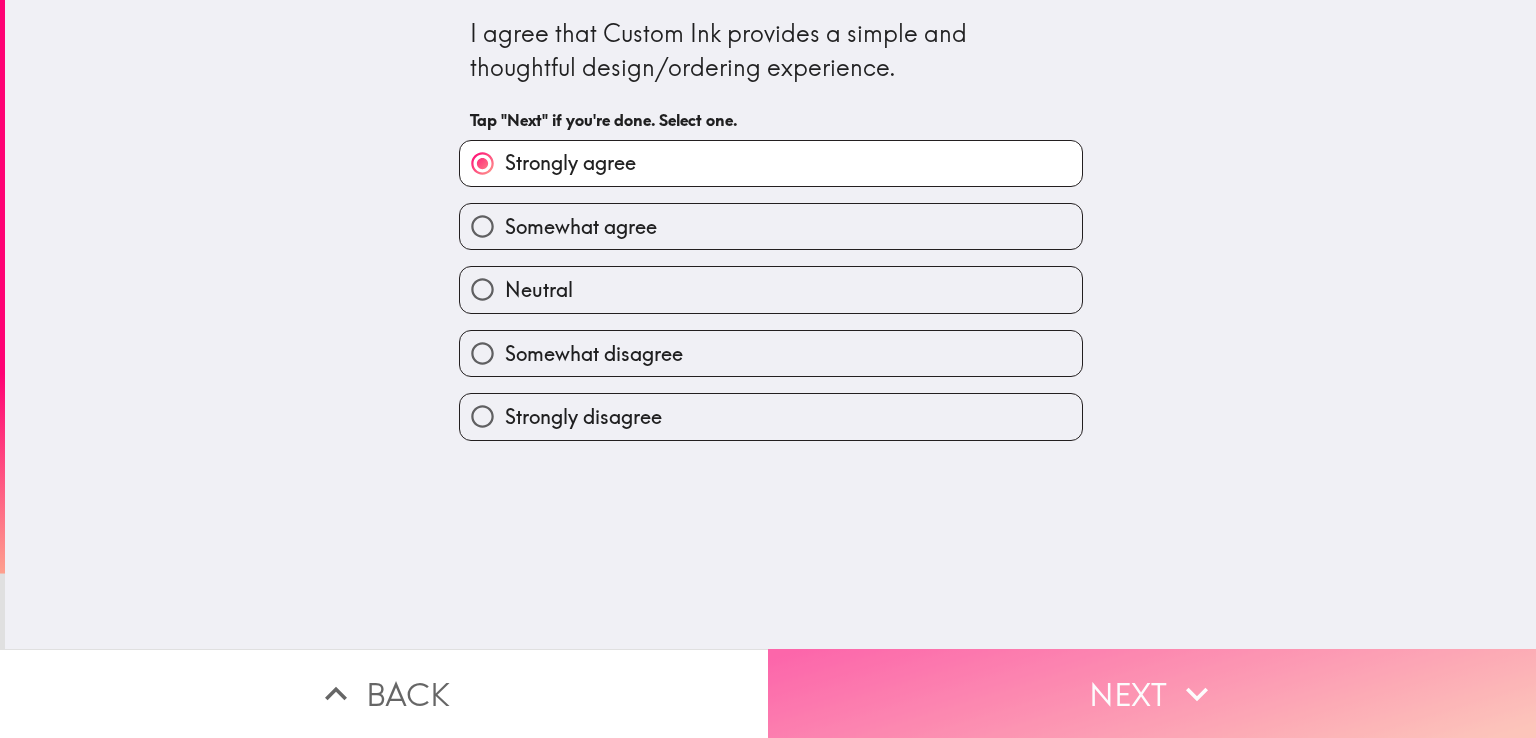 drag, startPoint x: 1018, startPoint y: 718, endPoint x: 1026, endPoint y: 709, distance: 12.0415945 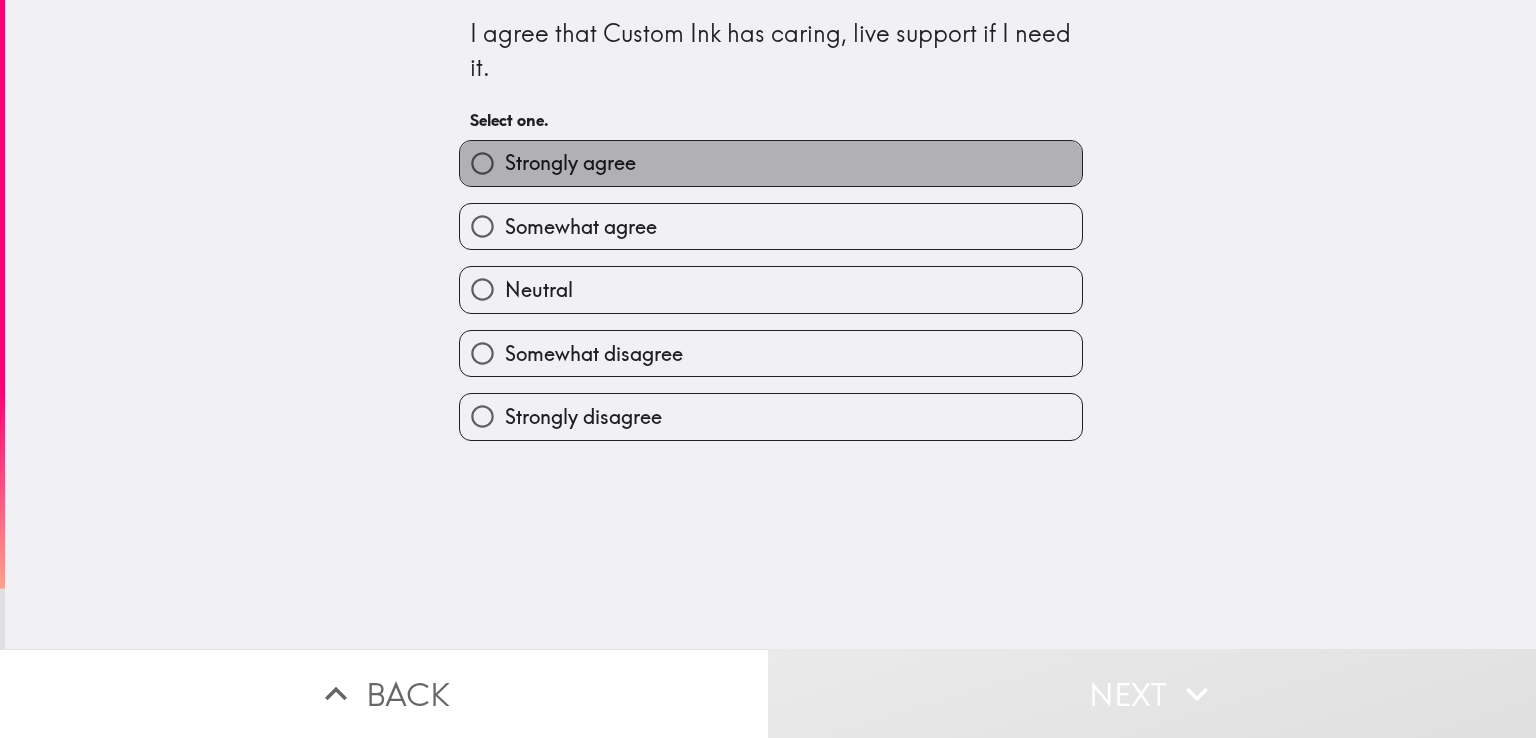 click on "Strongly agree" at bounding box center (570, 163) 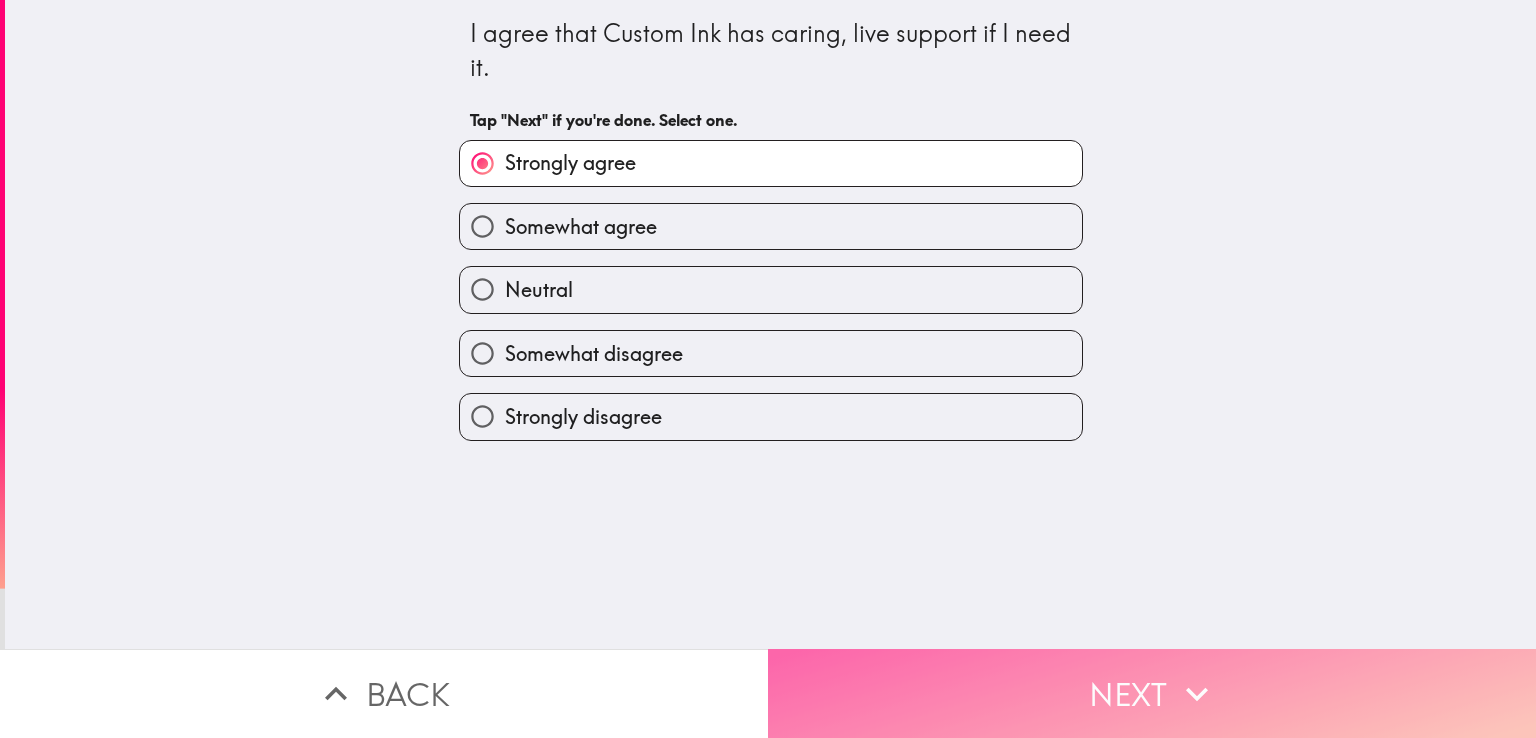 click on "Next" at bounding box center [1152, 693] 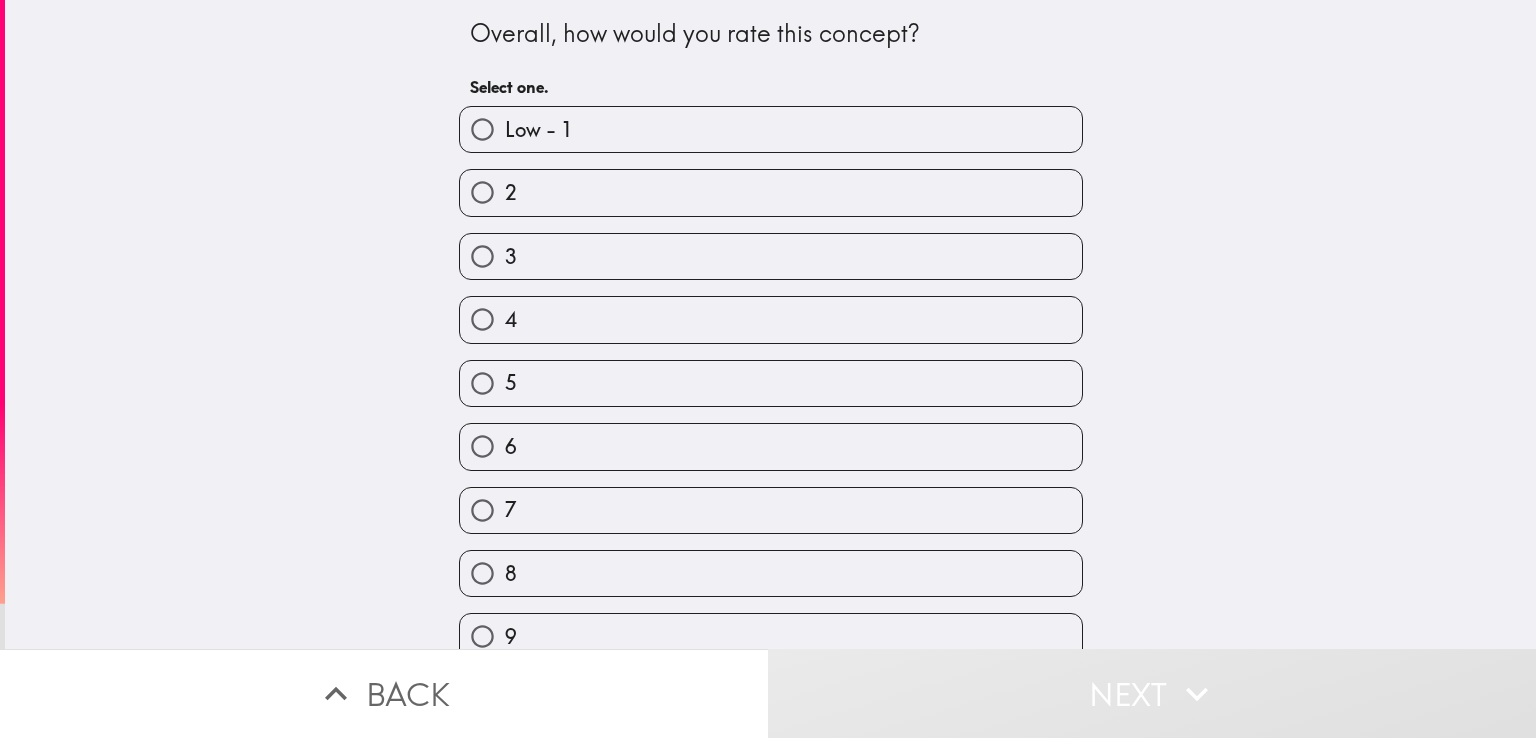 scroll, scrollTop: 86, scrollLeft: 0, axis: vertical 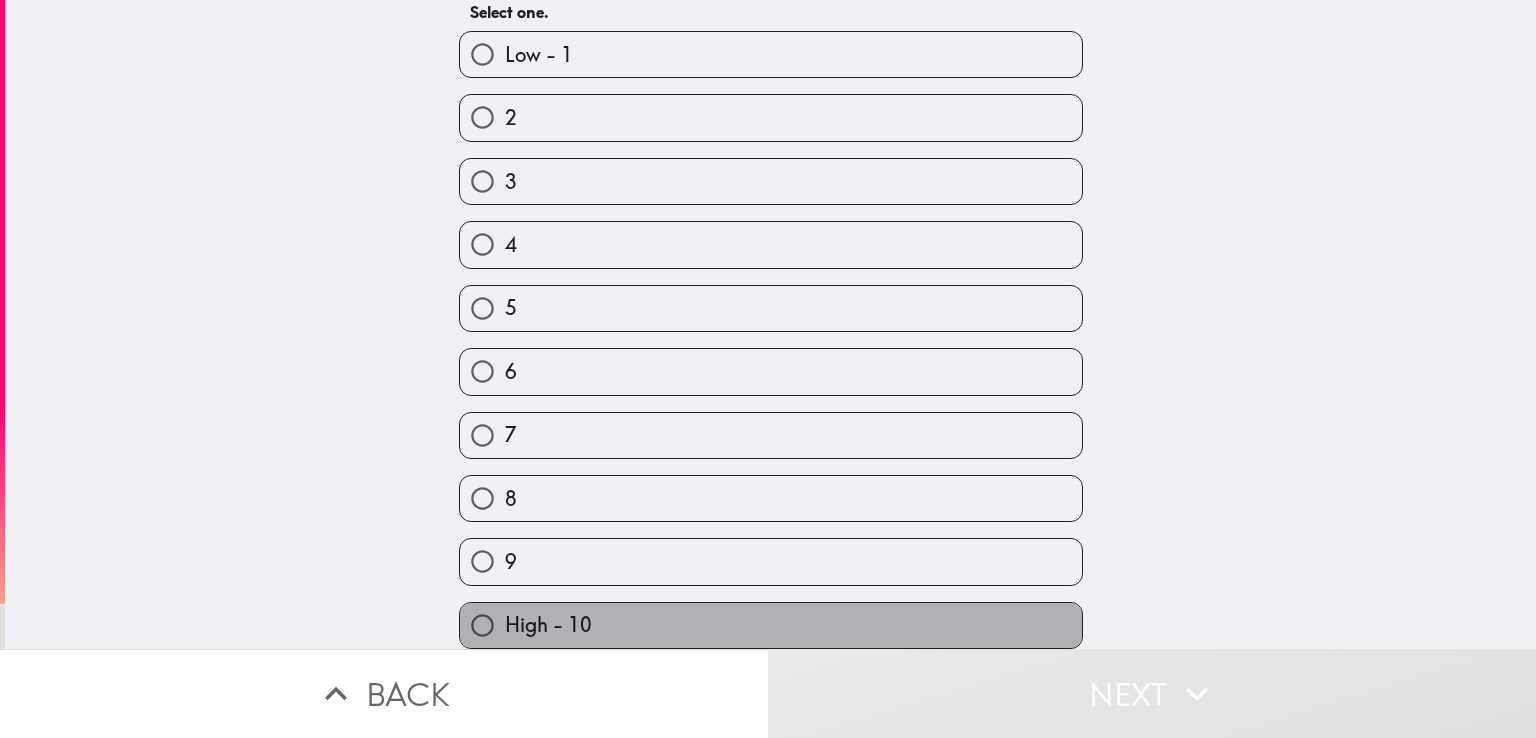 click on "High - 10" at bounding box center (771, 625) 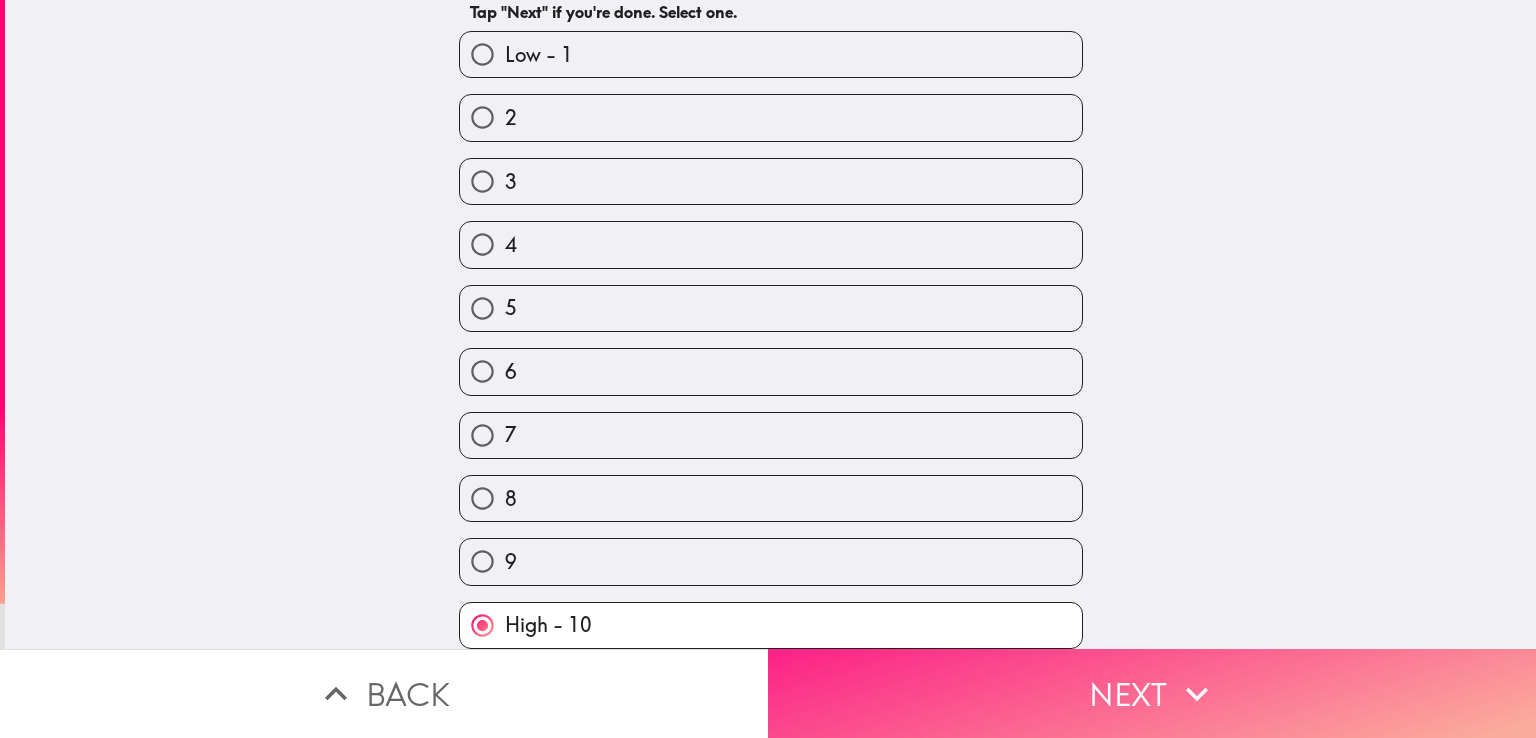 click on "Next" at bounding box center (1152, 693) 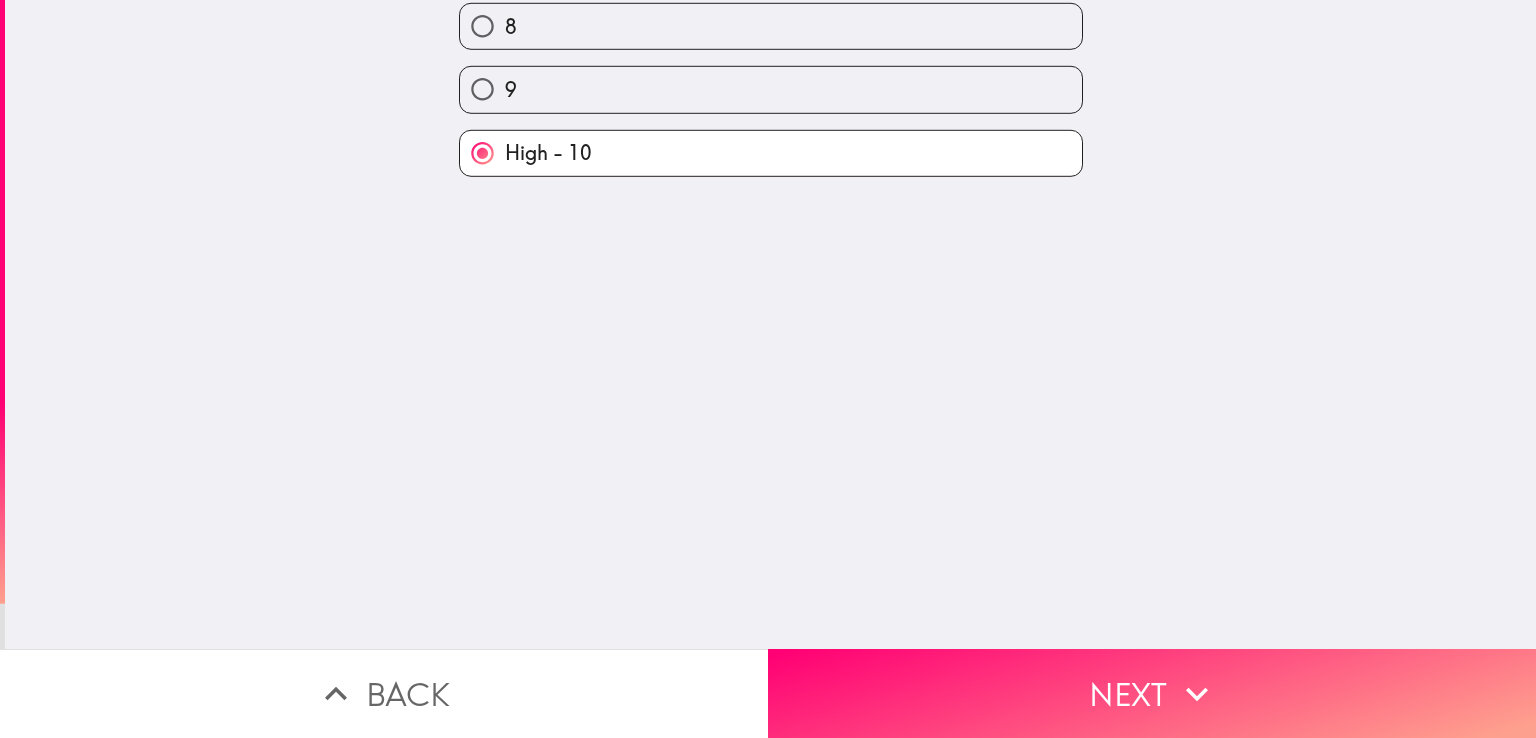scroll, scrollTop: 0, scrollLeft: 0, axis: both 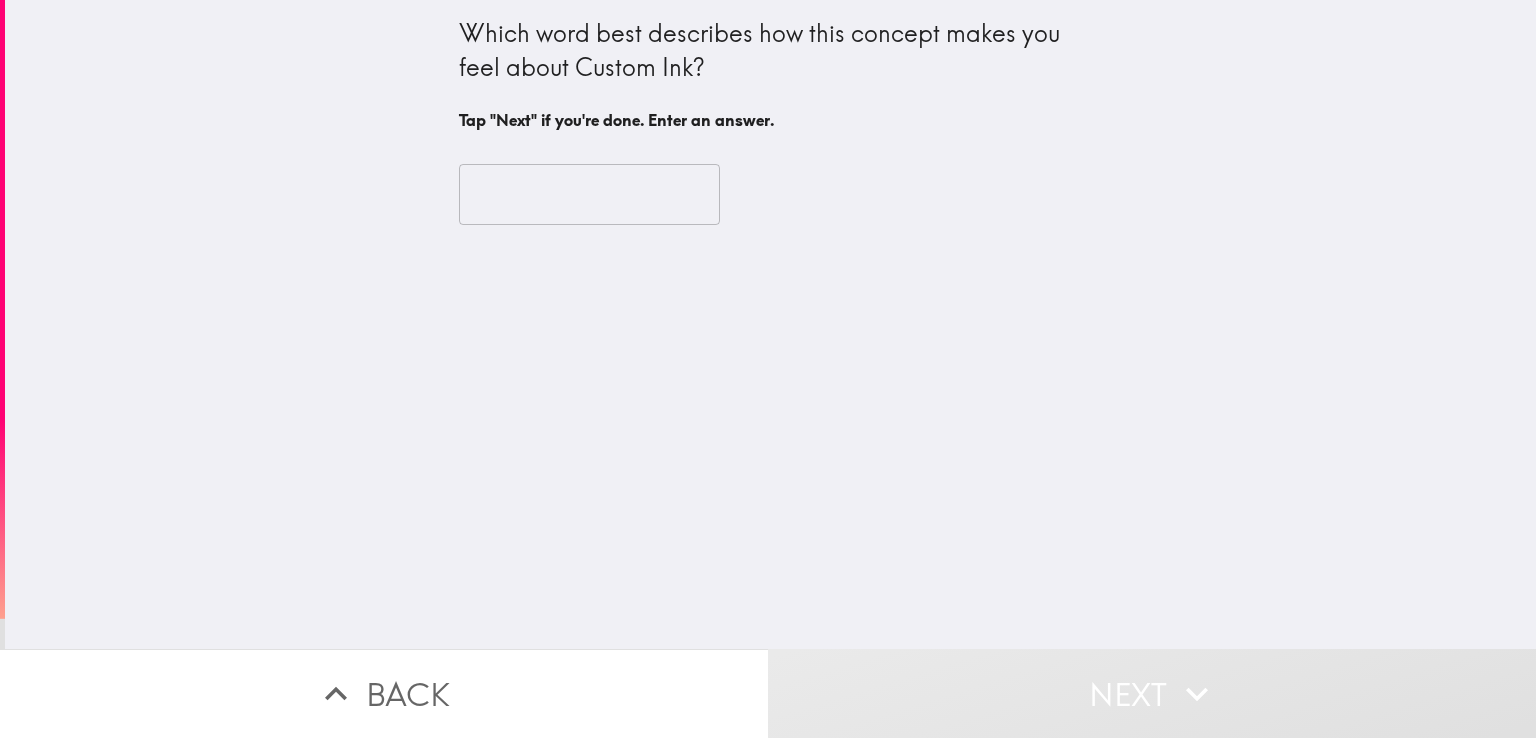 drag, startPoint x: 428, startPoint y: 29, endPoint x: 883, endPoint y: 121, distance: 464.20792 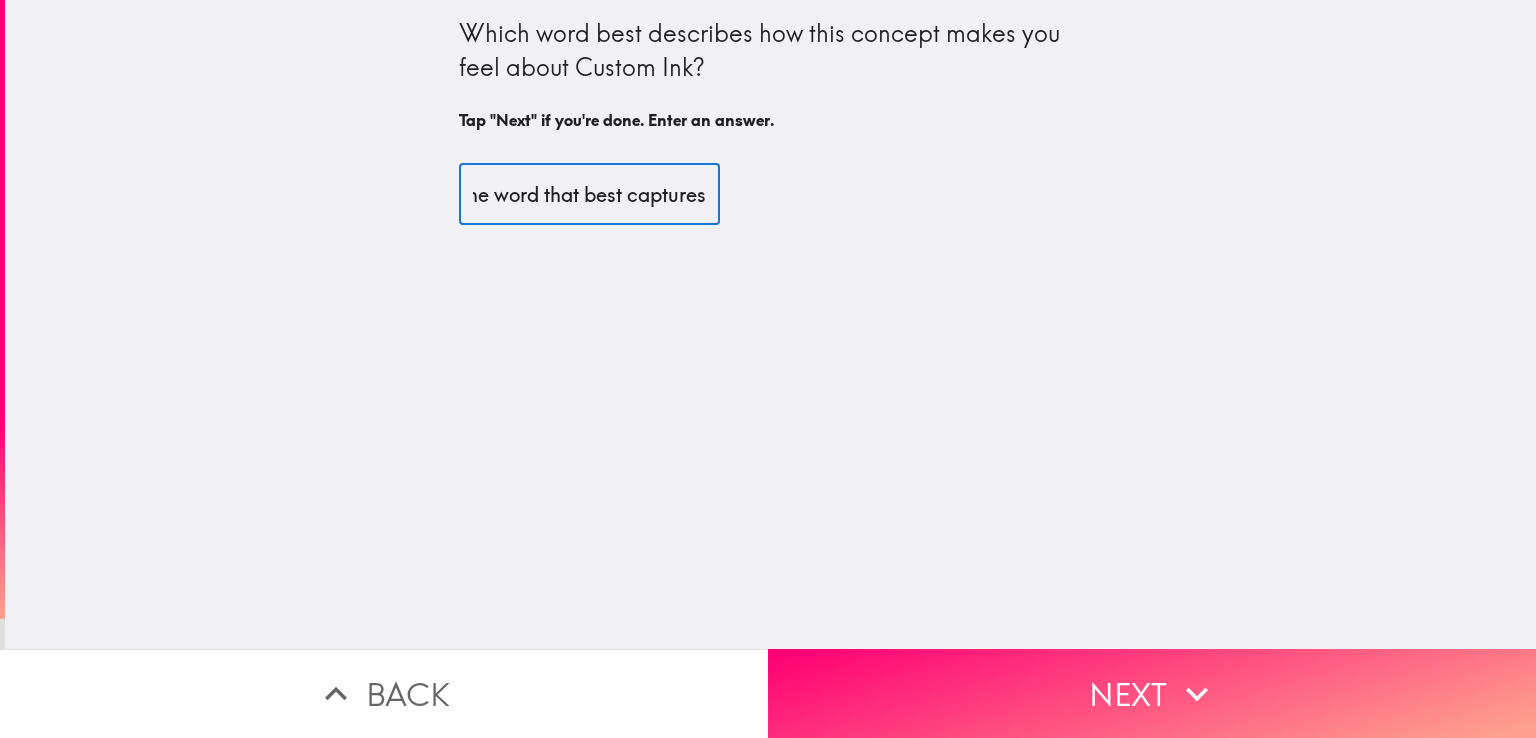 scroll, scrollTop: 0, scrollLeft: 270, axis: horizontal 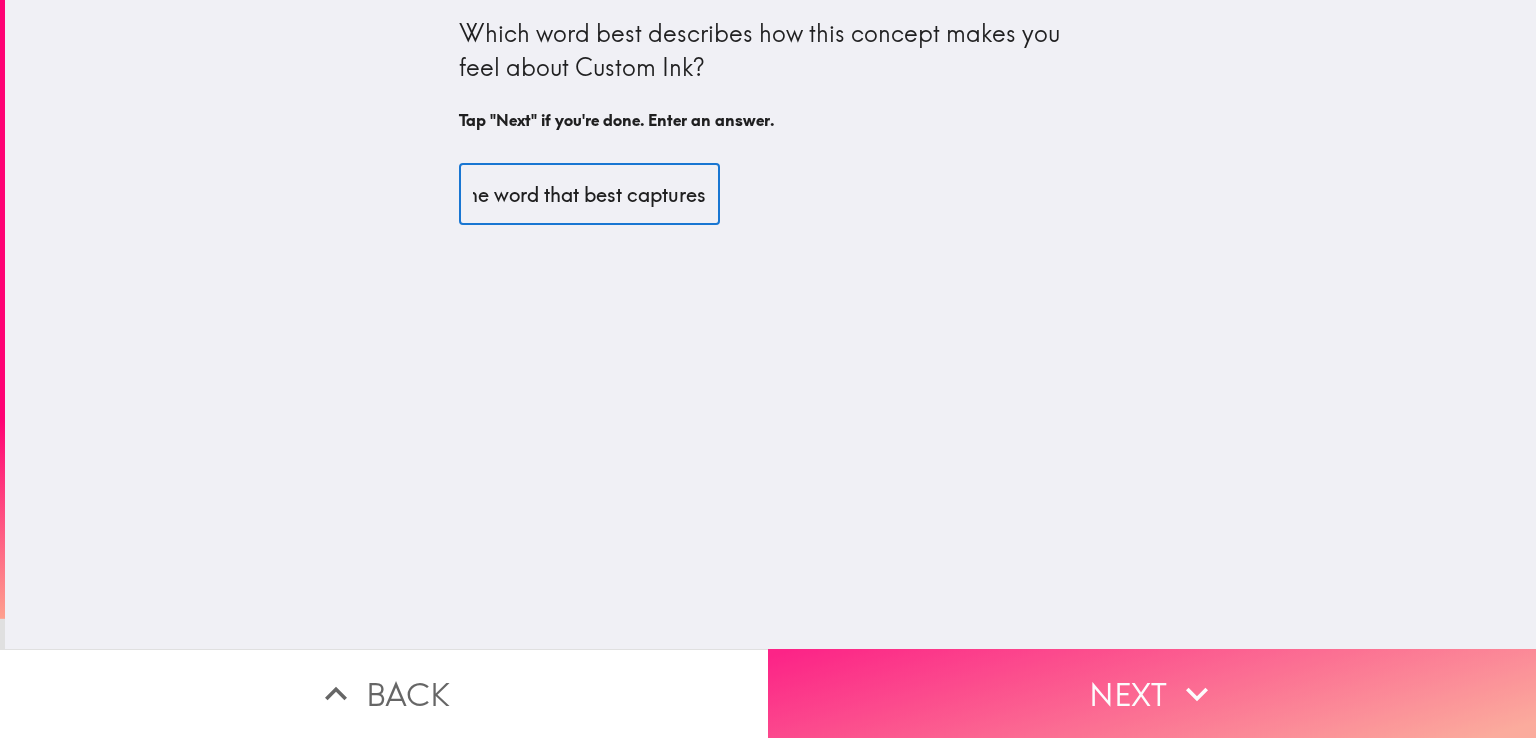 type on "One I know, I can suggest the word that best captures" 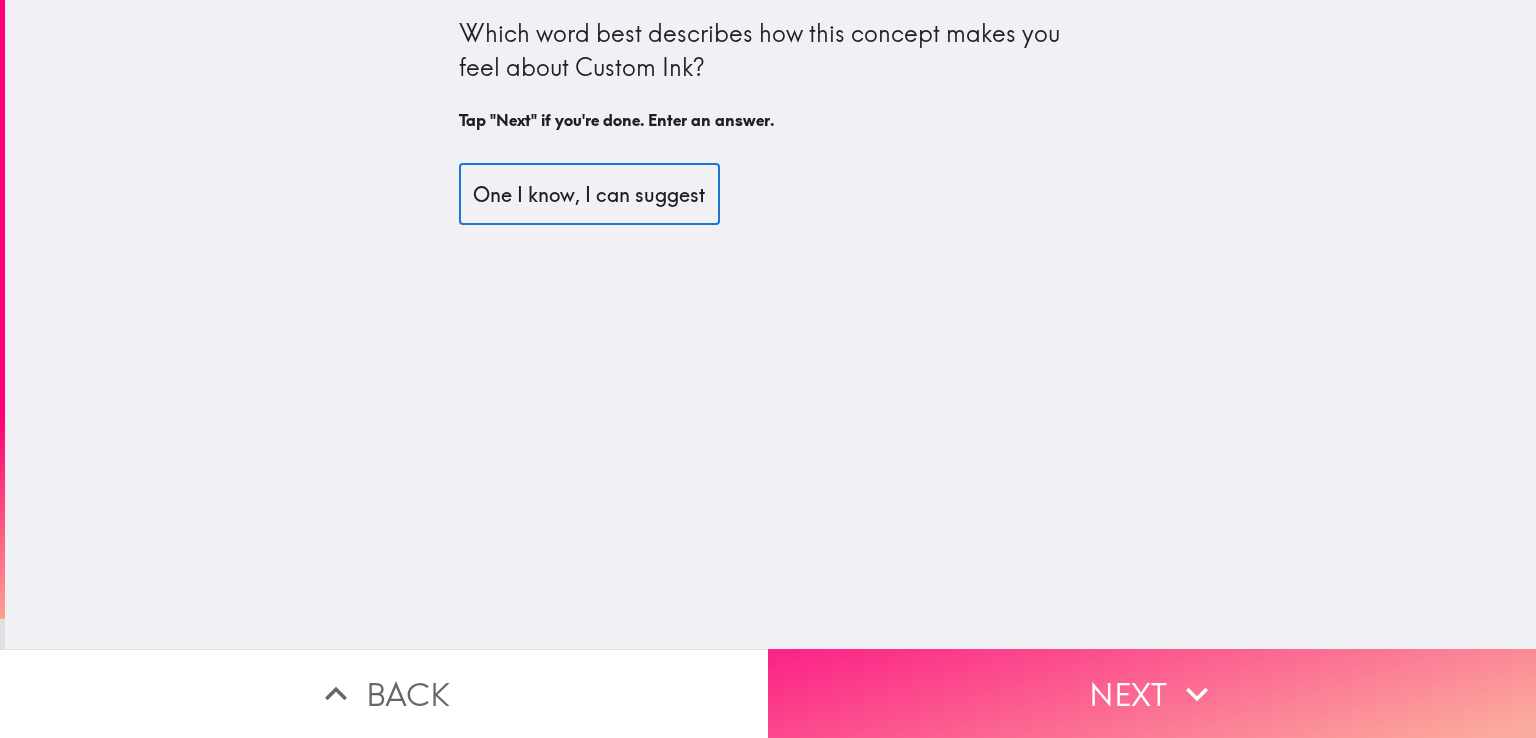 click on "Next" at bounding box center (1152, 693) 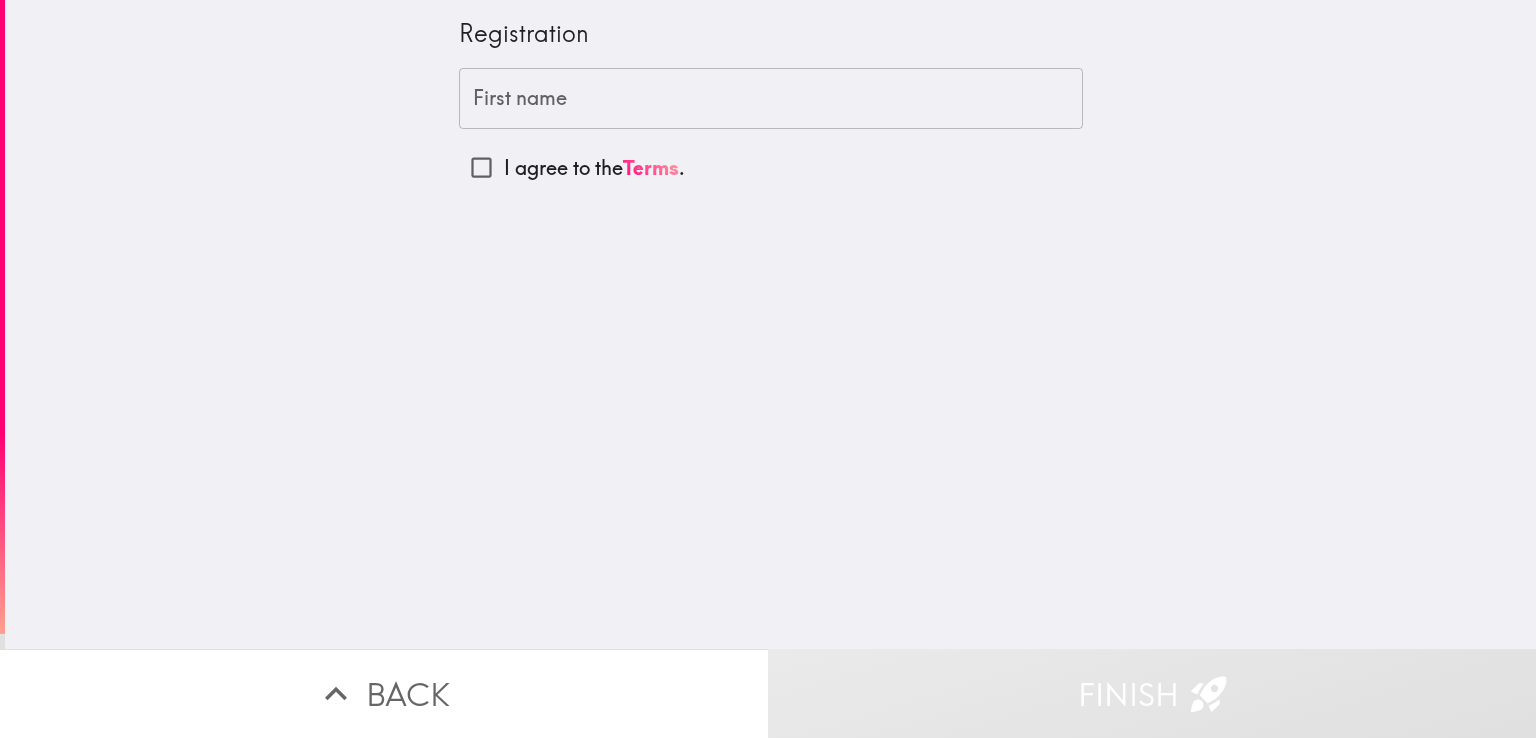 click on "First name" at bounding box center [771, 99] 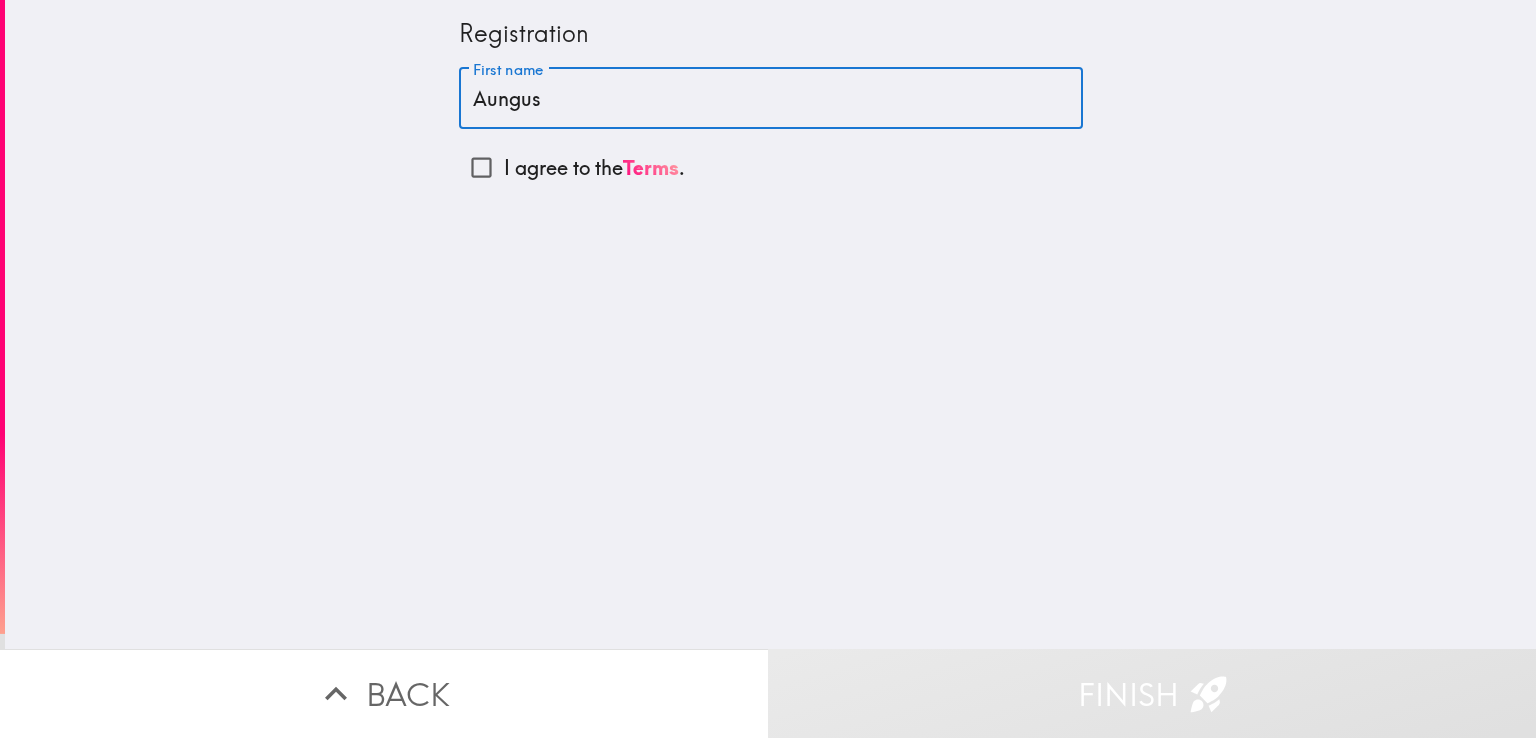 click on "Aungus" at bounding box center (771, 99) 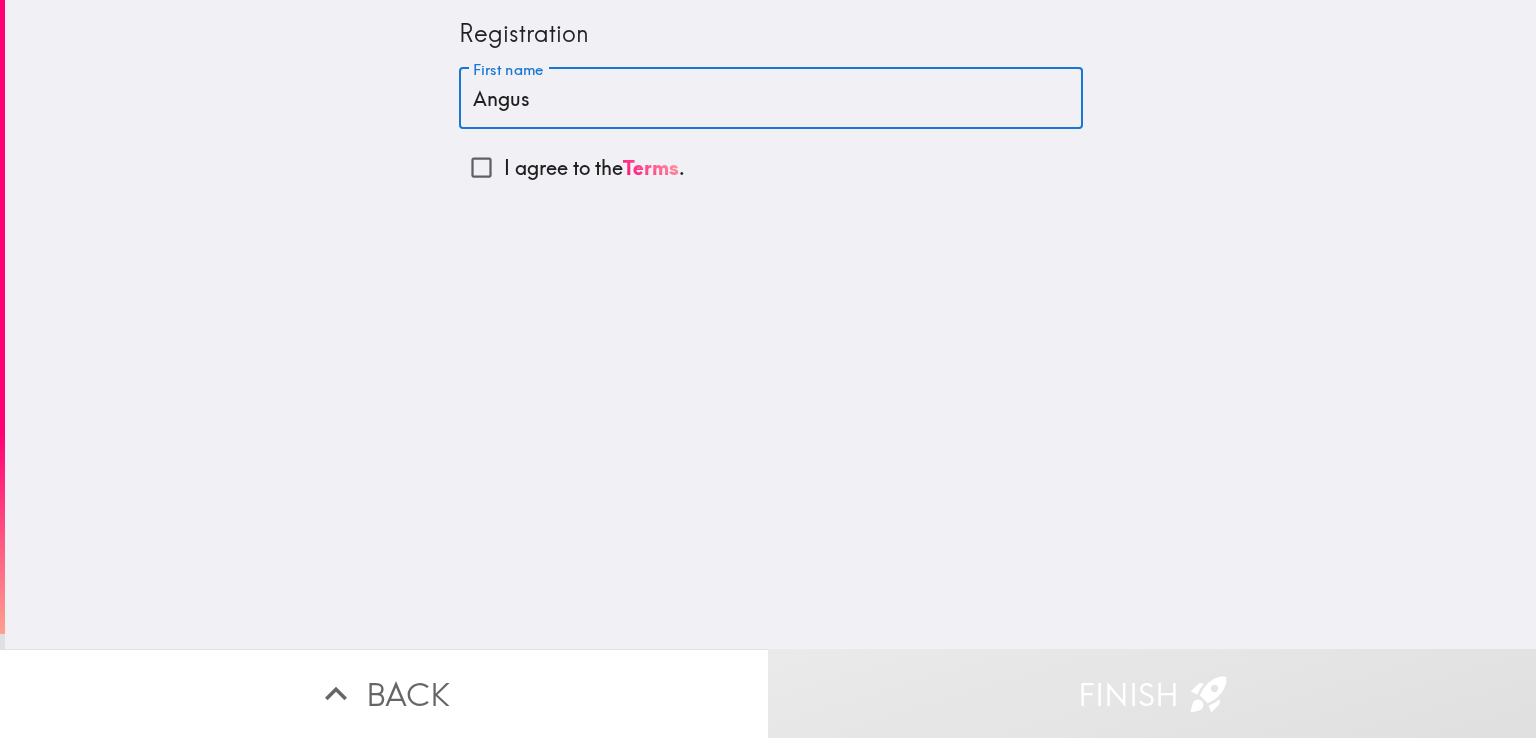 click on "Angus" at bounding box center [771, 99] 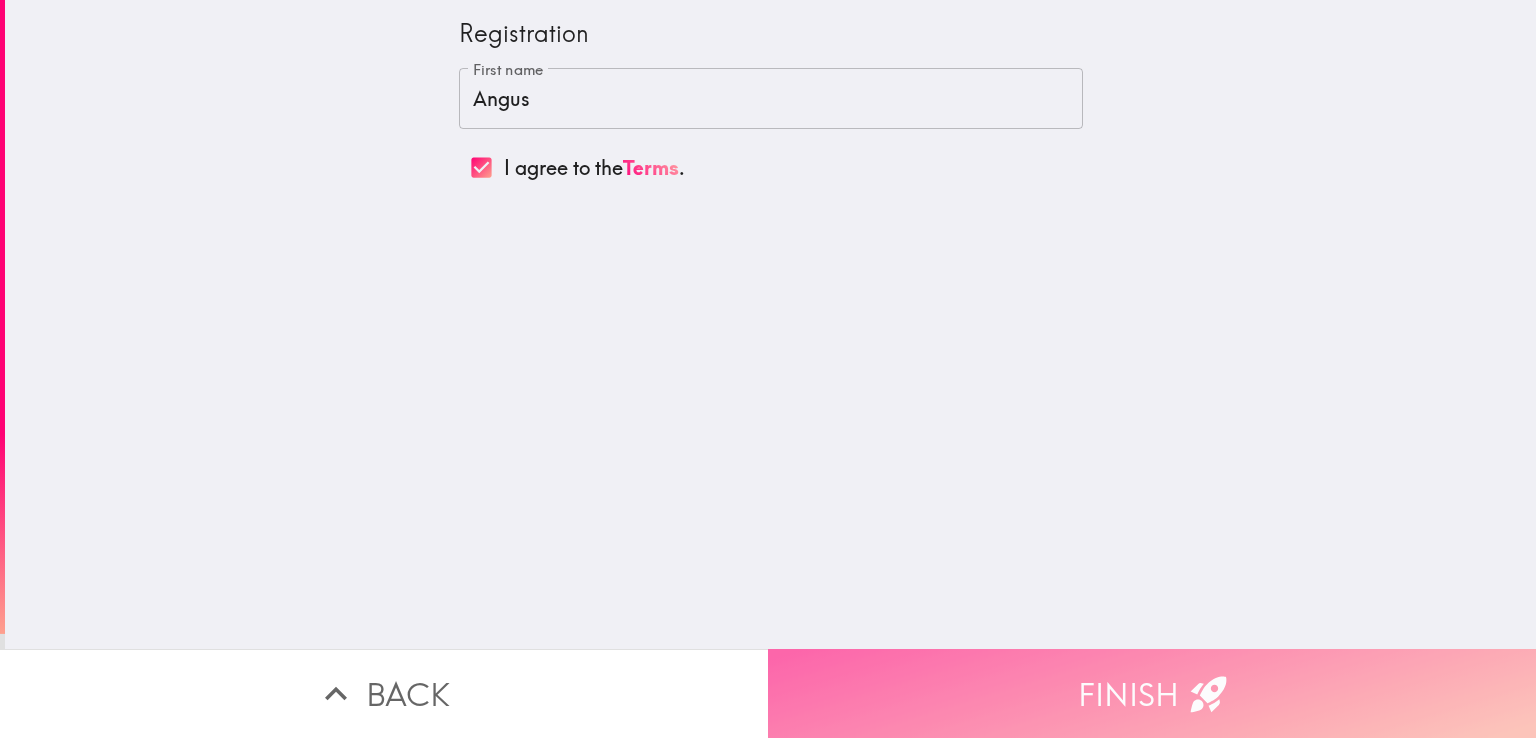 click on "Finish" at bounding box center (1152, 693) 